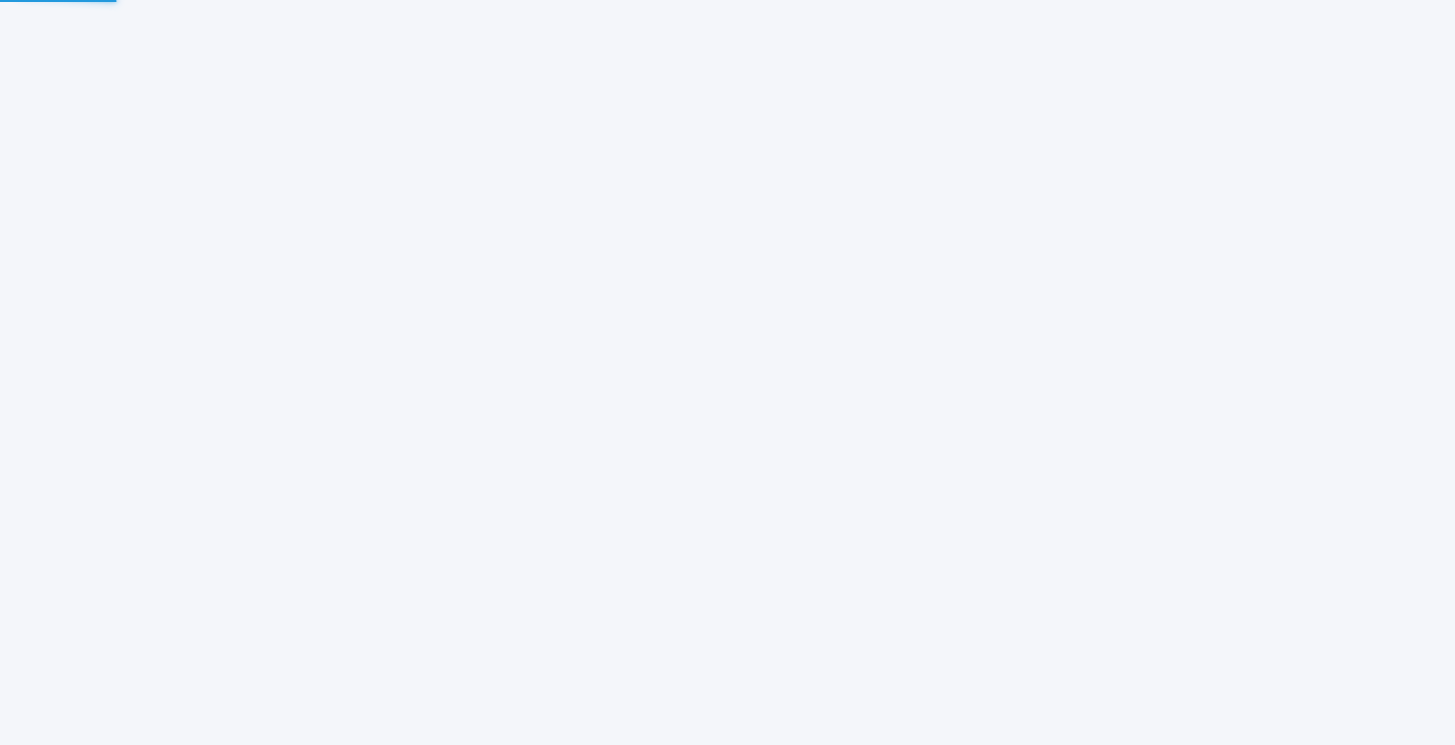 scroll, scrollTop: 0, scrollLeft: 0, axis: both 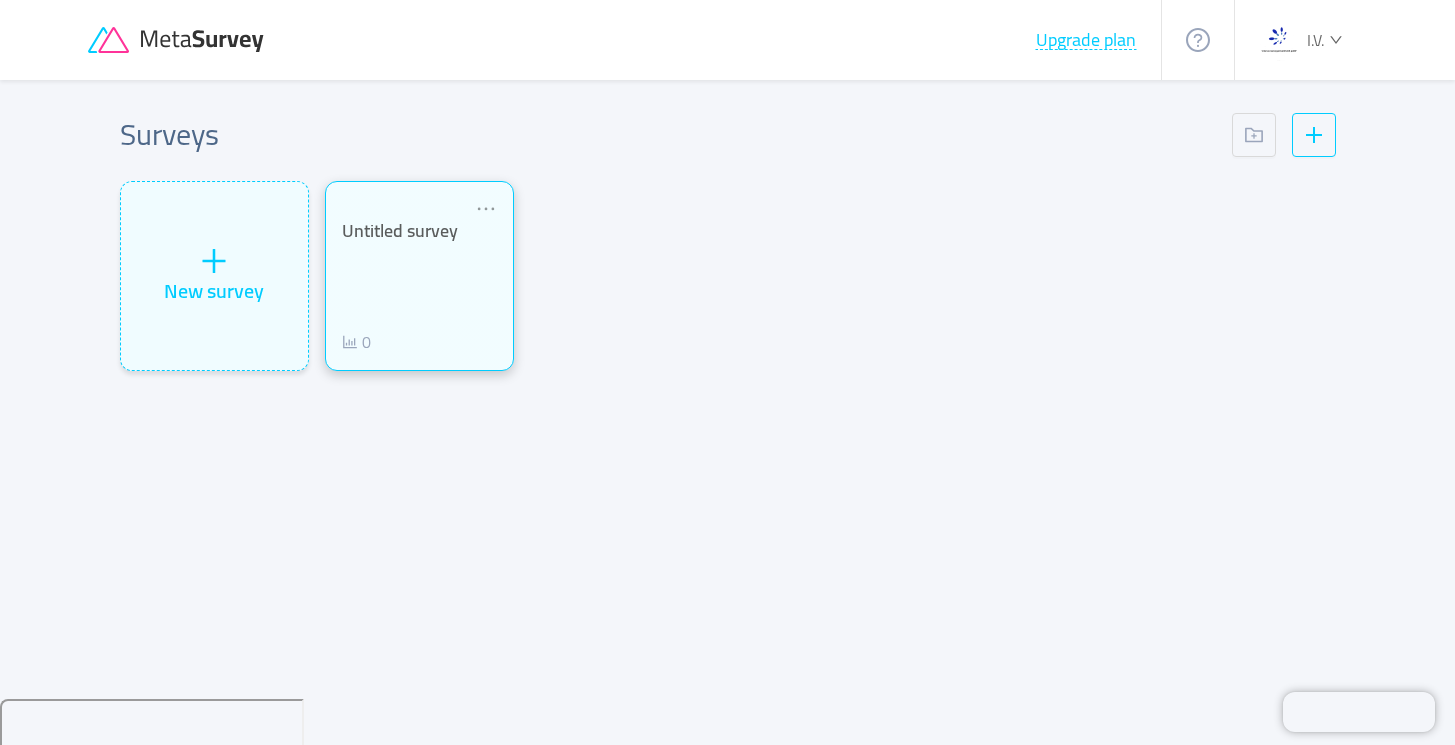 click on "Untitled survey" at bounding box center [419, 231] 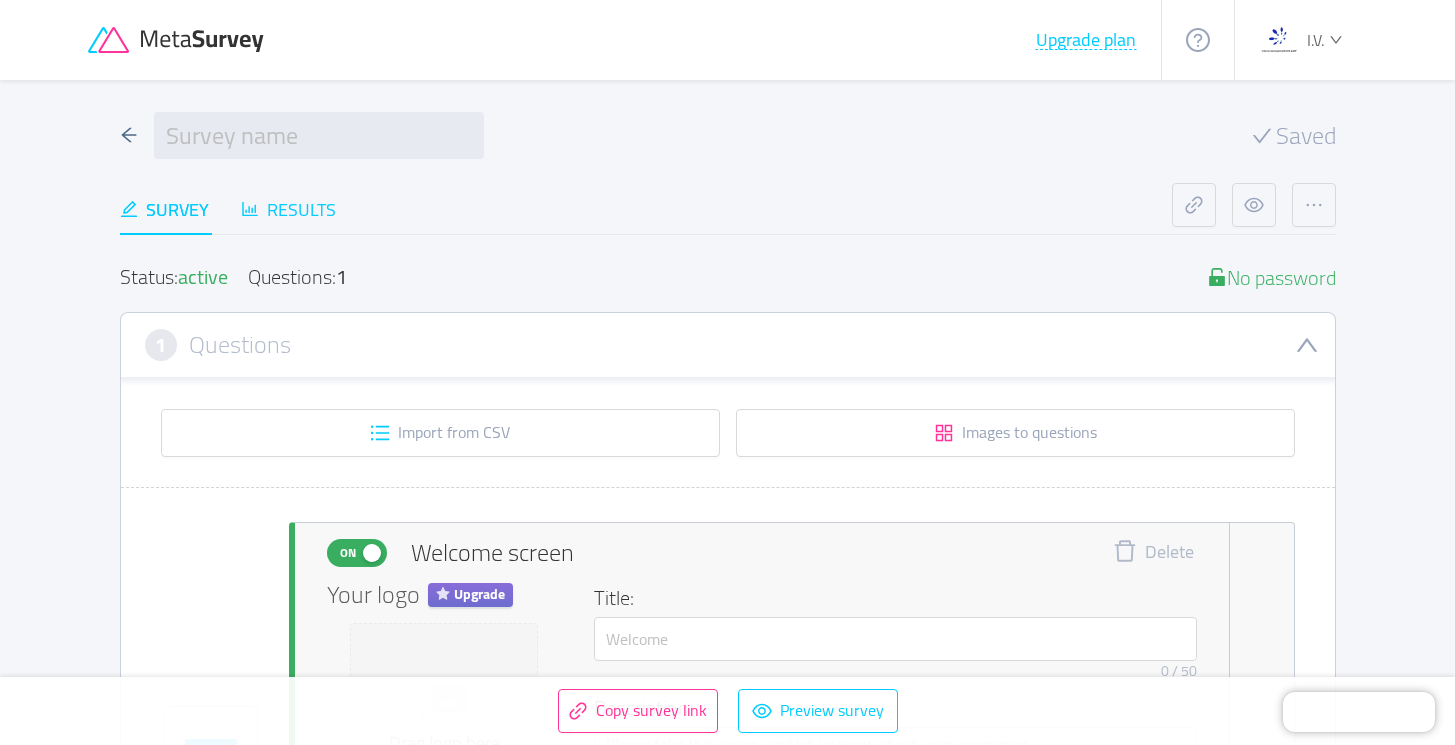 click on "Results" at bounding box center (288, 209) 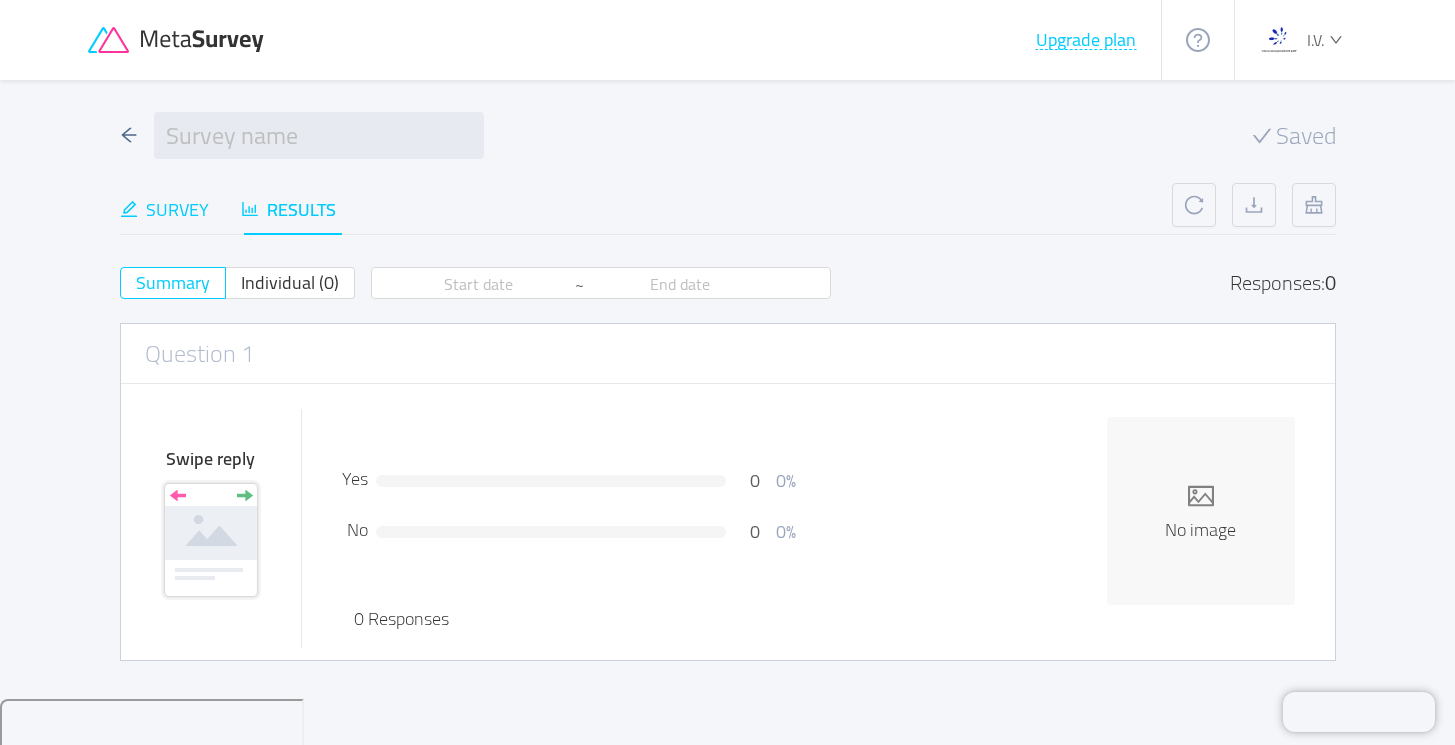 click on "Survey" at bounding box center [164, 209] 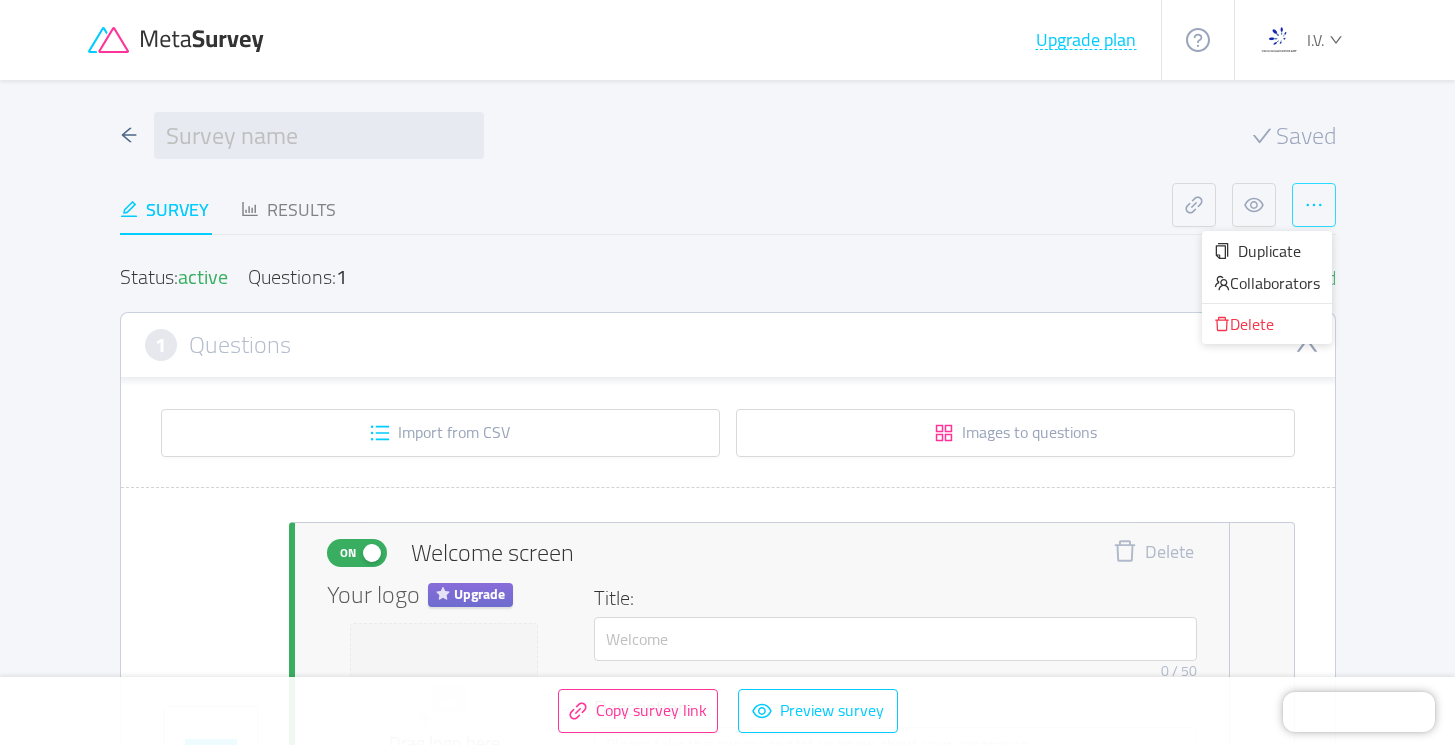 click at bounding box center [1314, 205] 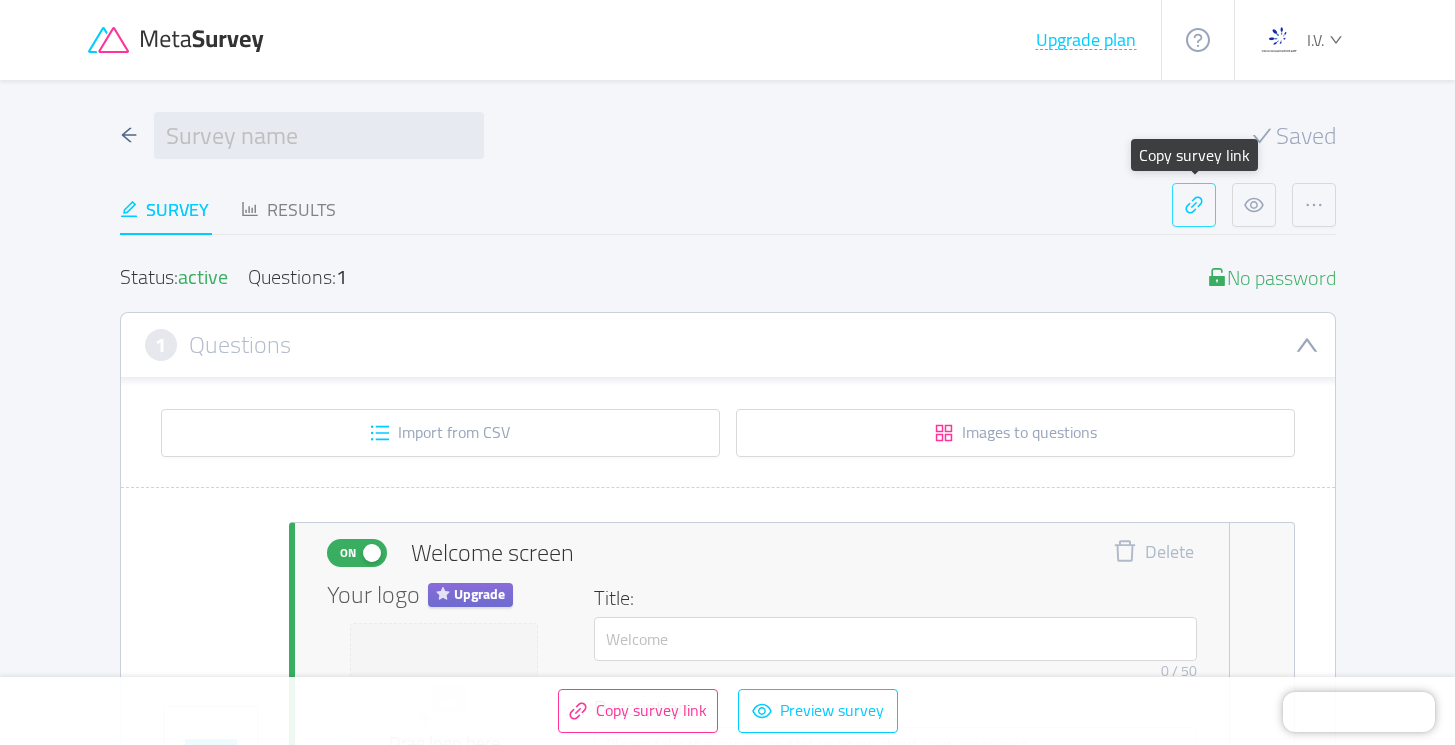 click at bounding box center (1194, 205) 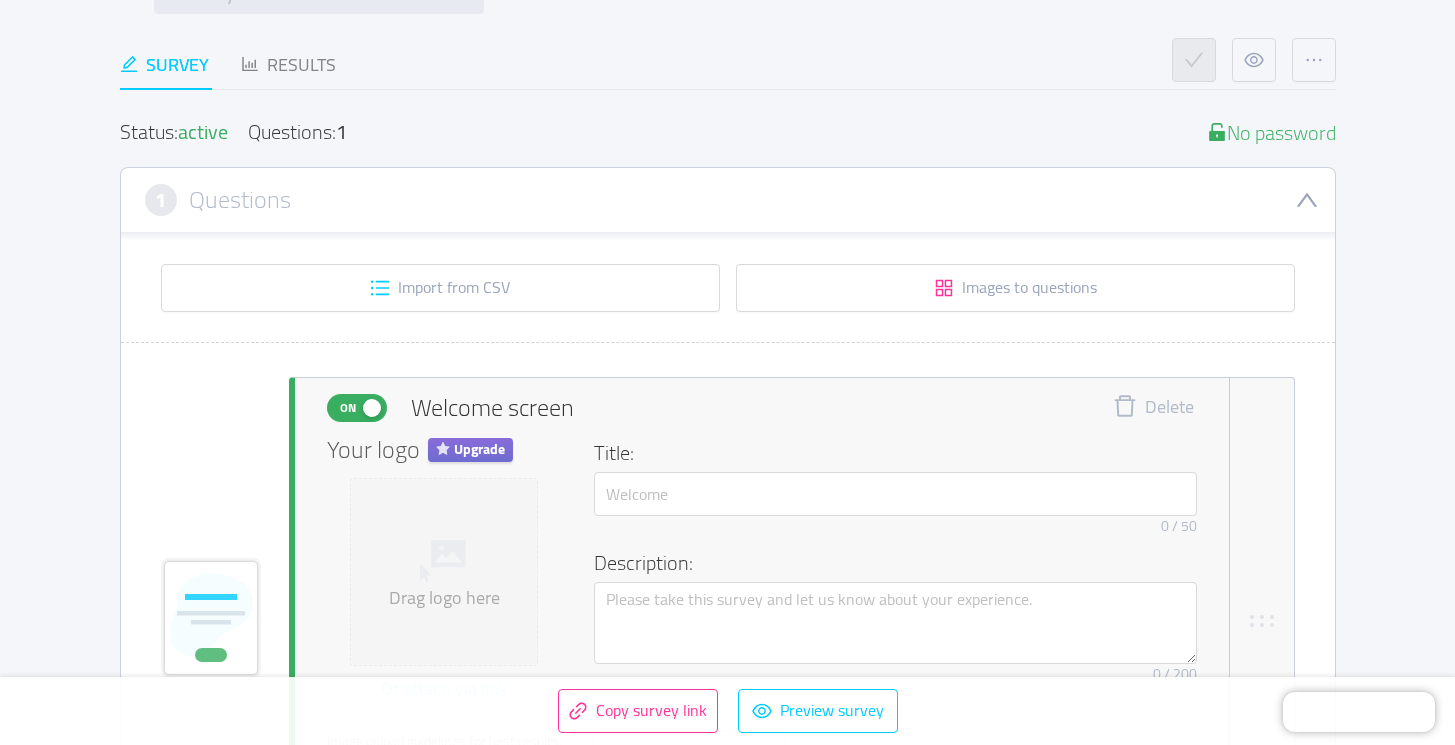 scroll, scrollTop: 147, scrollLeft: 0, axis: vertical 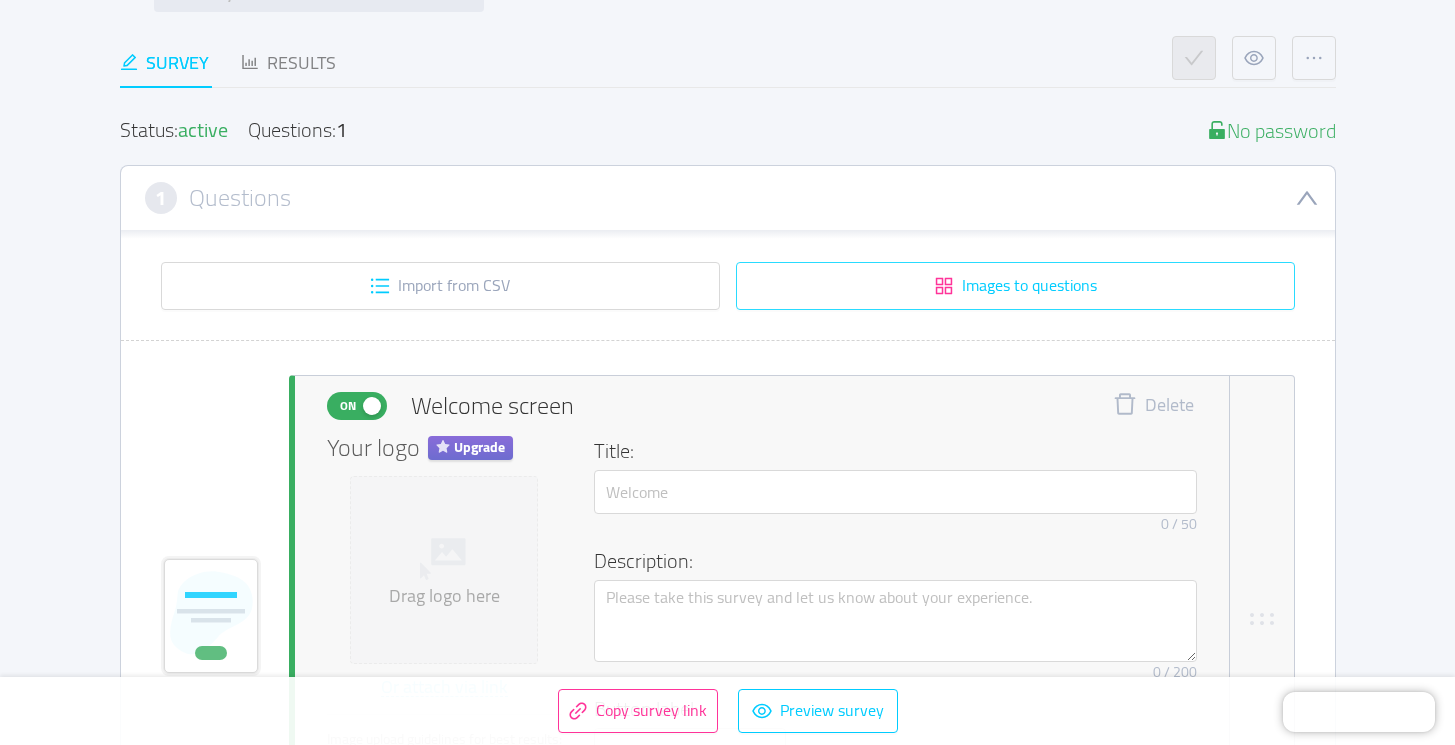 click on "Images to questions" at bounding box center (1015, 286) 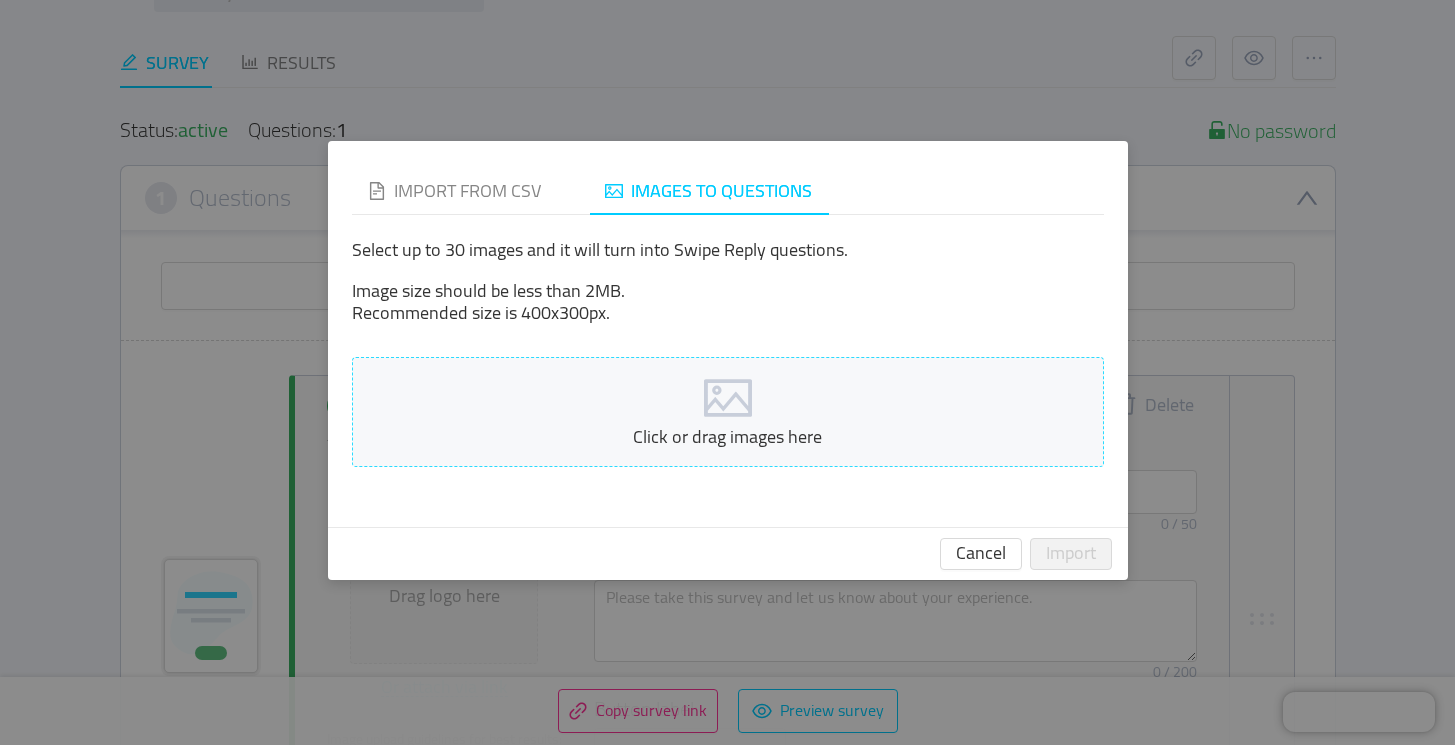 click 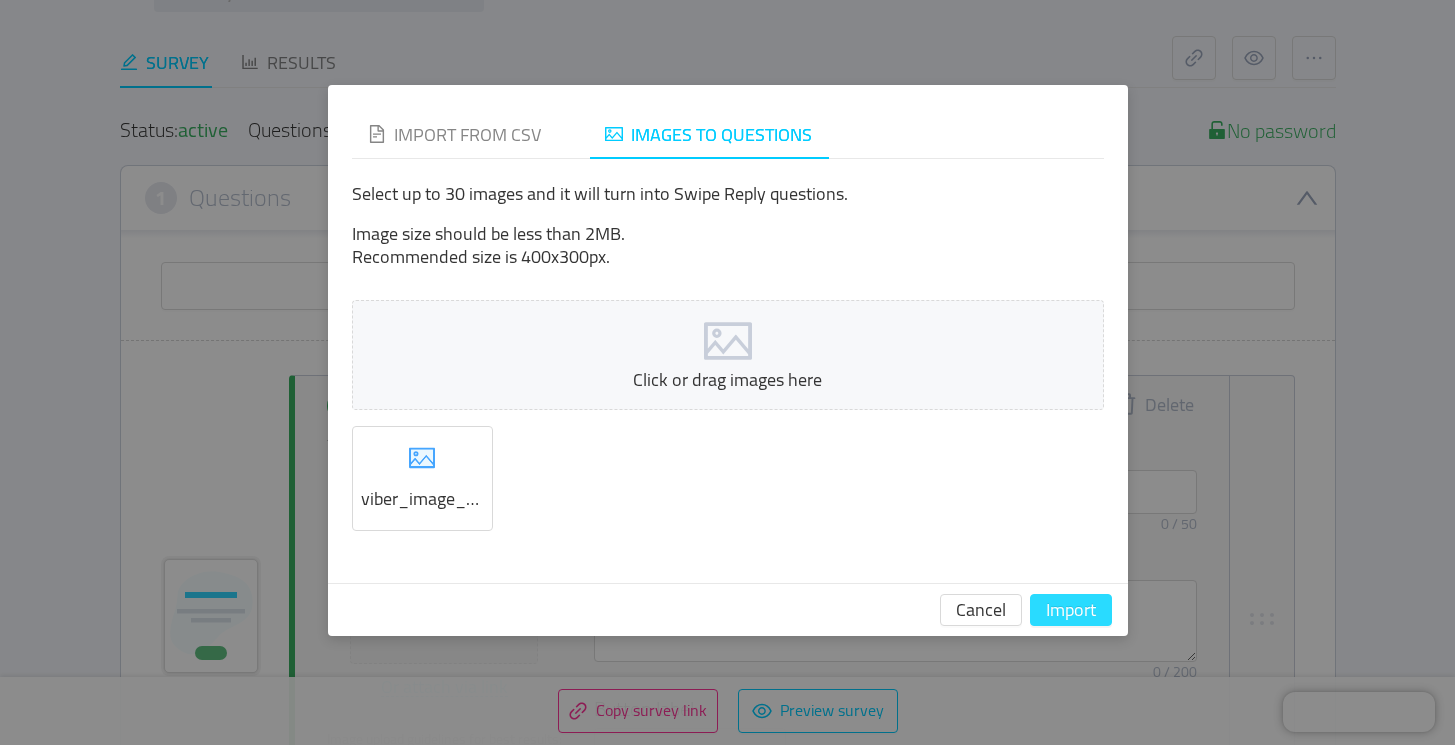 click on "Import" at bounding box center (1071, 610) 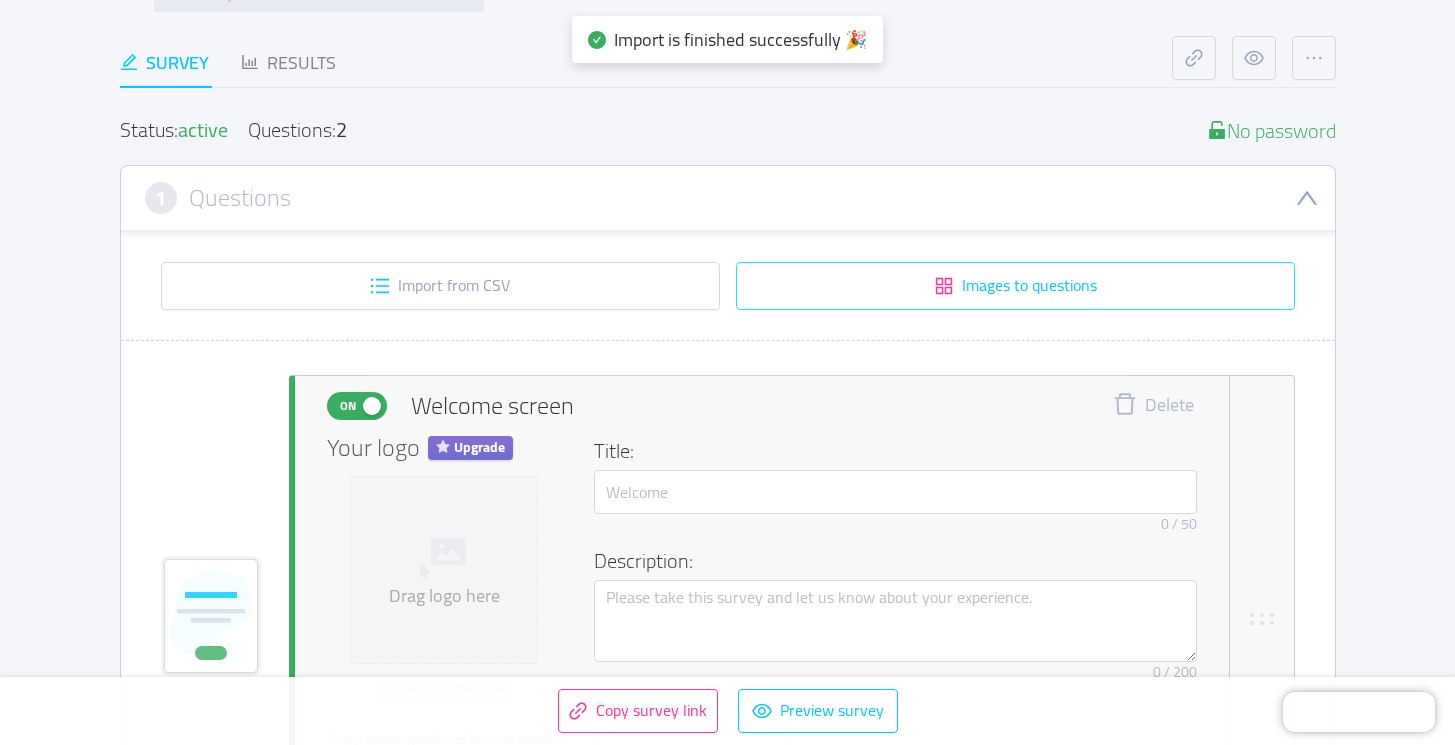 type 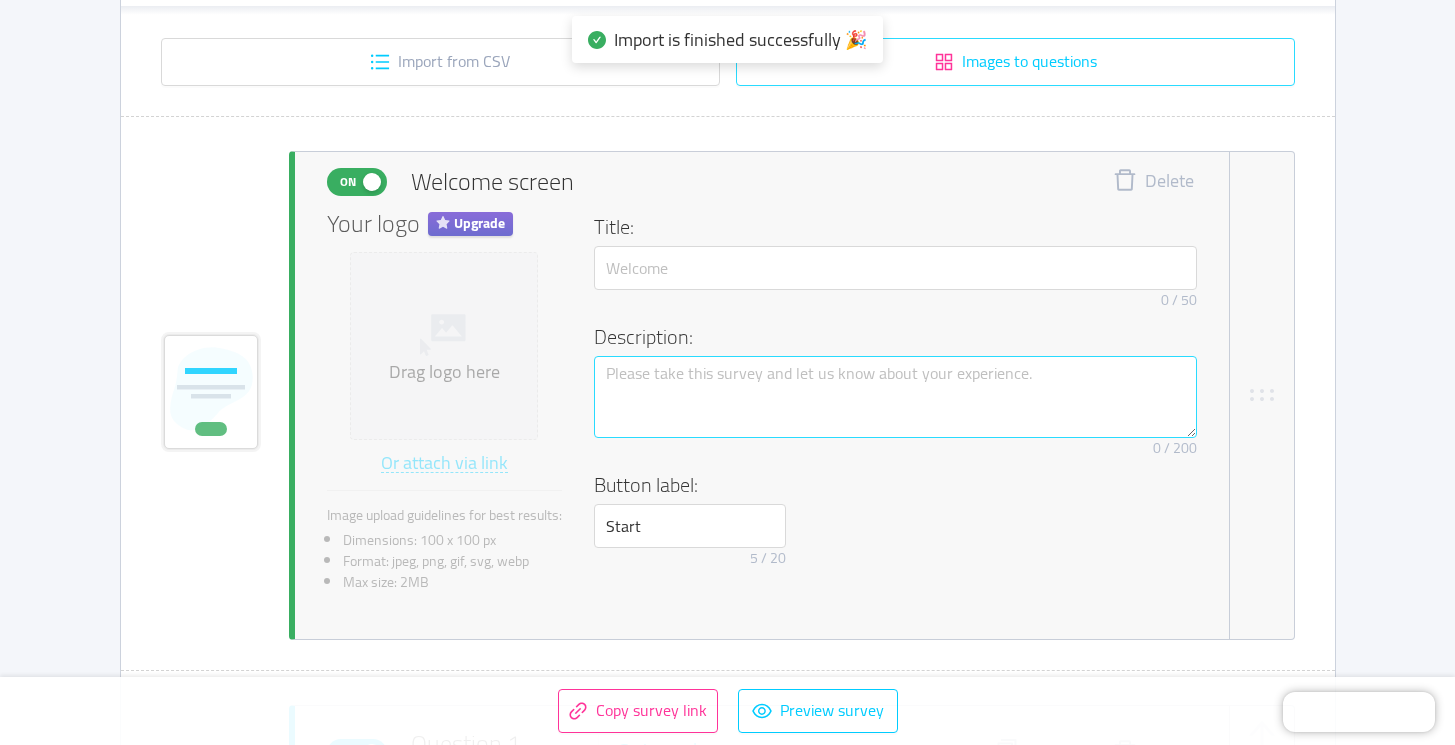 scroll, scrollTop: 373, scrollLeft: 0, axis: vertical 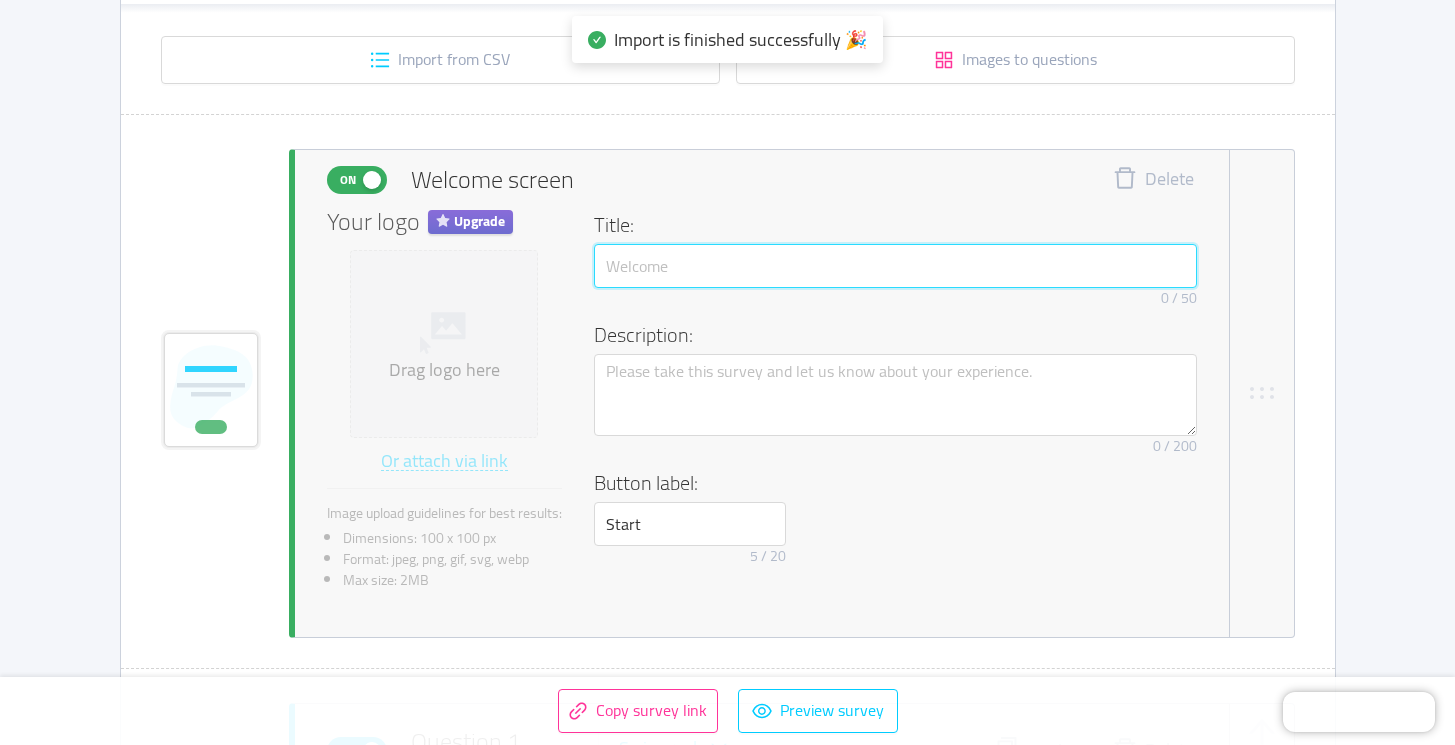 click at bounding box center (895, 266) 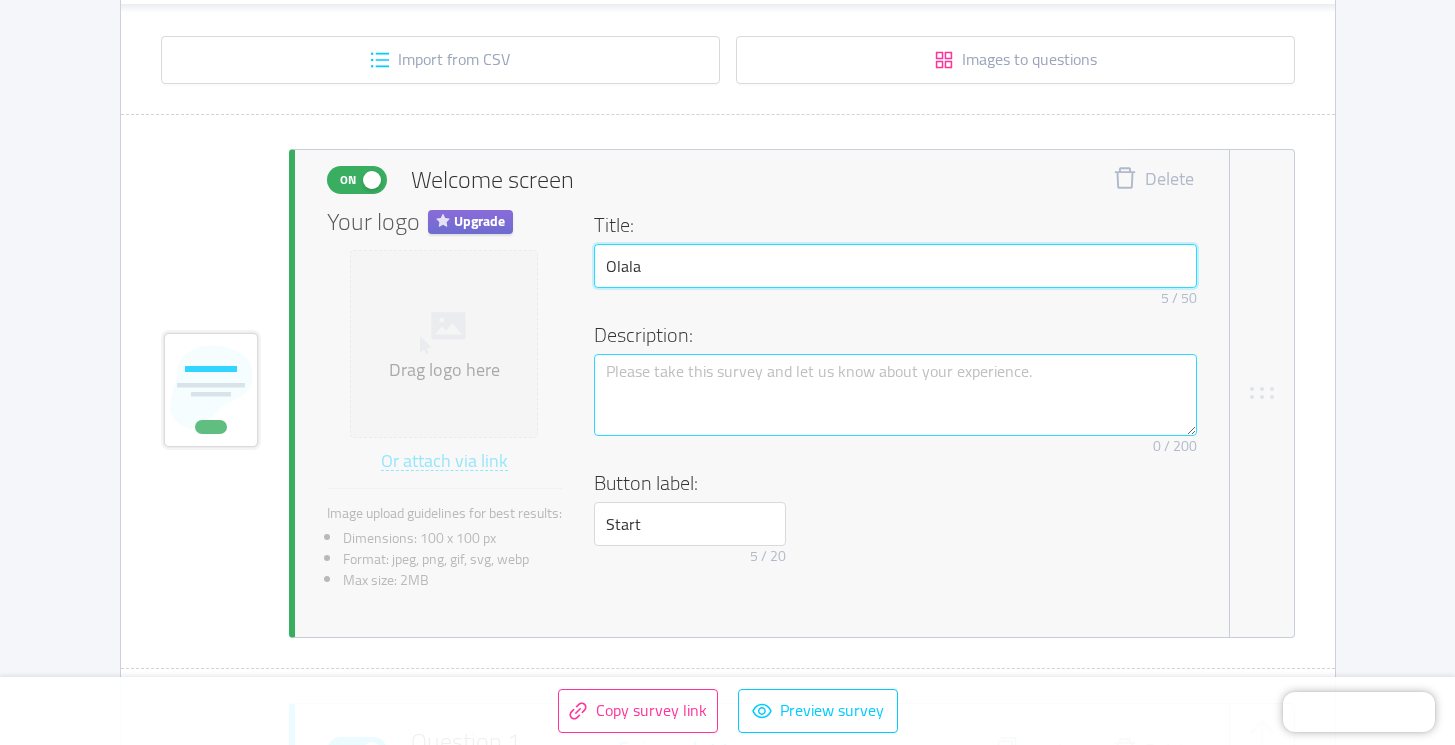 type on "Olala" 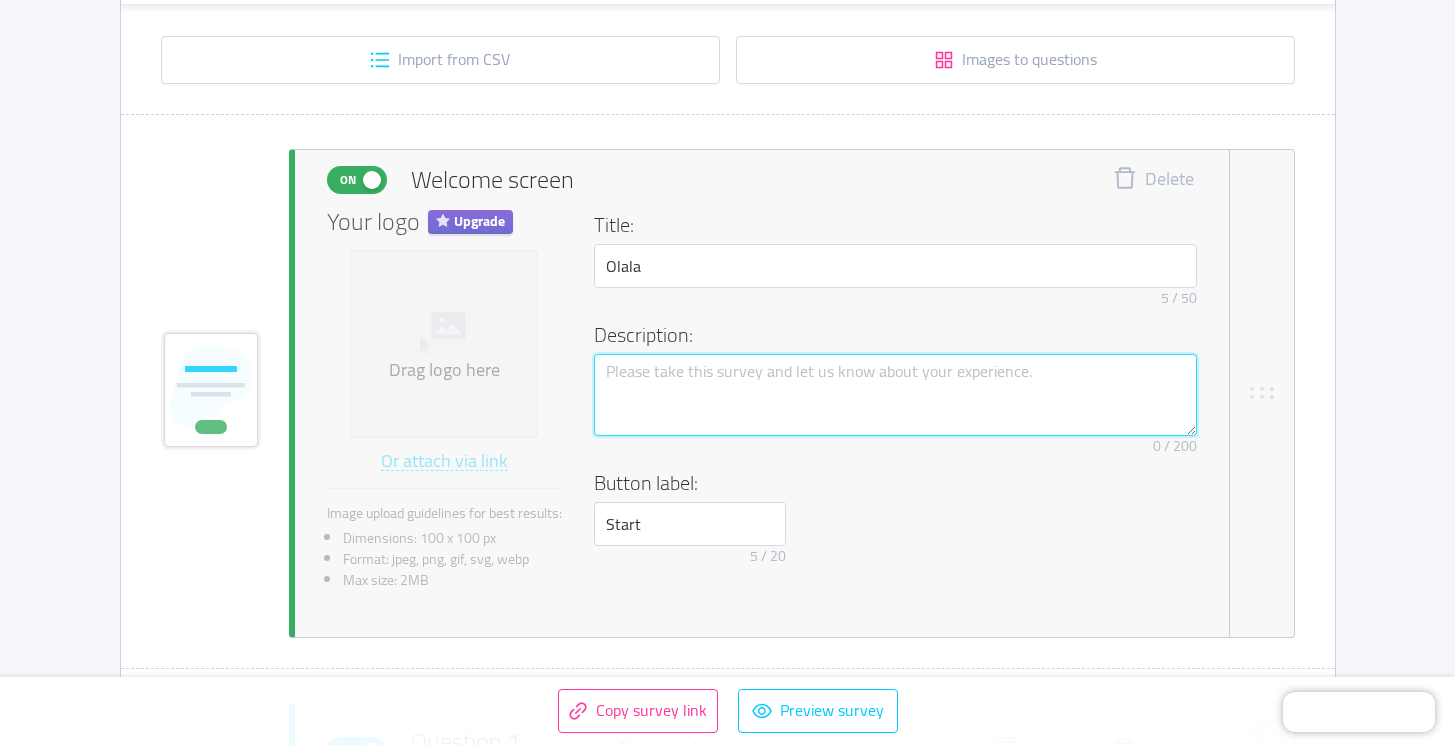 click at bounding box center (895, 395) 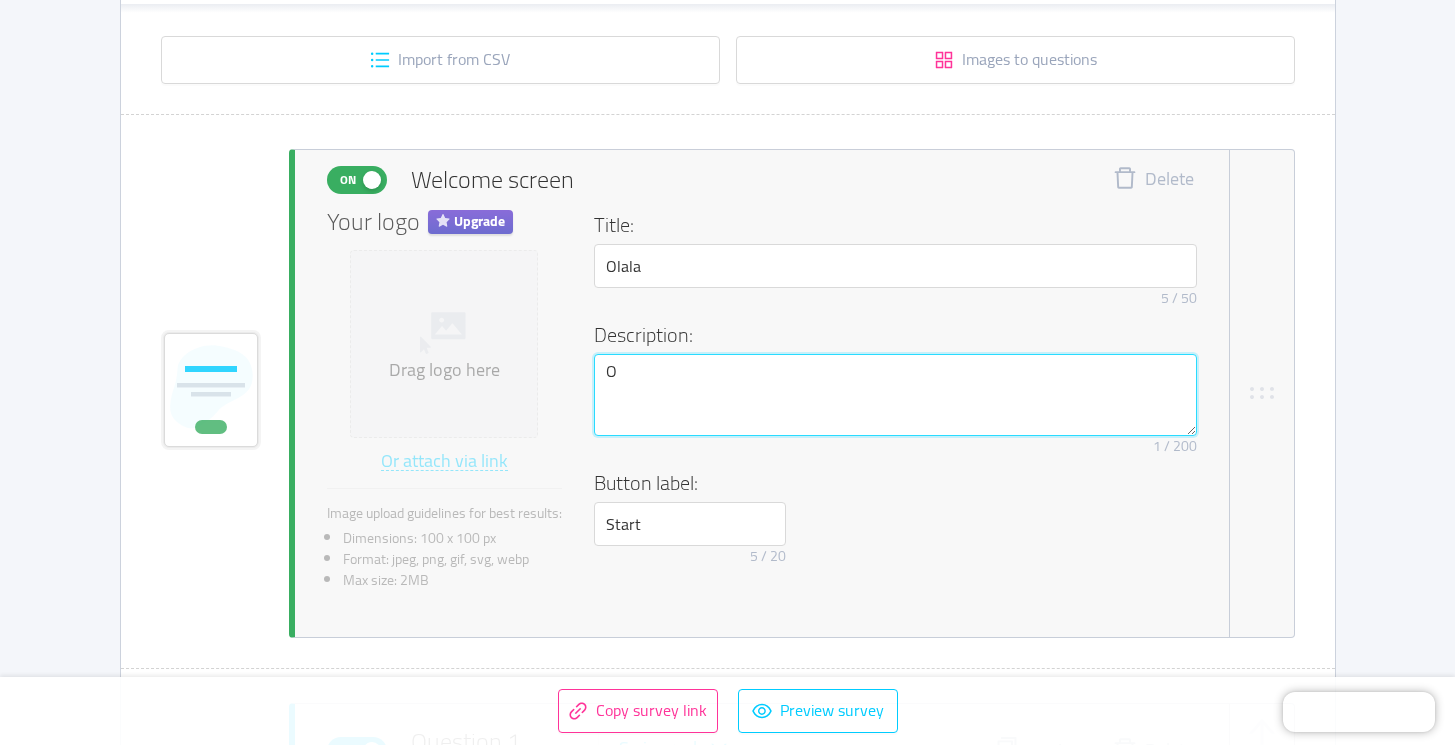 type 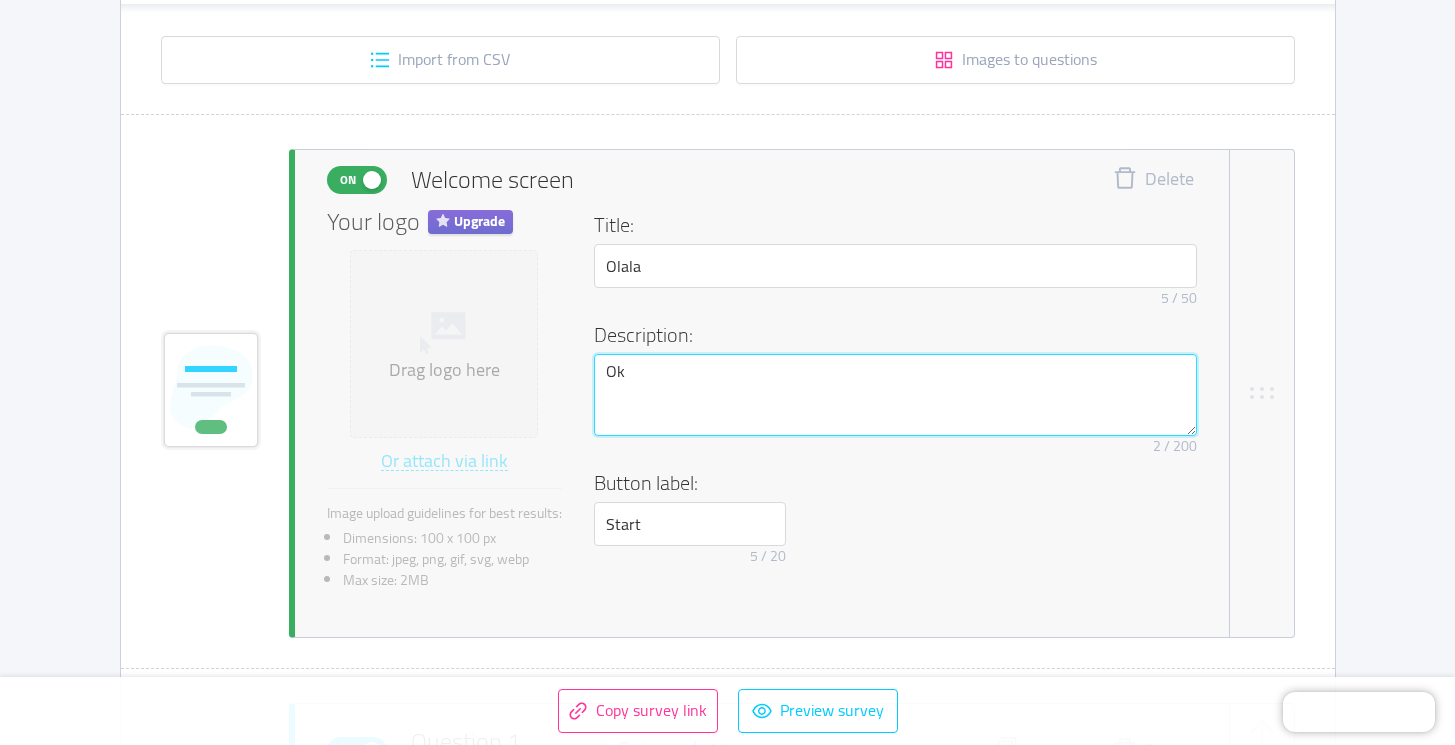 type 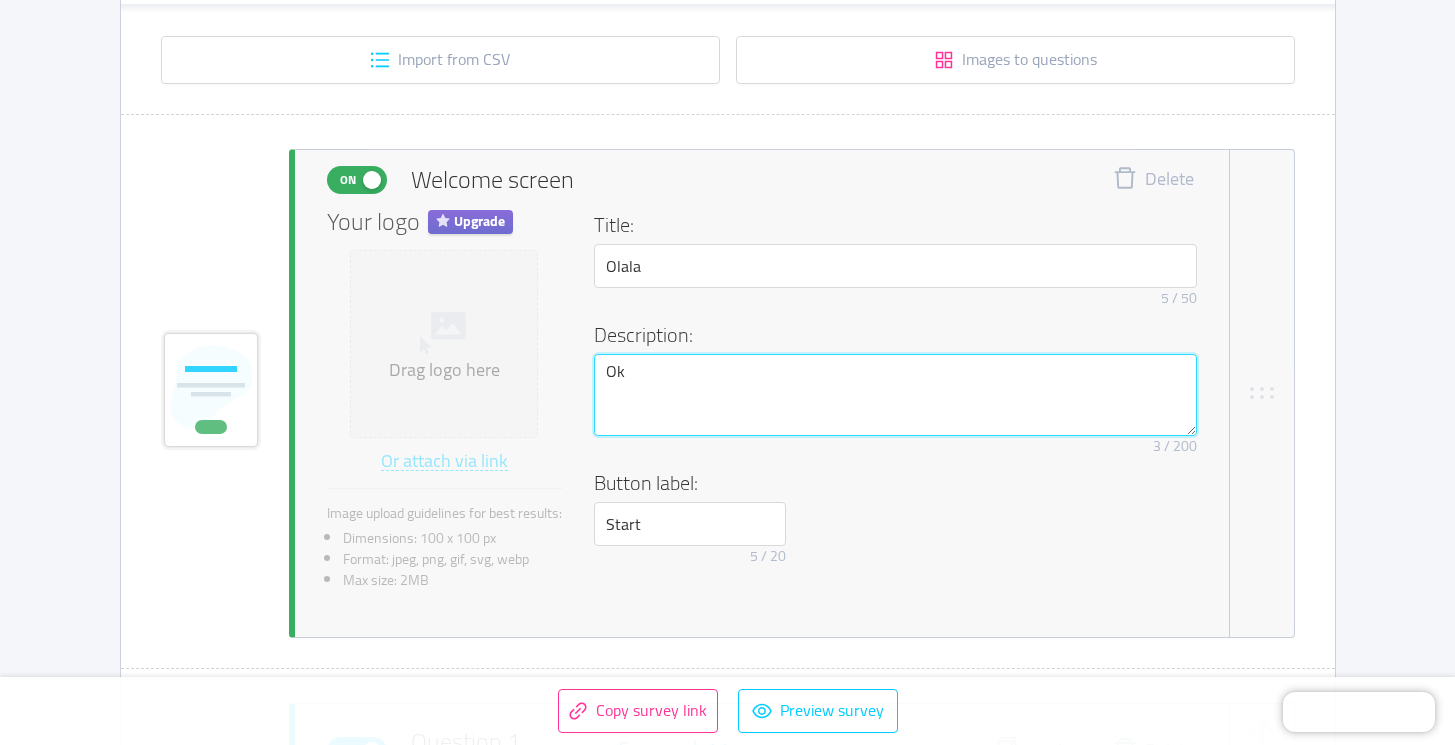 type 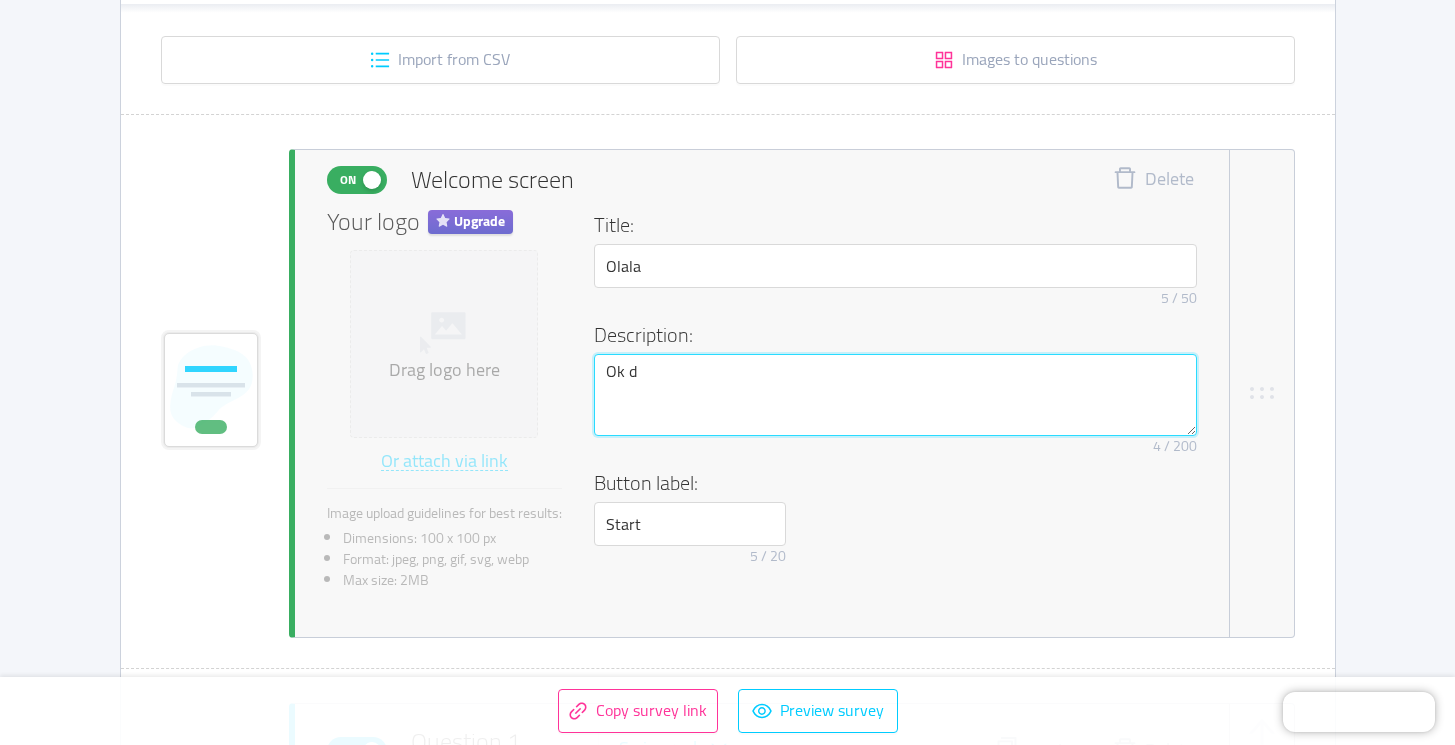 type 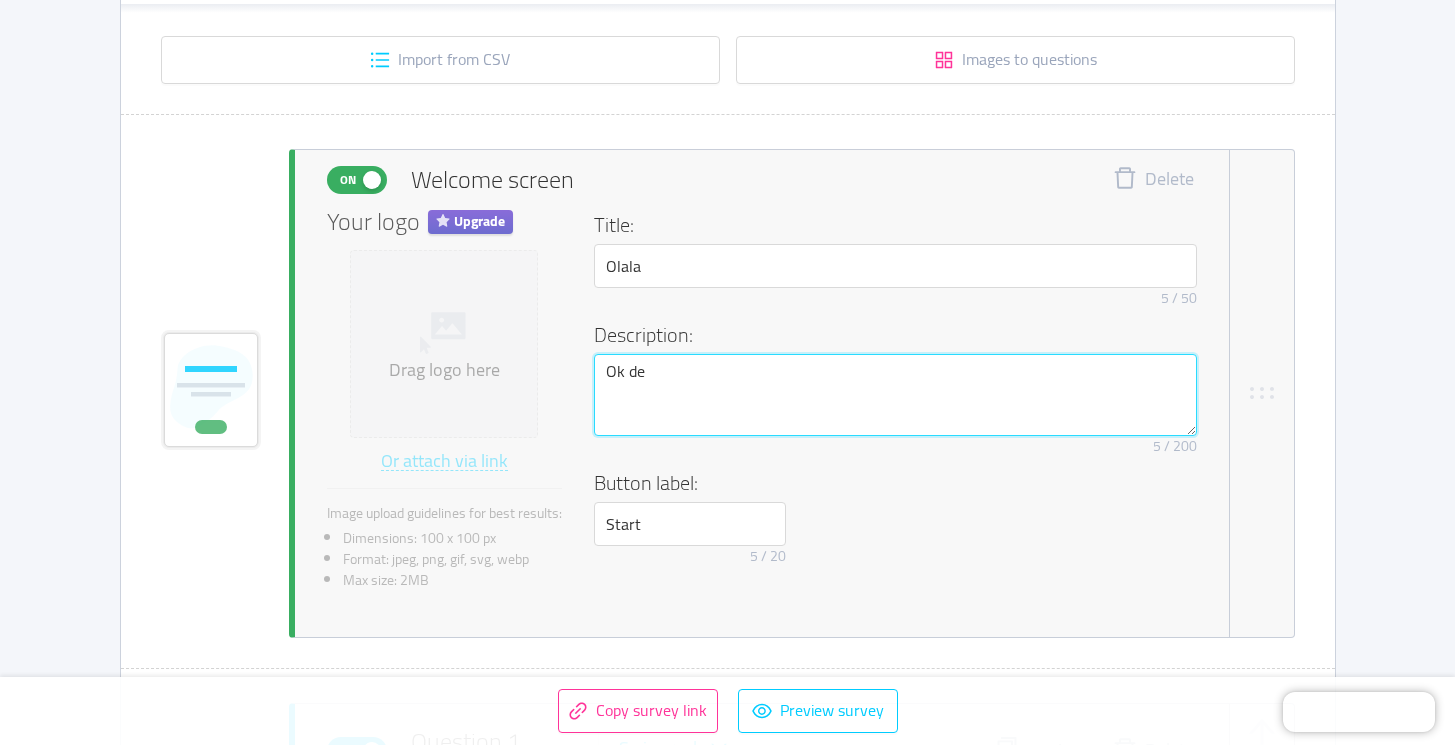 type 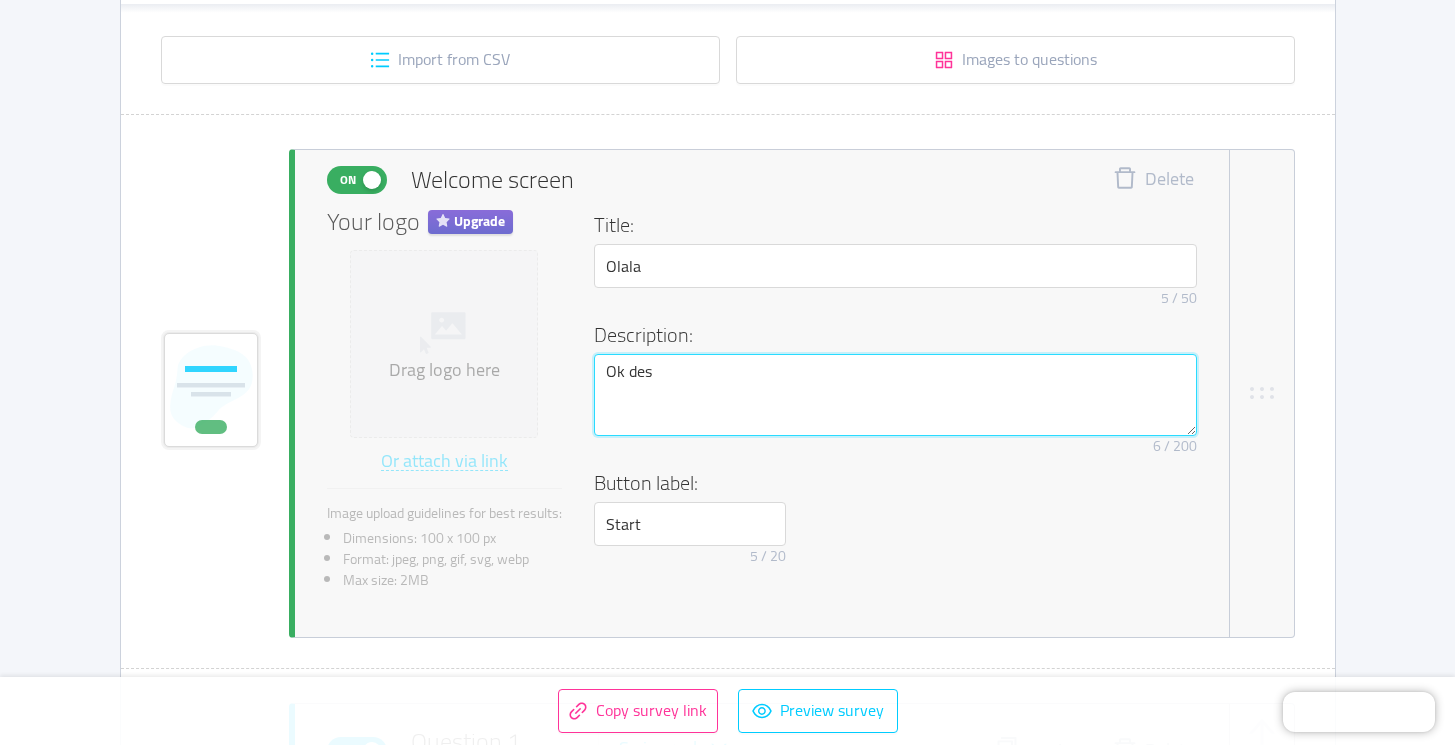 type 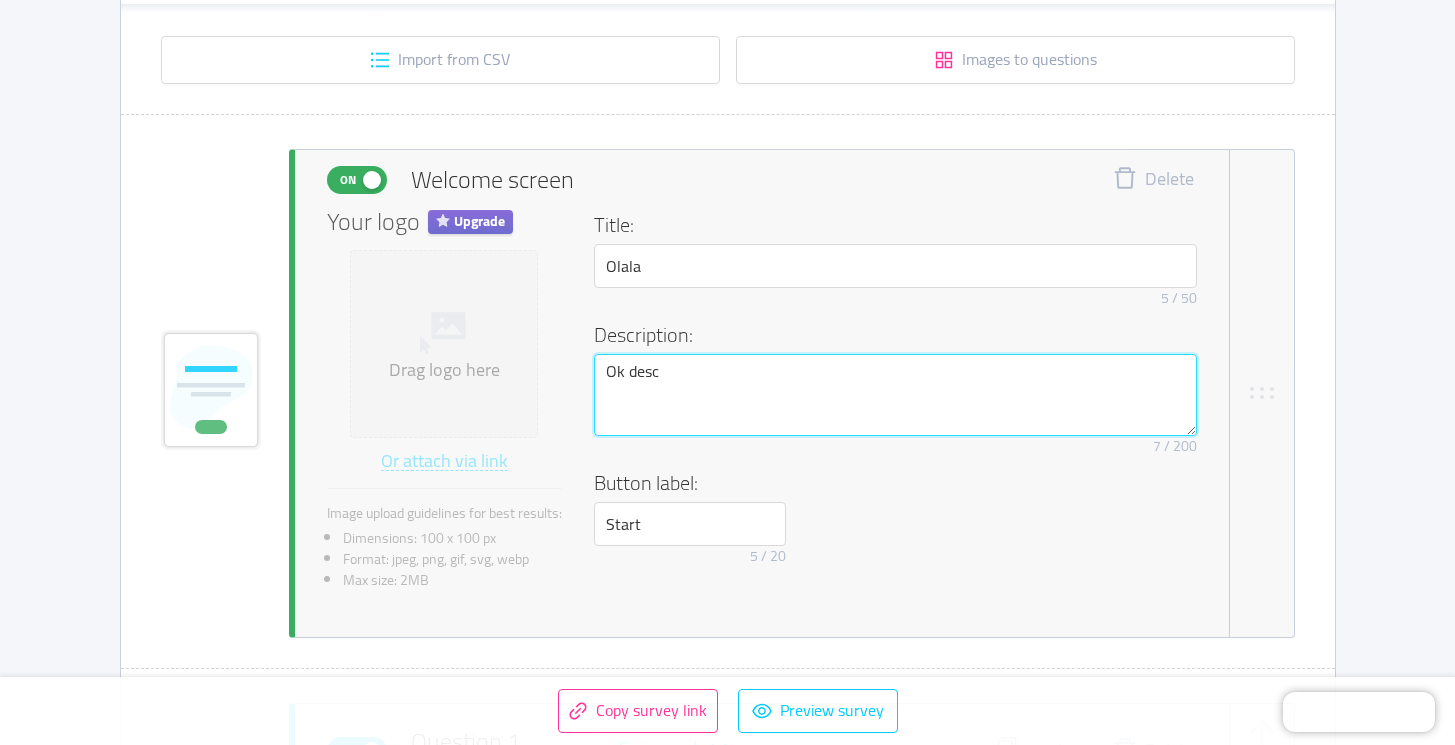 type 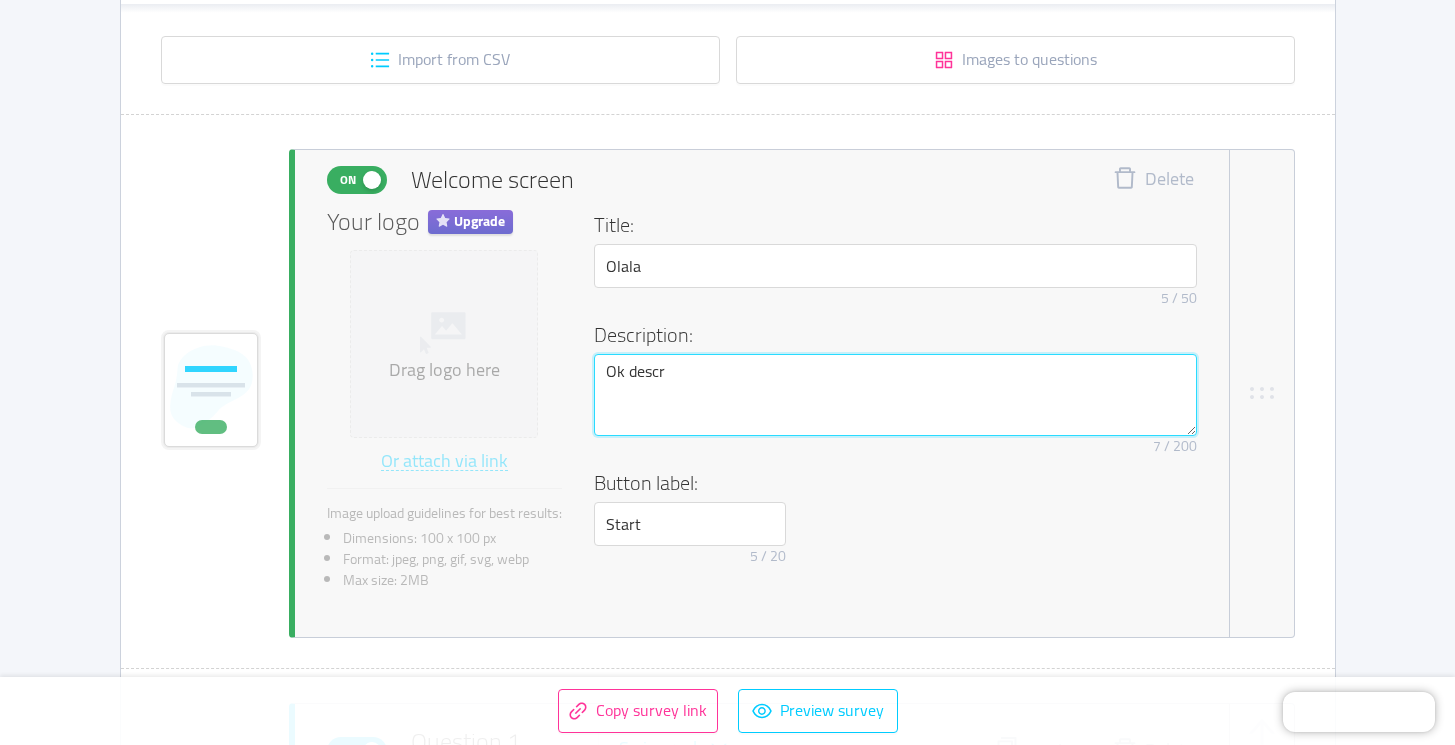 type 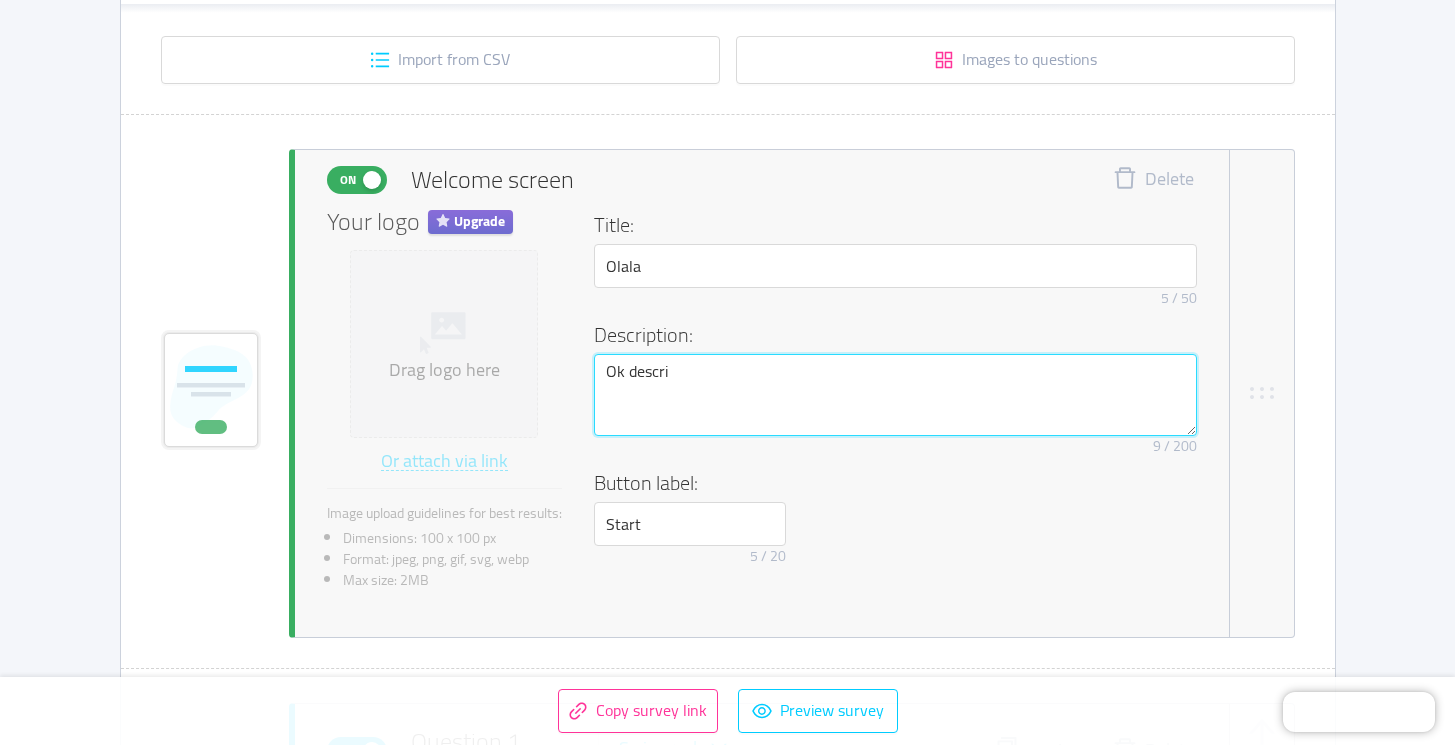 type 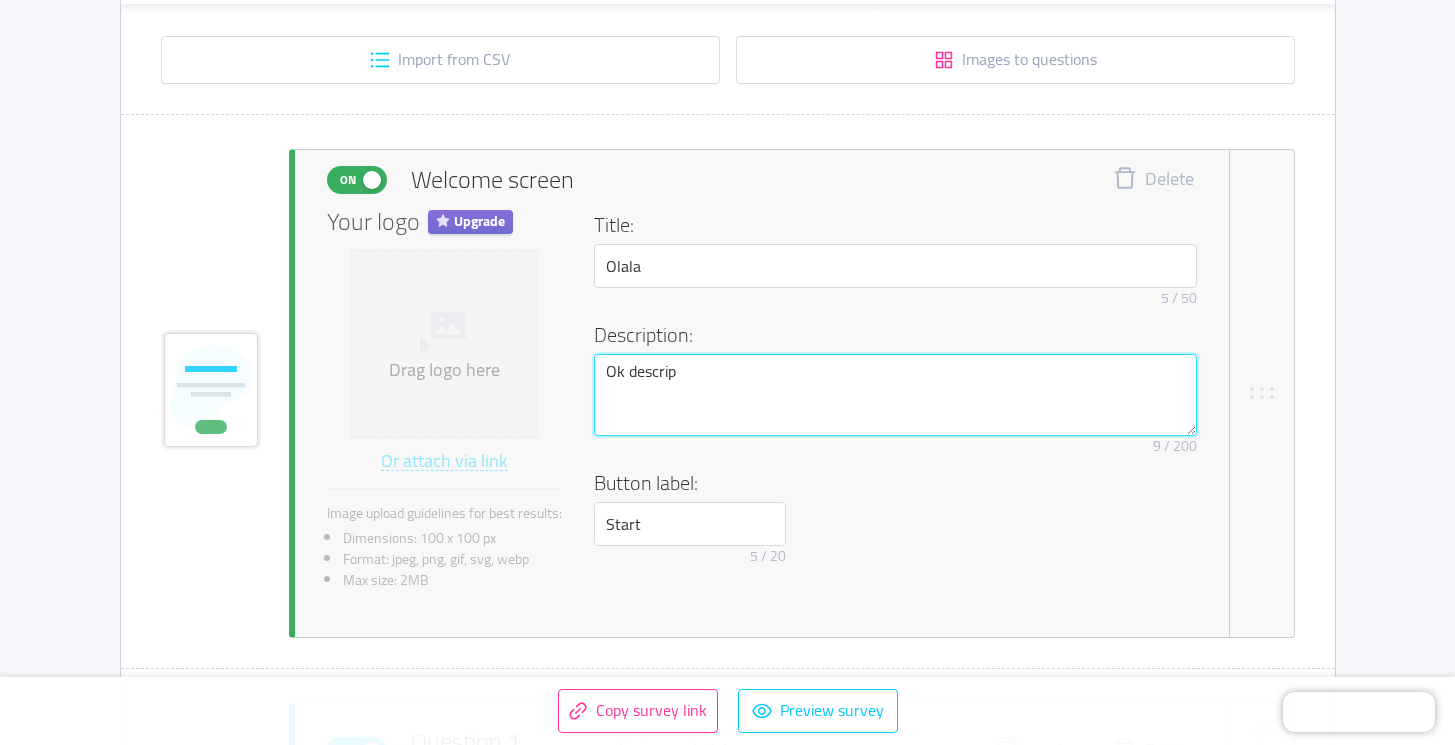 type 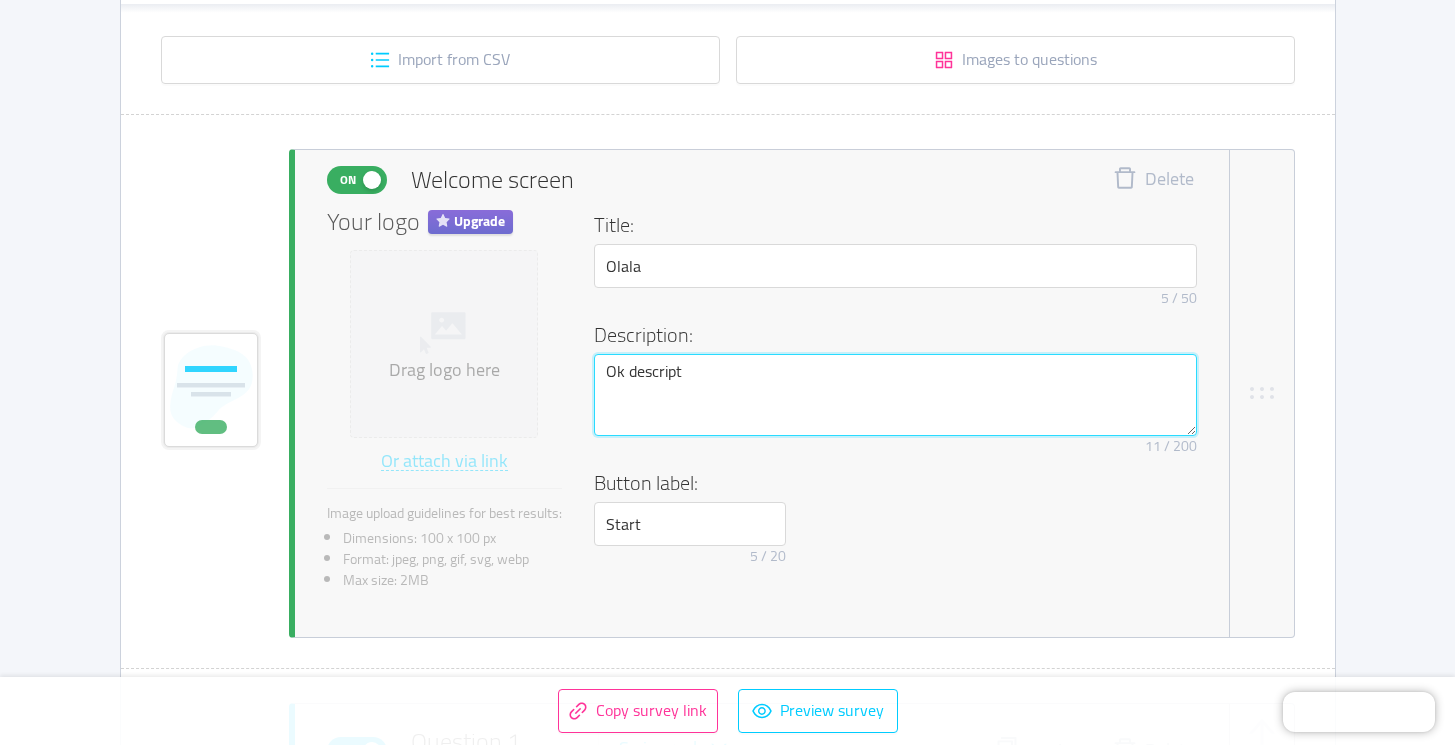 type 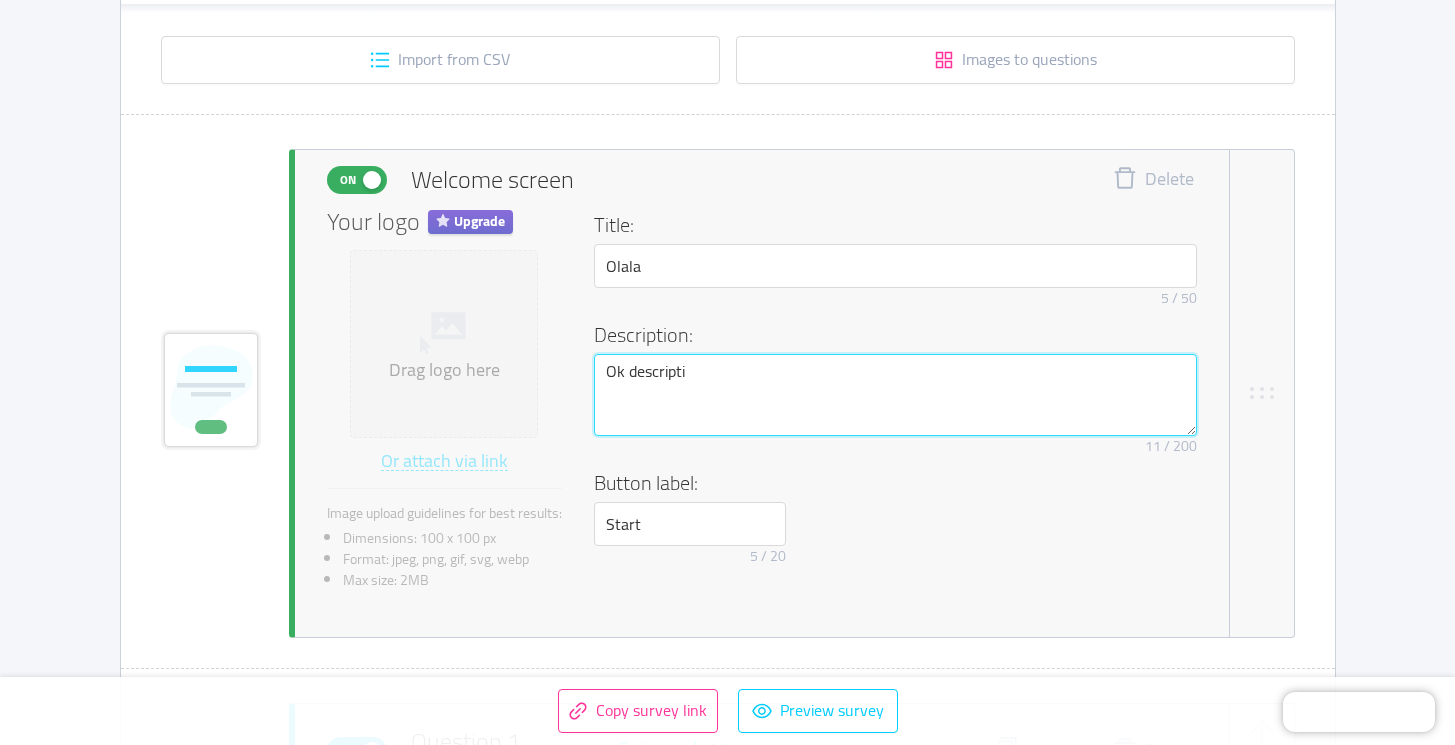 type on "Ok descriptio" 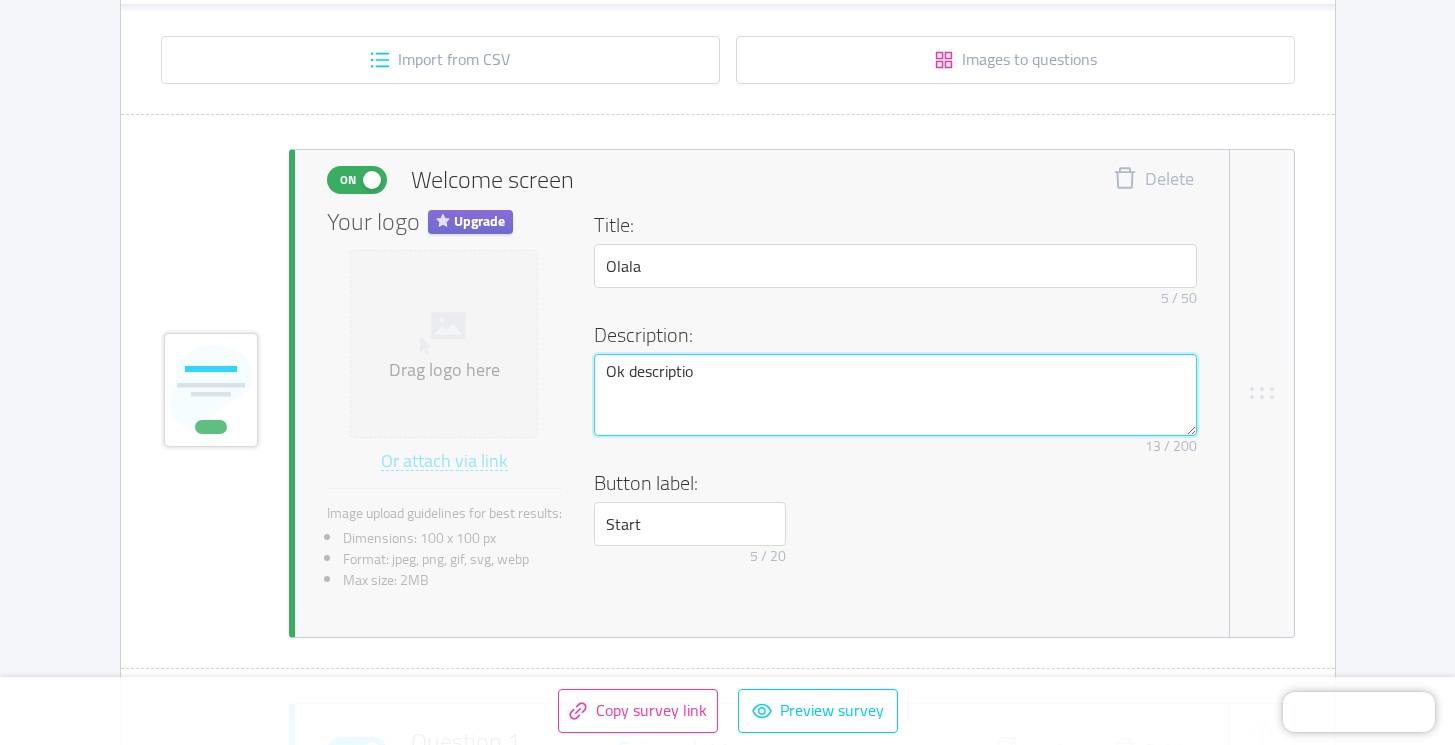 type 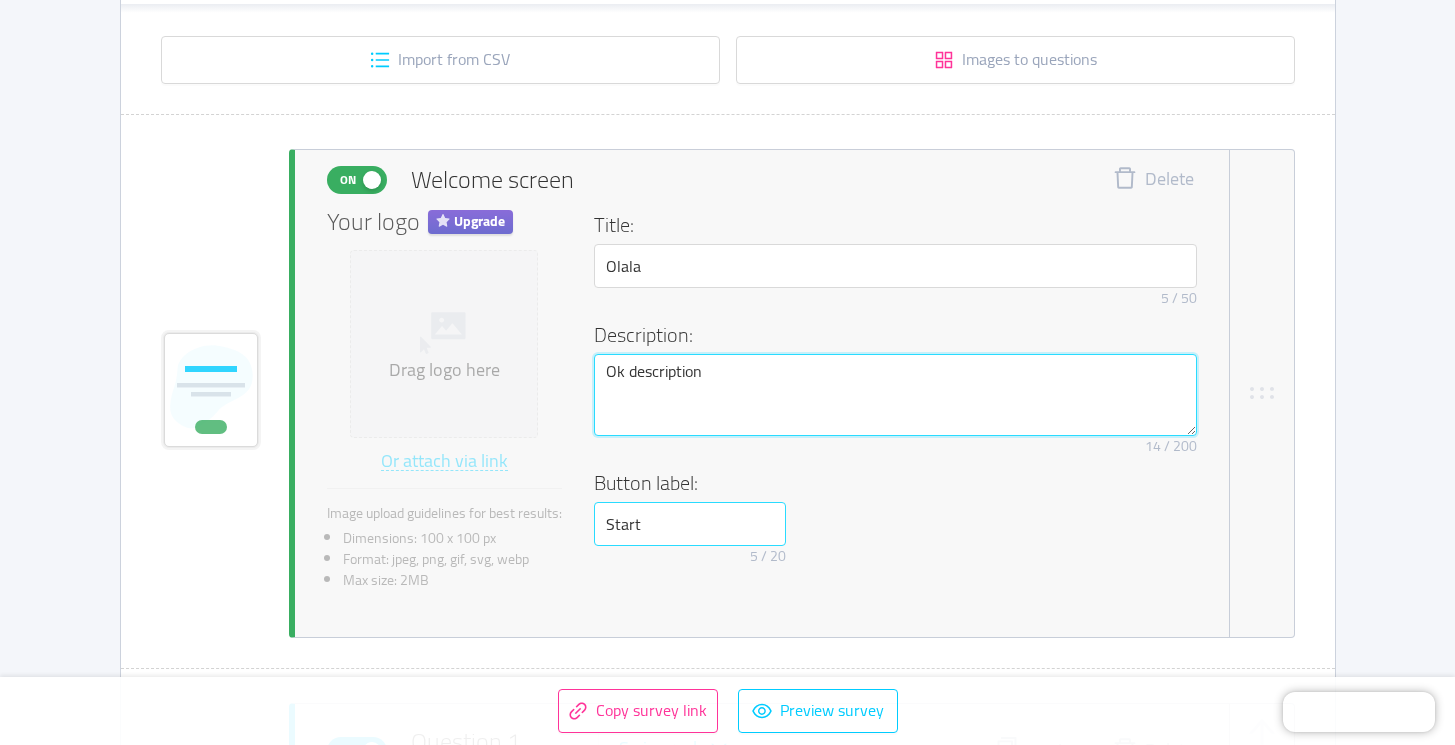 type on "Ok description" 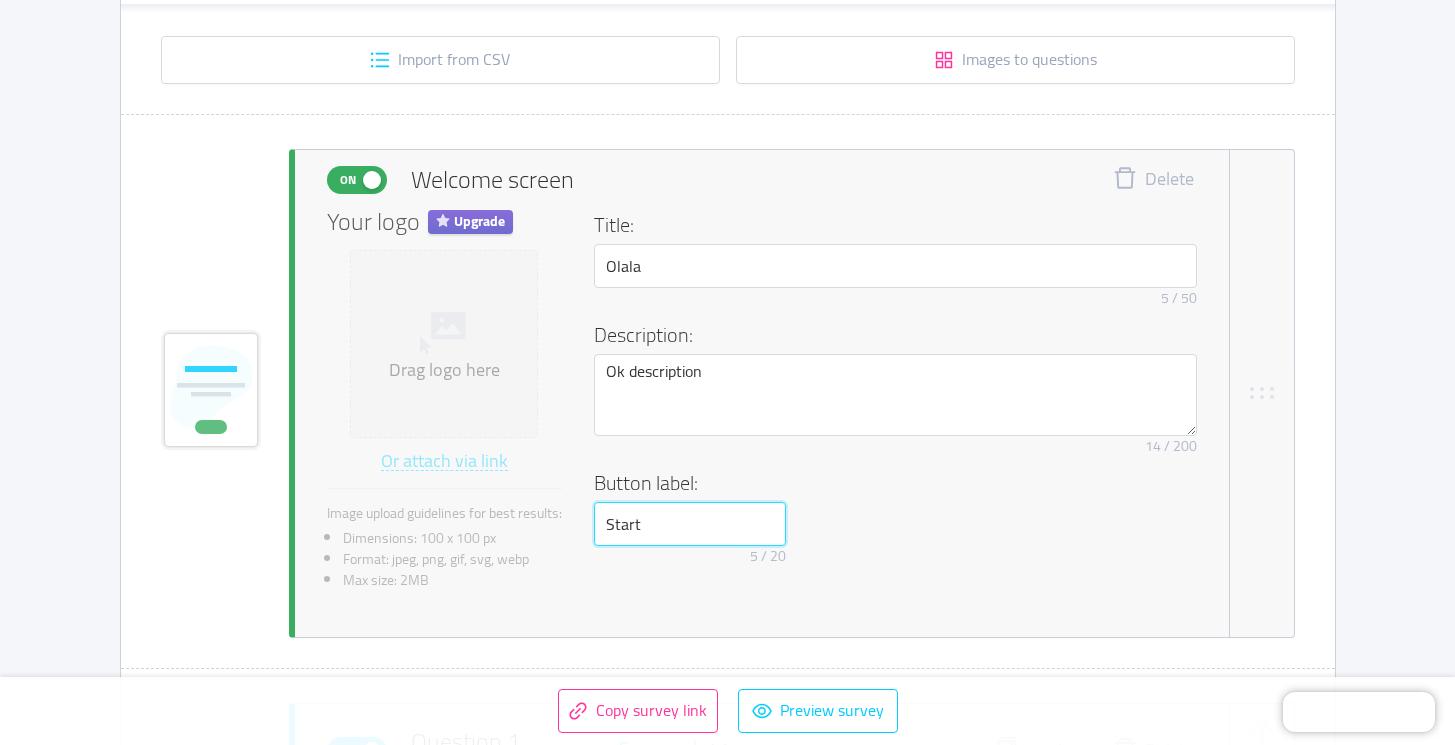 click on "Start" at bounding box center [690, 524] 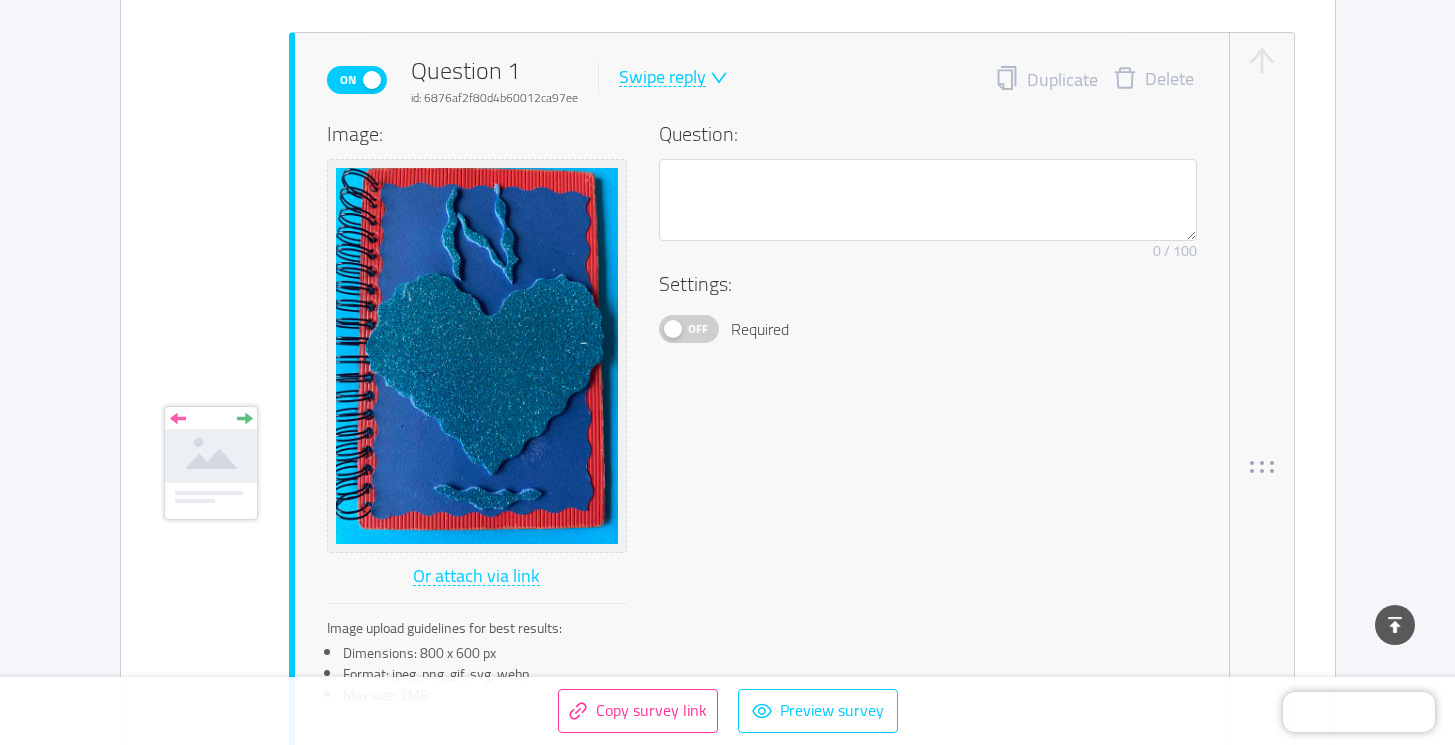 scroll, scrollTop: 1051, scrollLeft: 0, axis: vertical 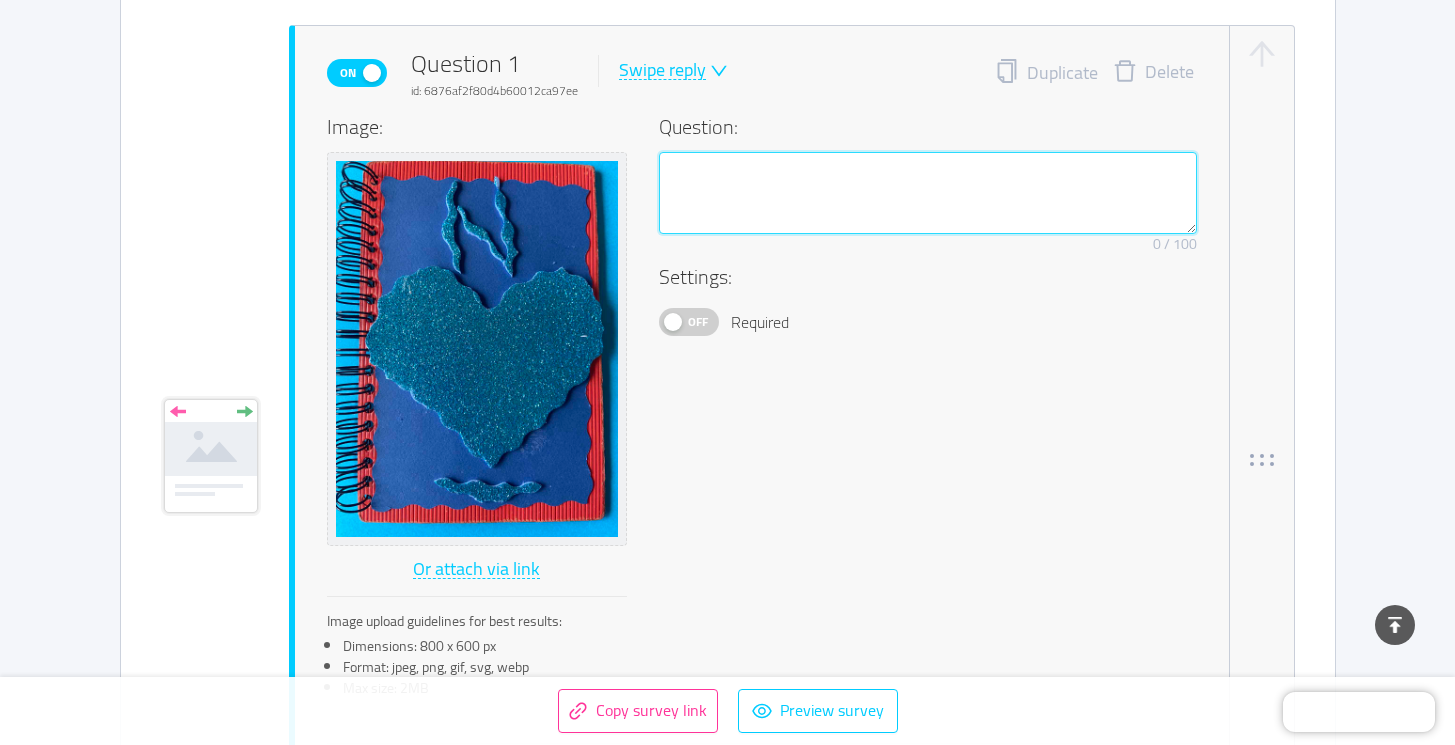 click at bounding box center [928, 193] 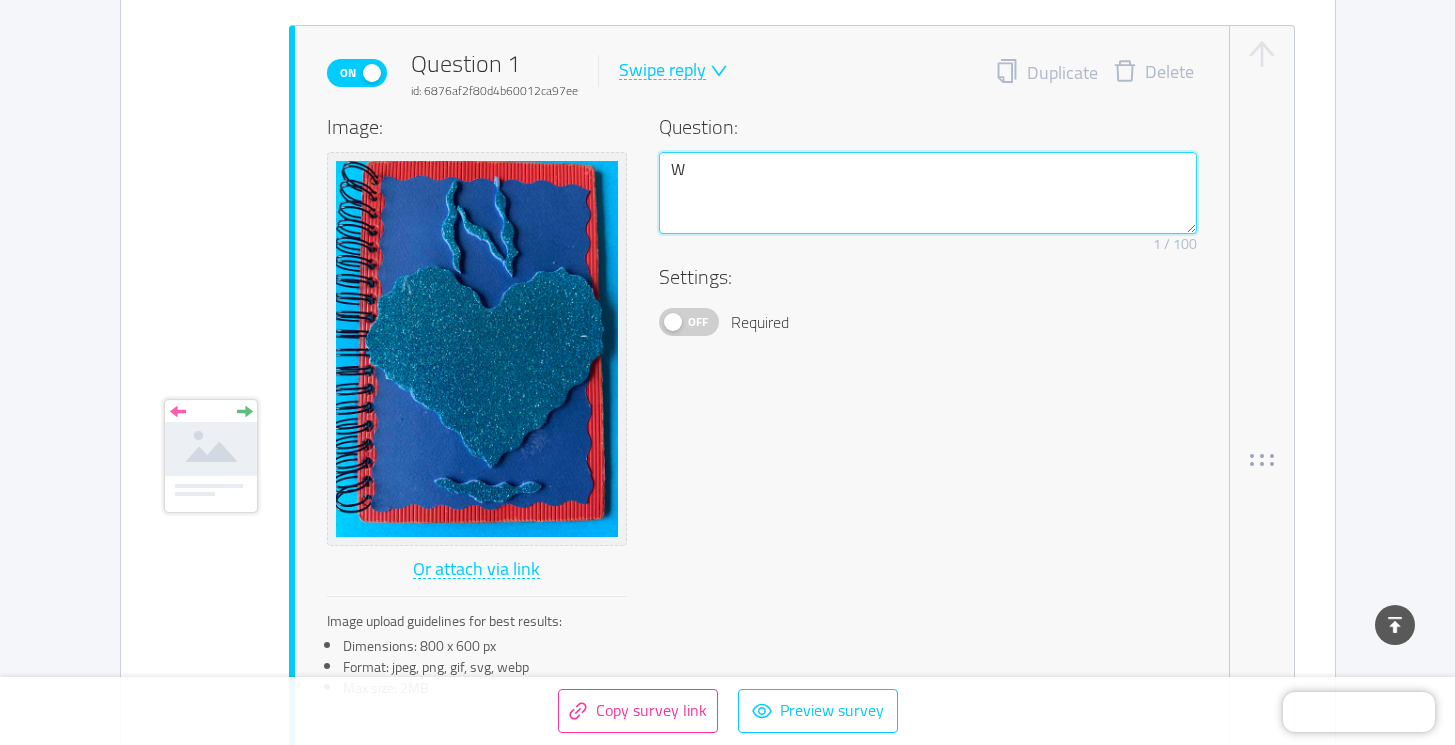 type 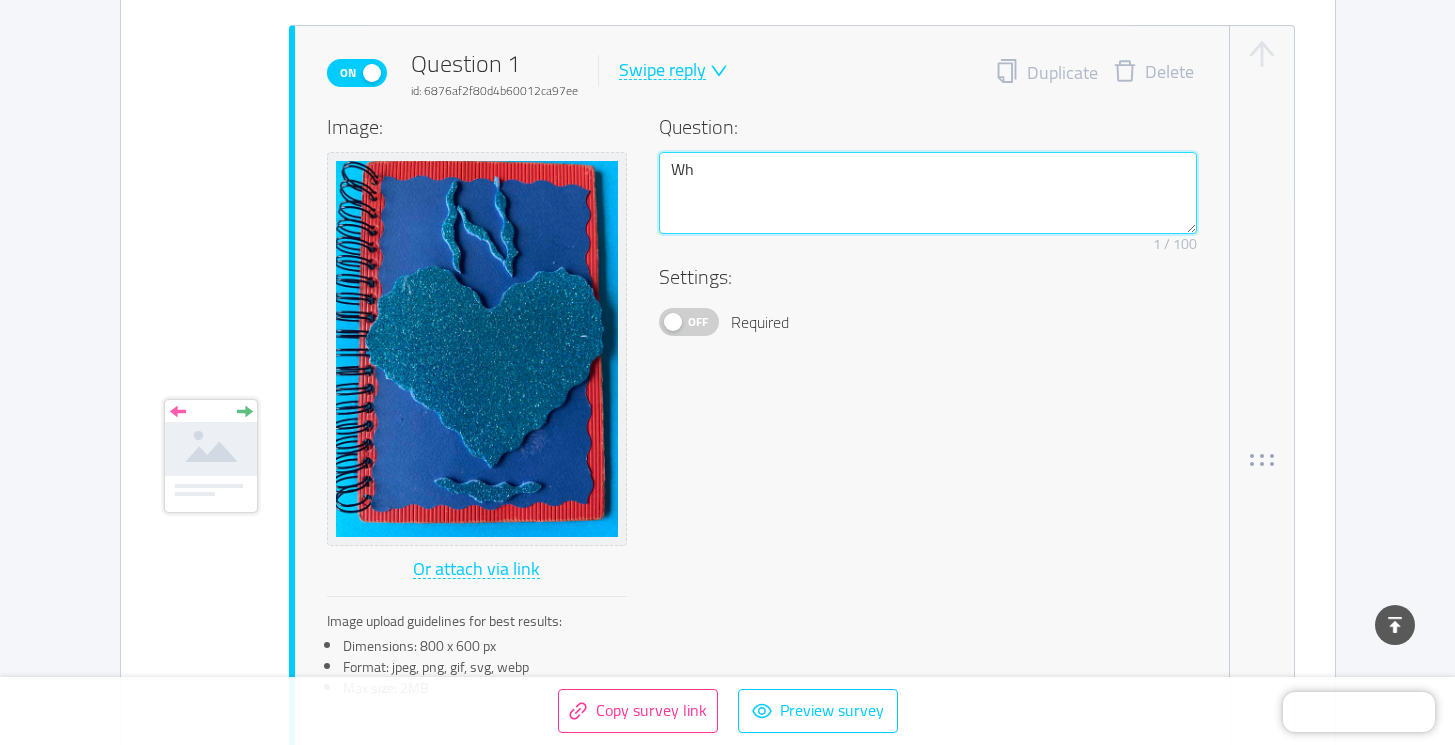 type 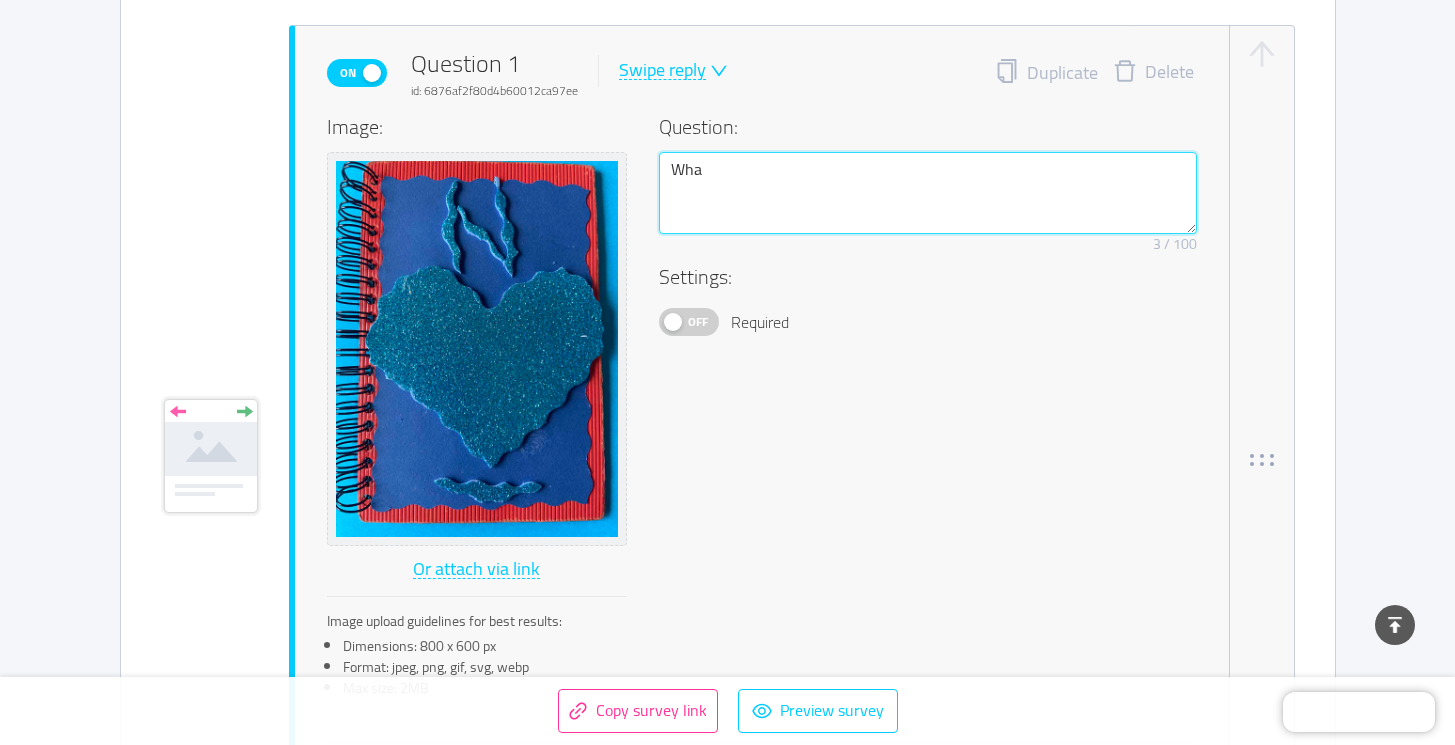 type 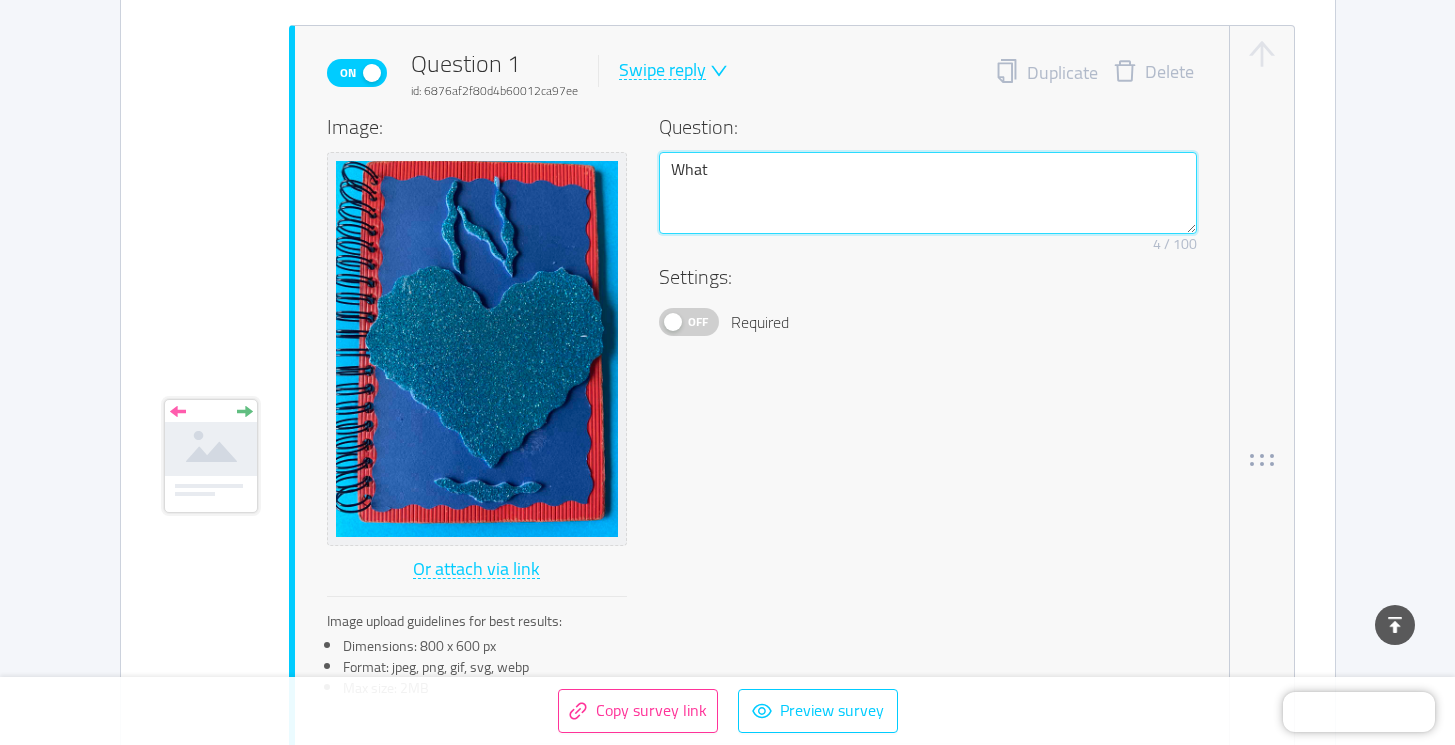 type 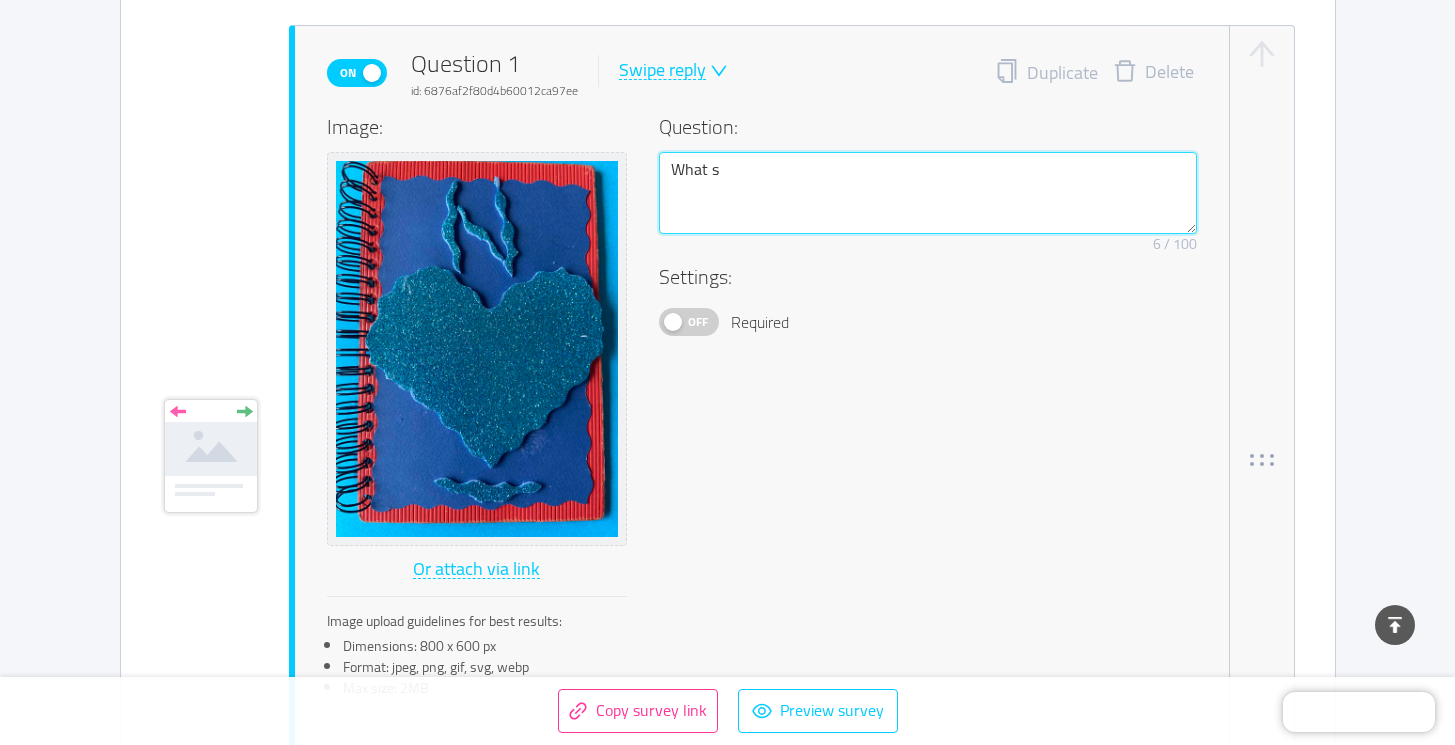 type 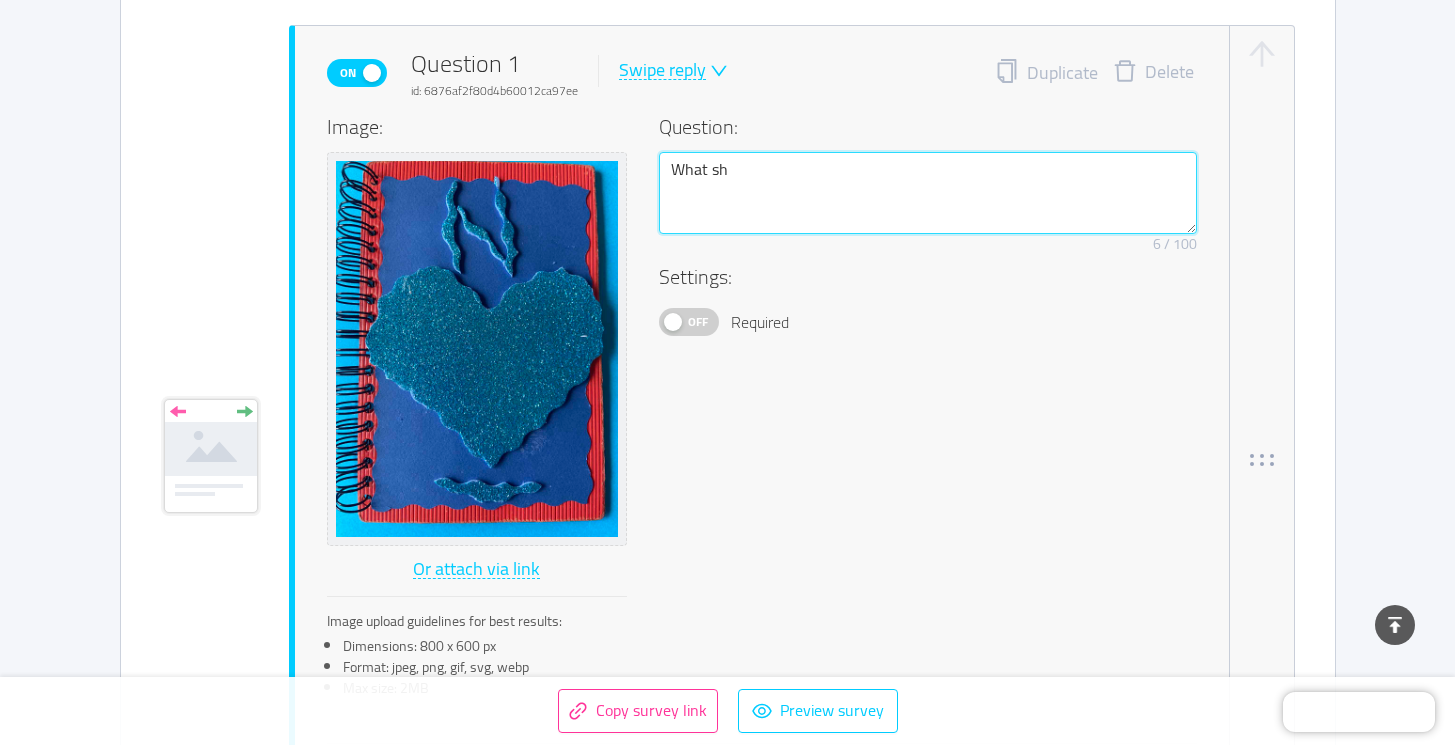 type 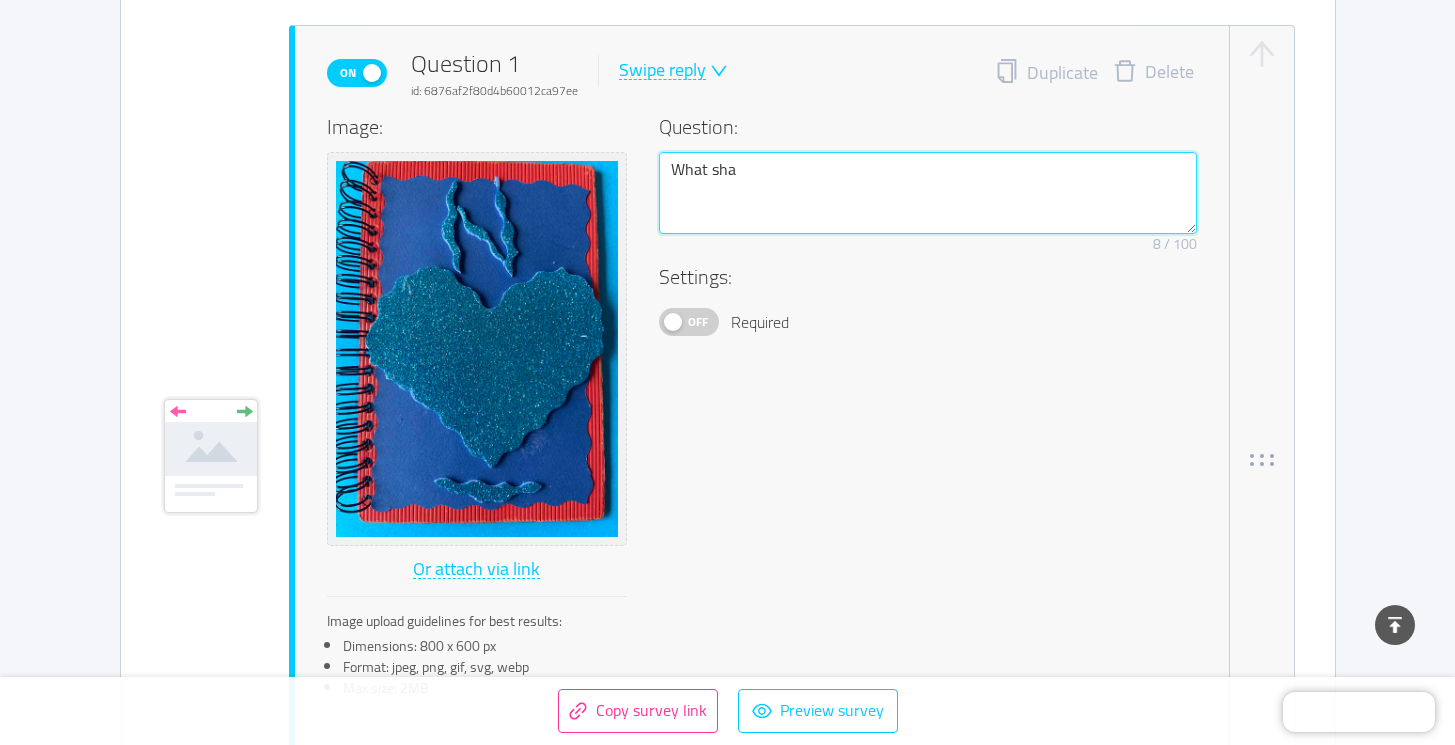 type 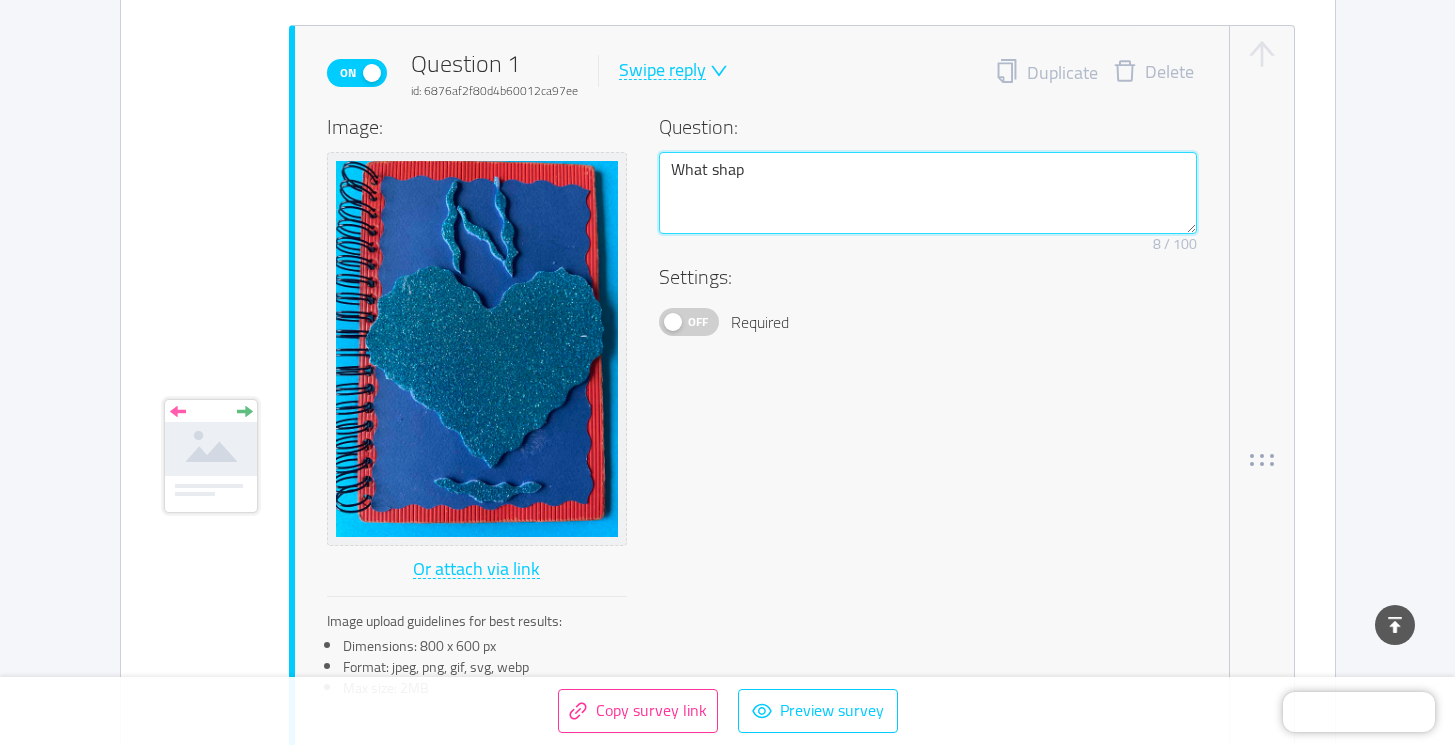 type 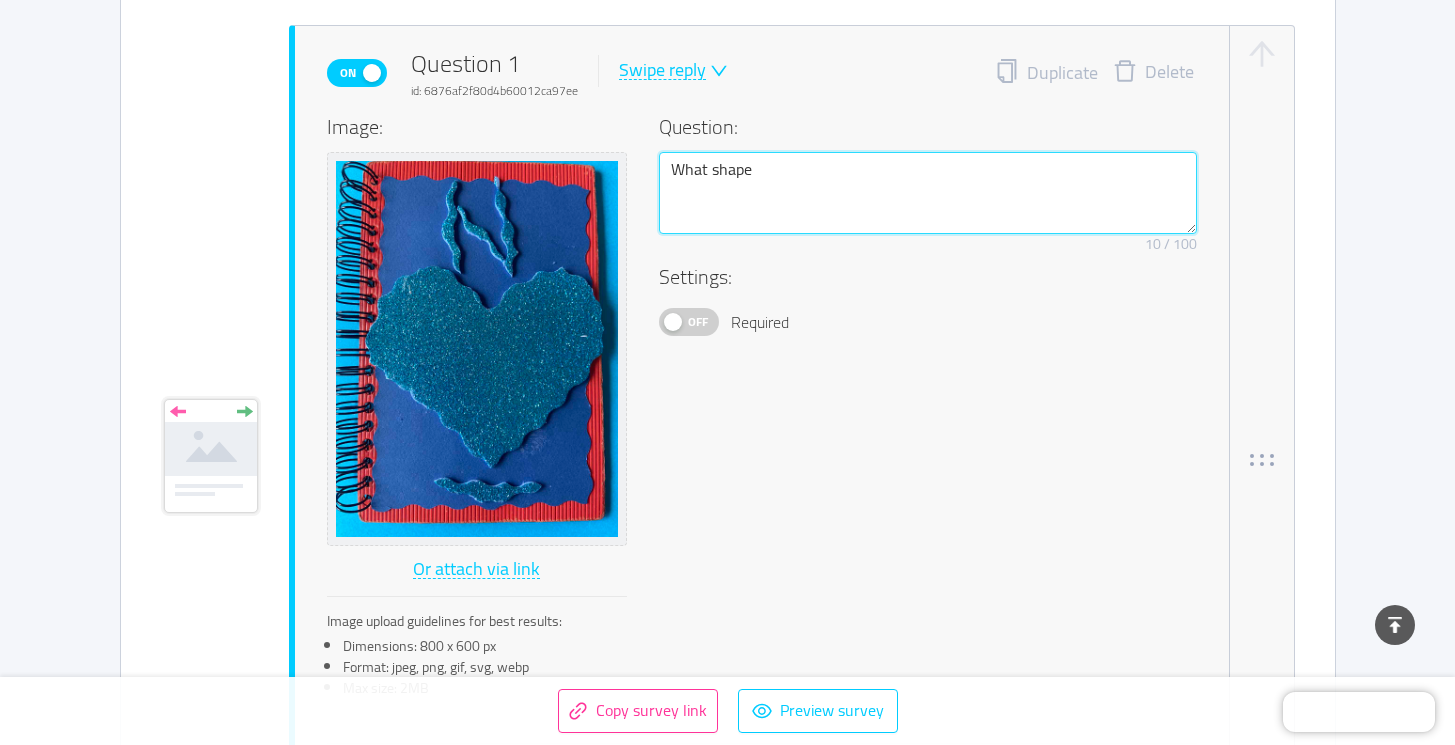 type 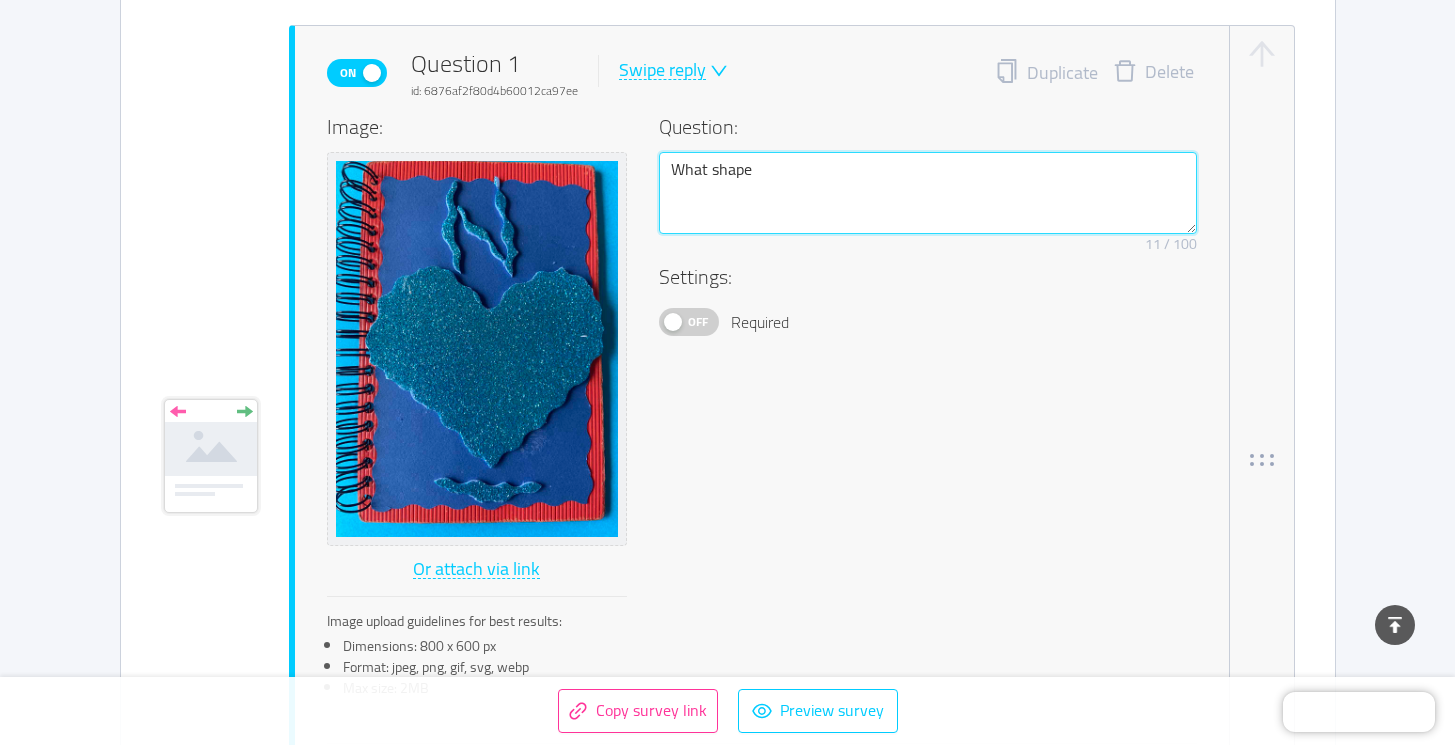 type 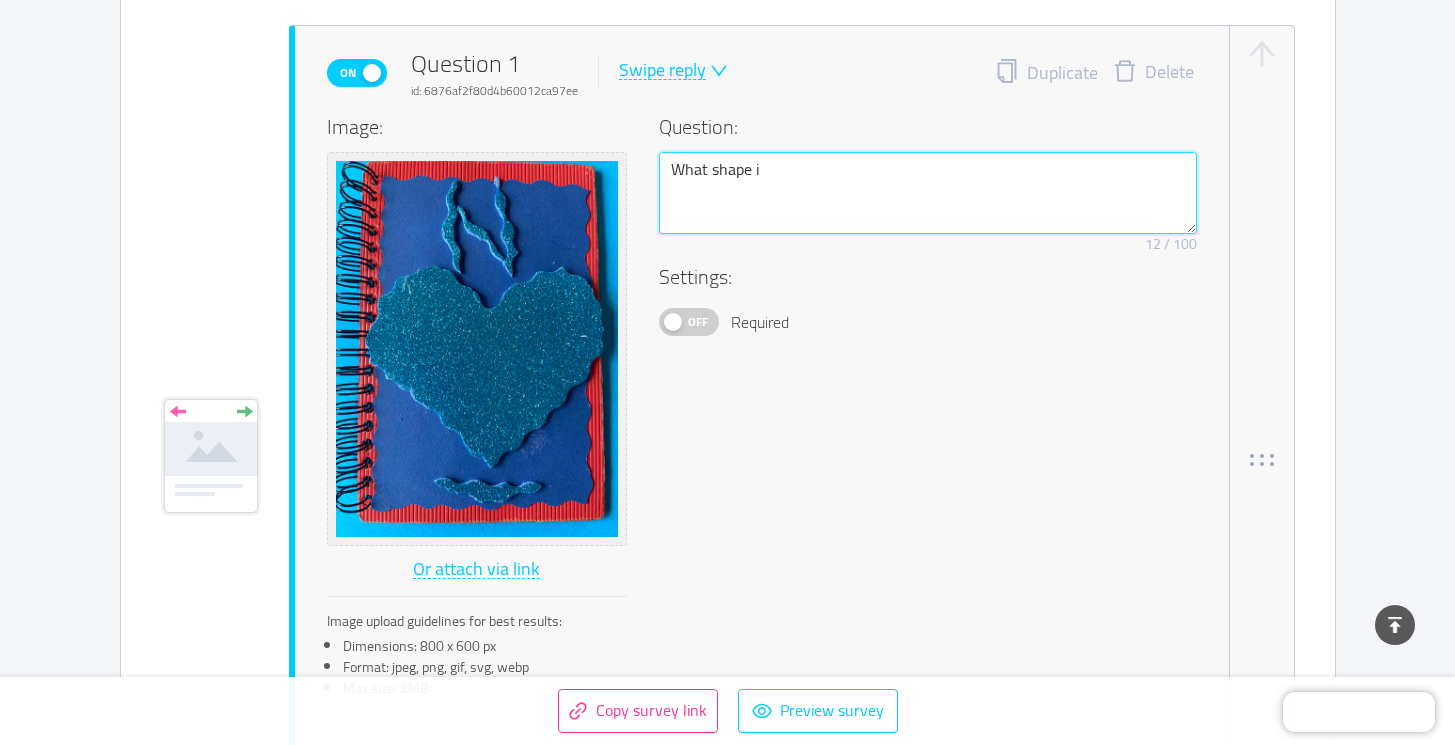 type 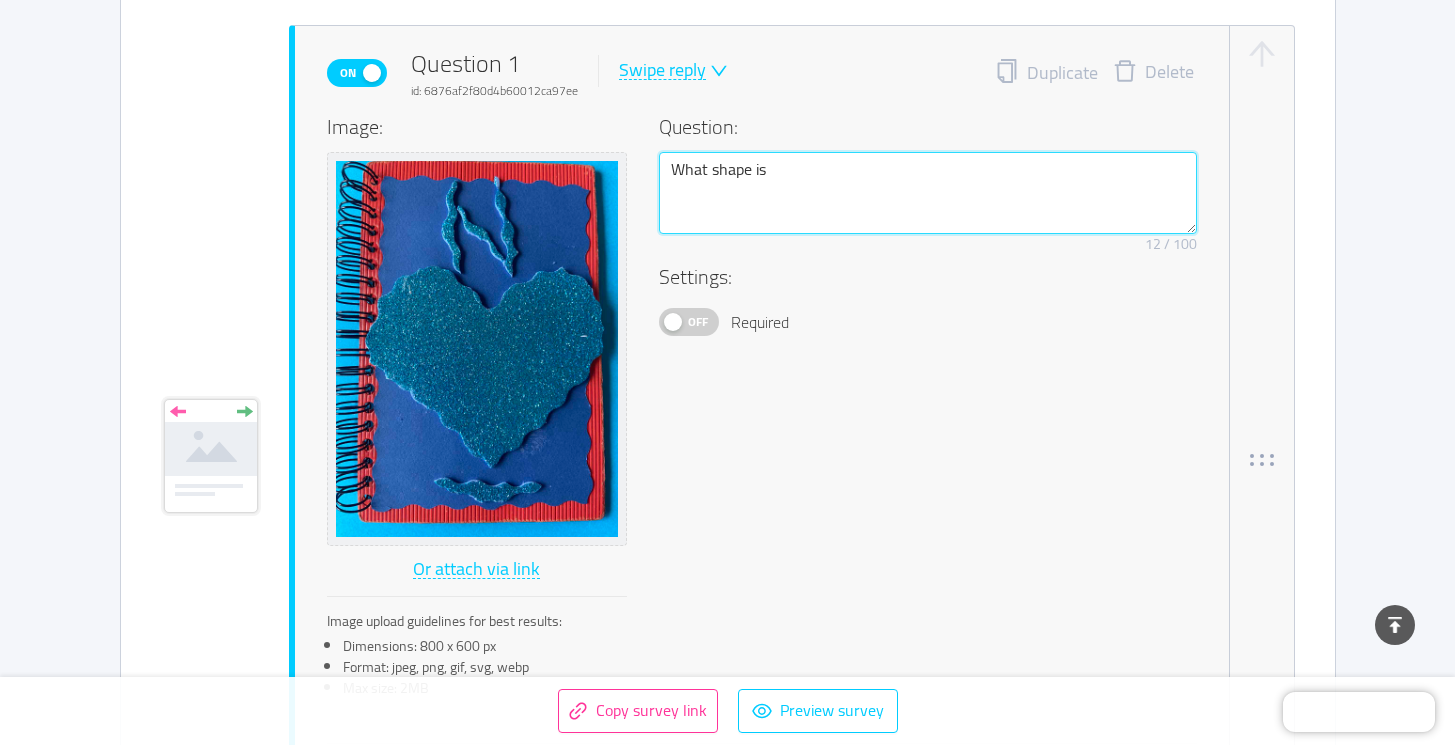 type on "What shape is" 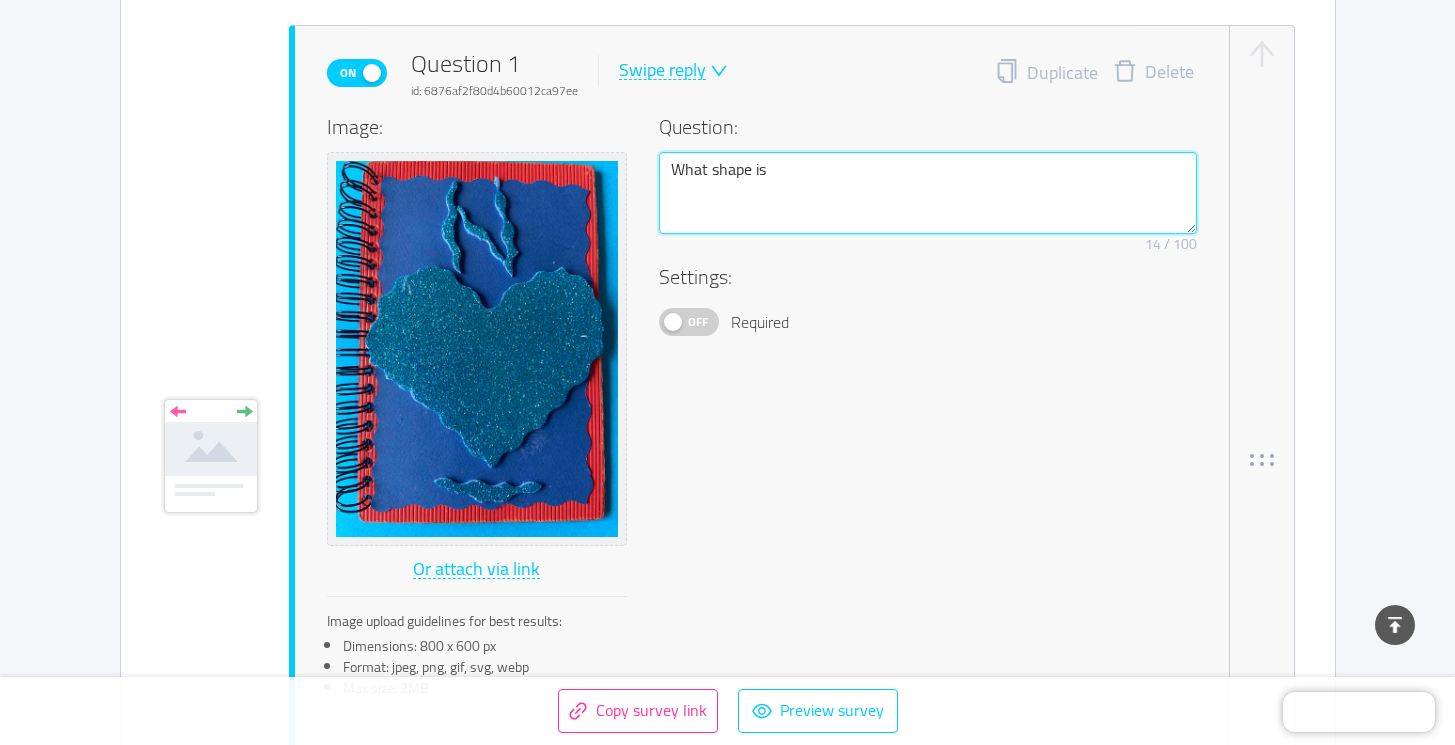 type 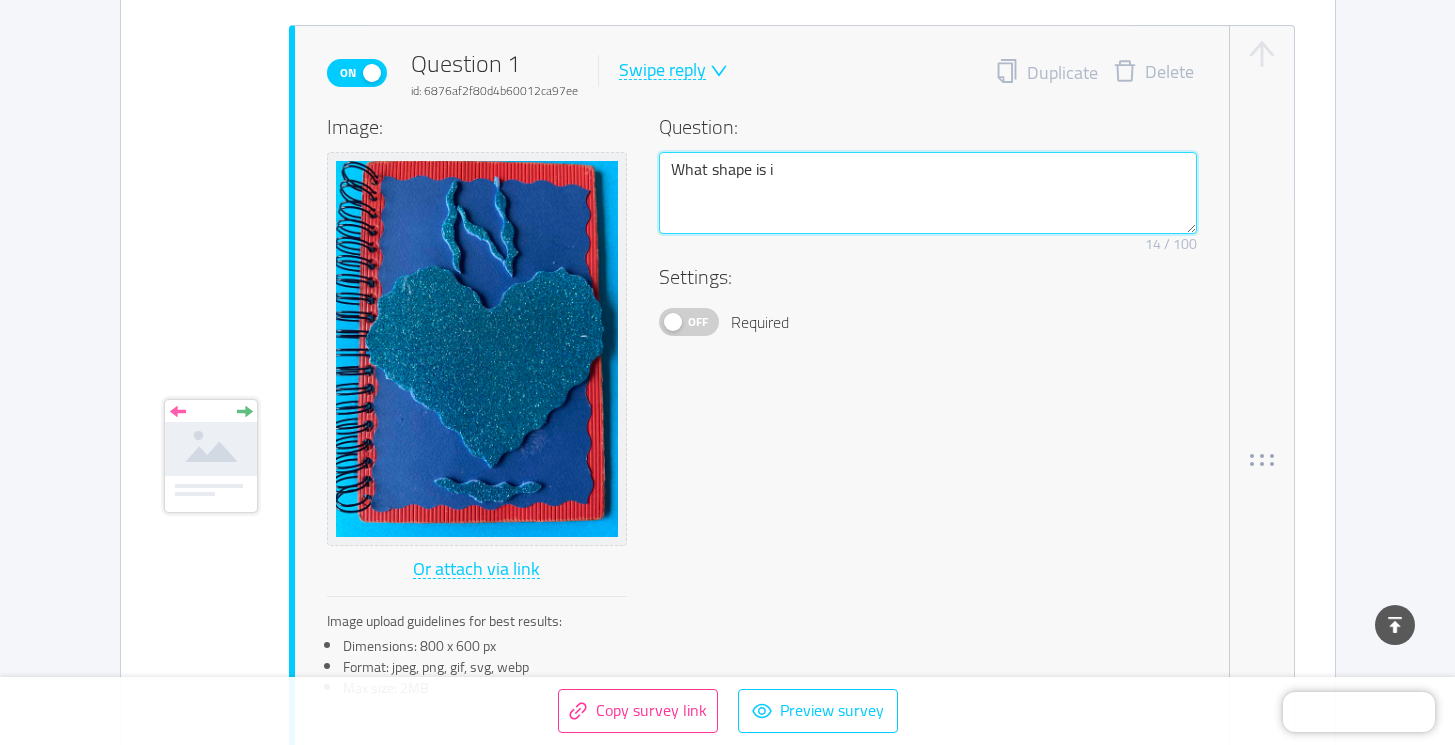type 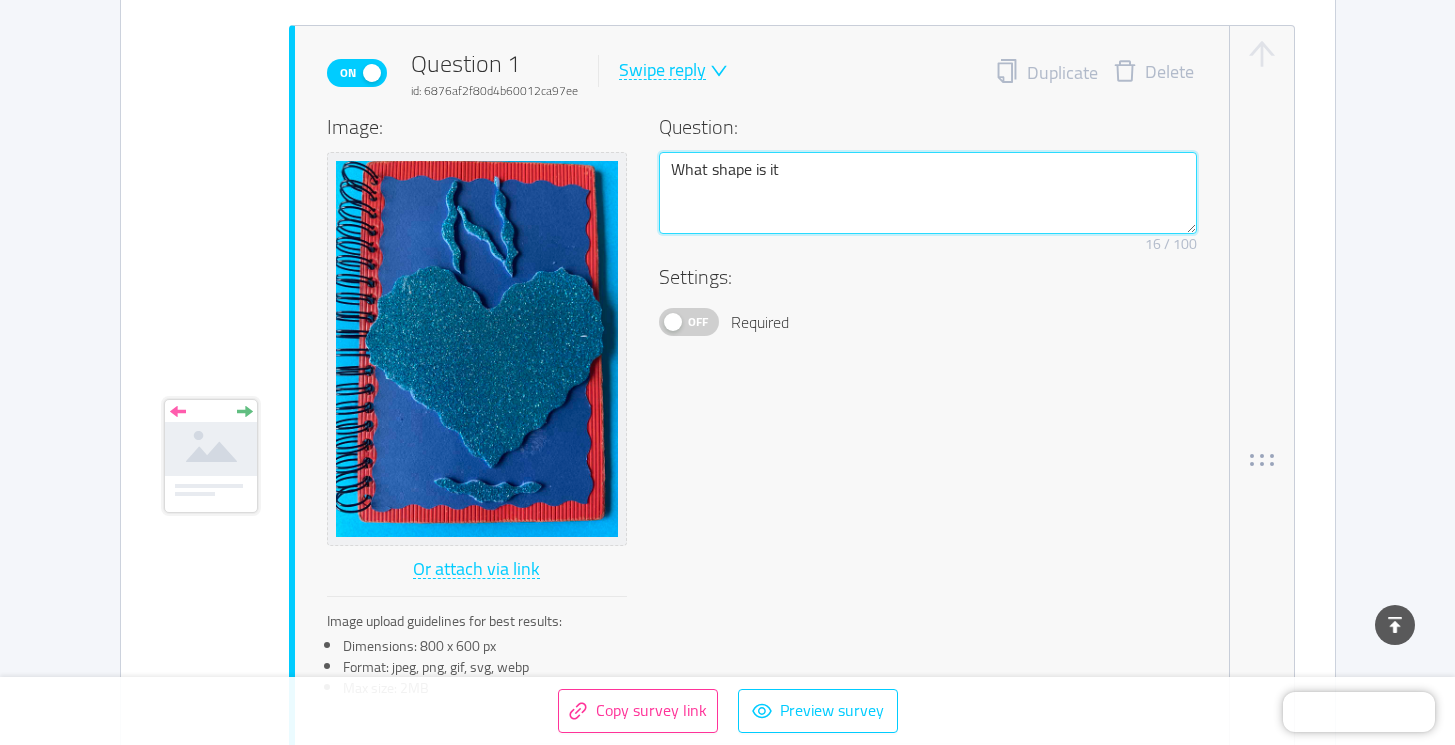 type 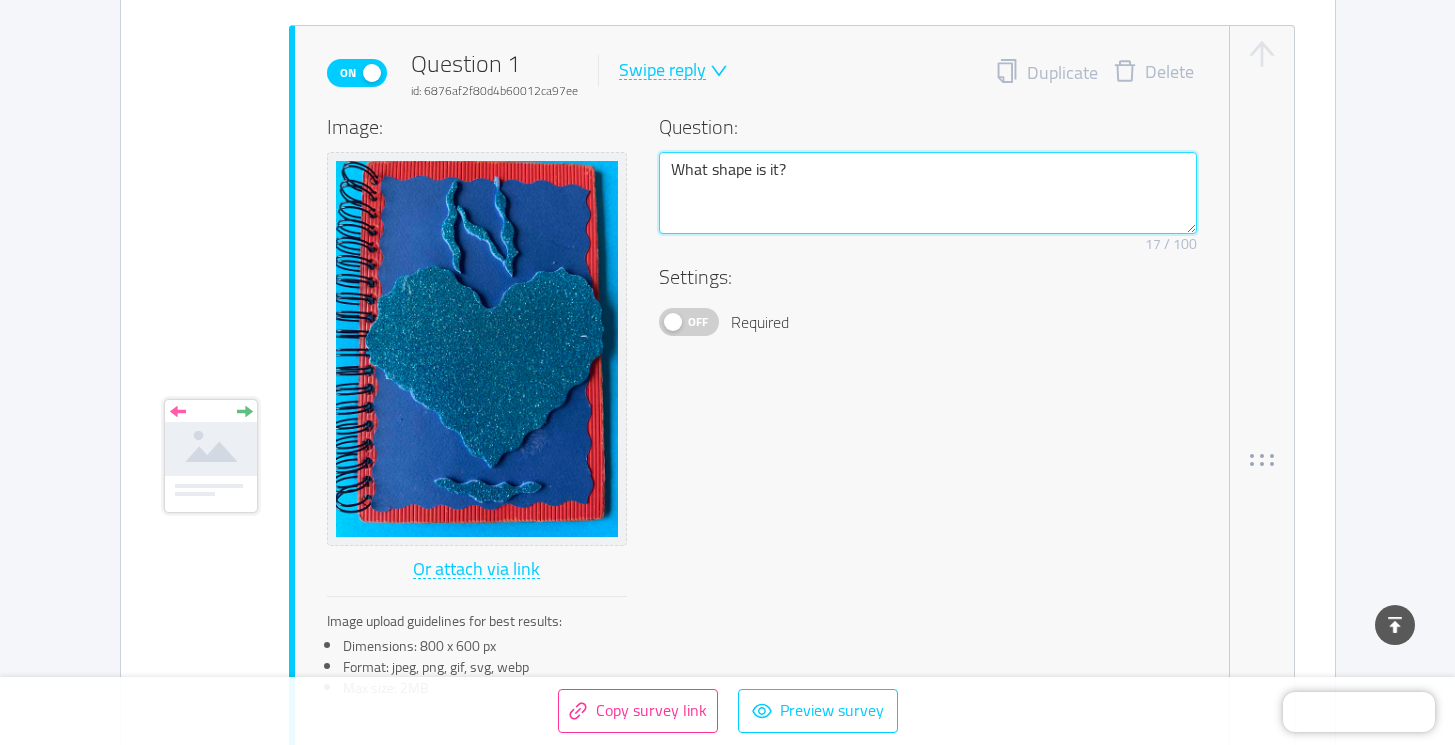 type on "What shape is it?" 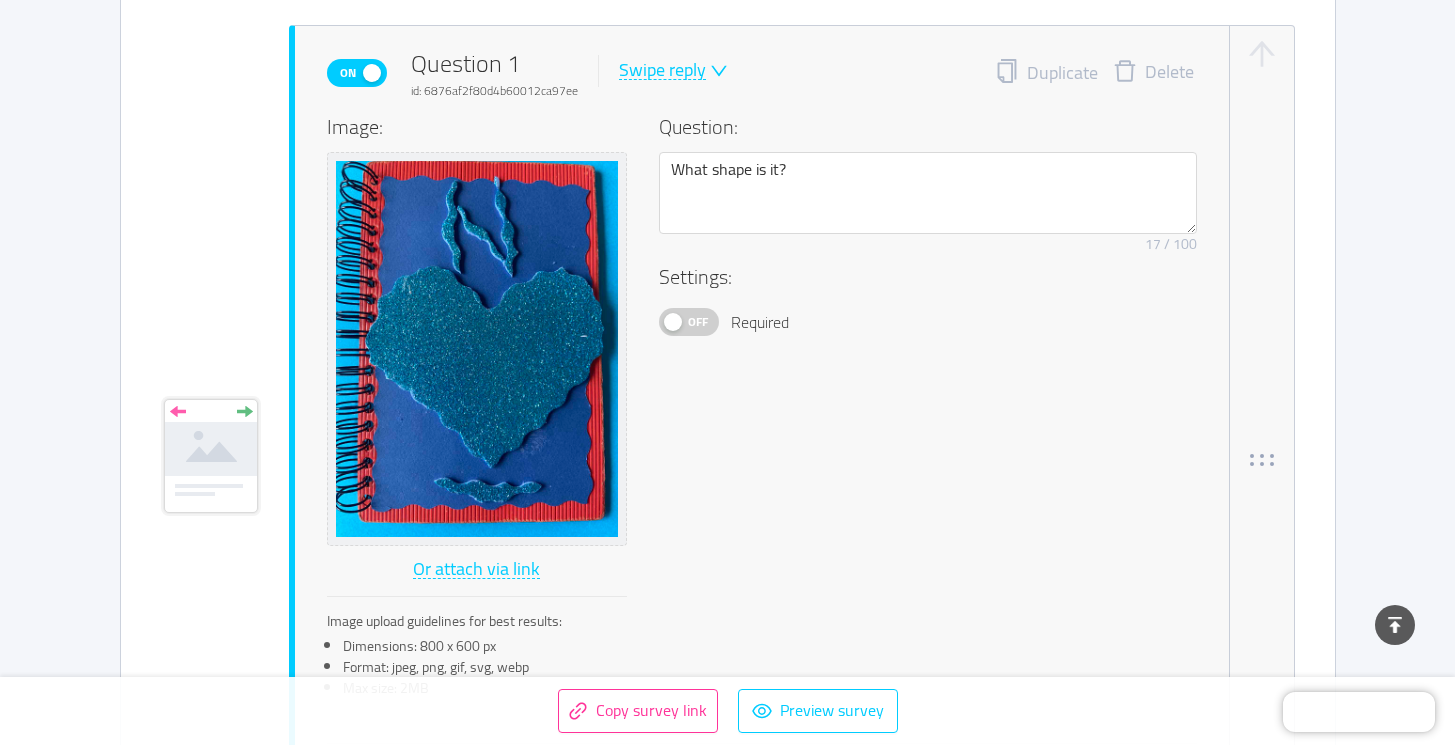 click on "Off" at bounding box center [698, 322] 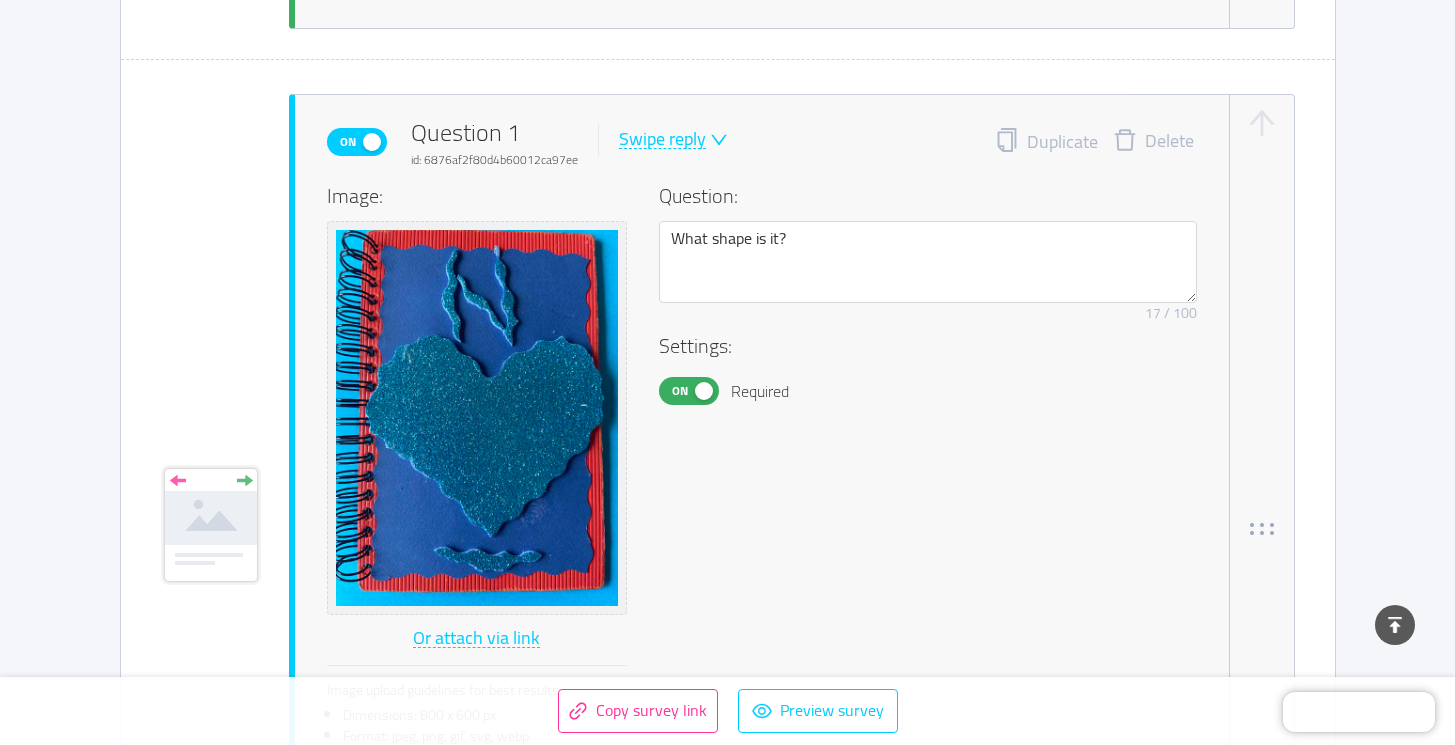 scroll, scrollTop: 968, scrollLeft: 0, axis: vertical 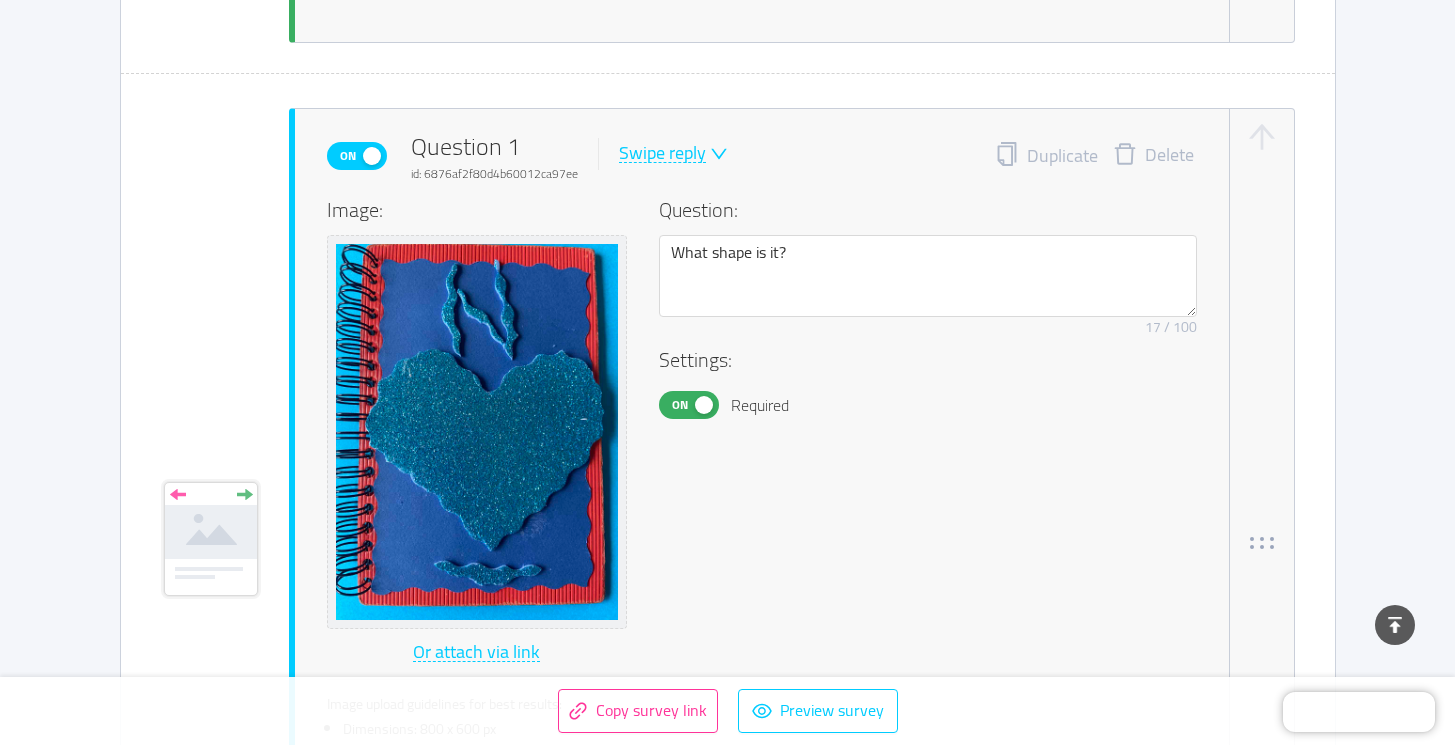 click on "Swipe reply" at bounding box center (662, 153) 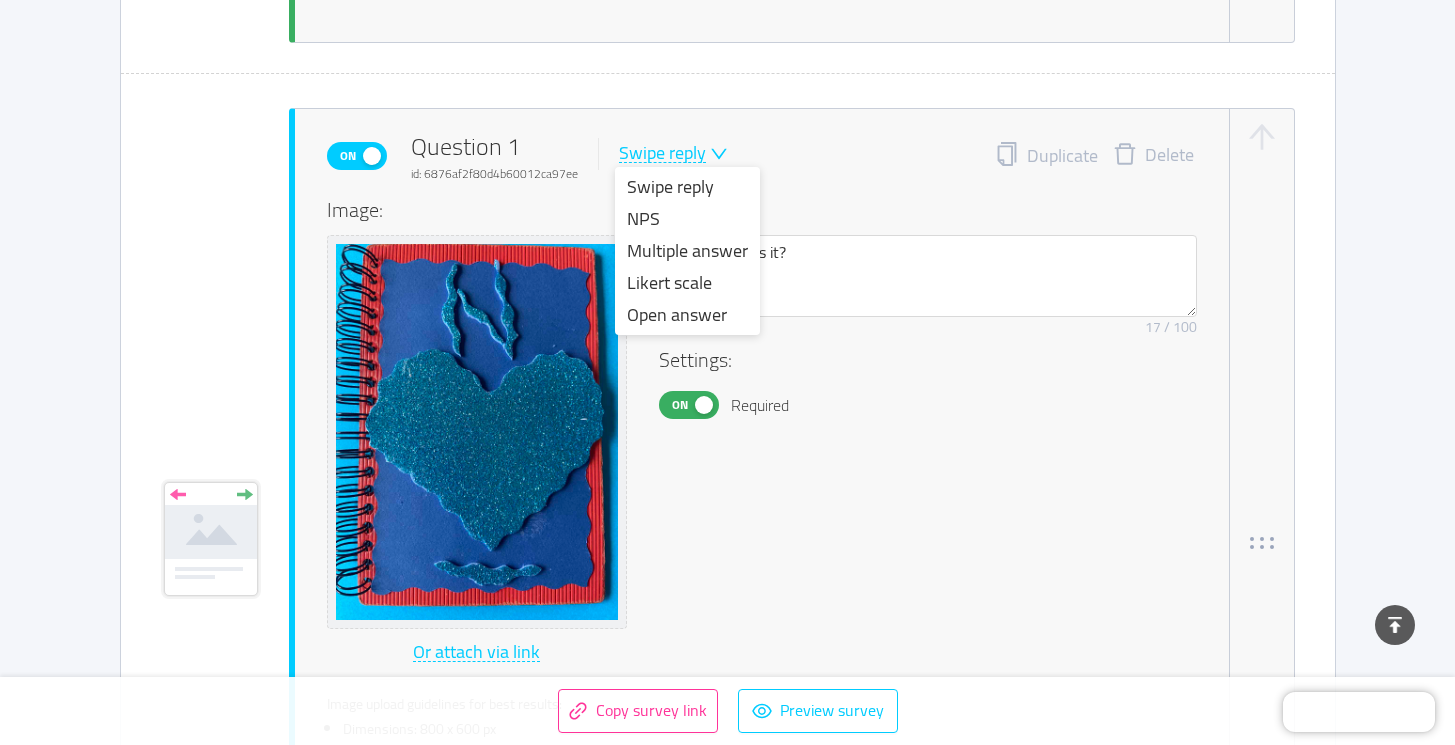 click on "Image: Or attach via link Image upload guidelines for best results: Dimensions: 800 x 600 px Format: jpeg, png, gif, svg, webp Max size: 2MB Question: What shape is it?  Remove character limit   17 / 100  Settings: On Required" at bounding box center [762, 495] 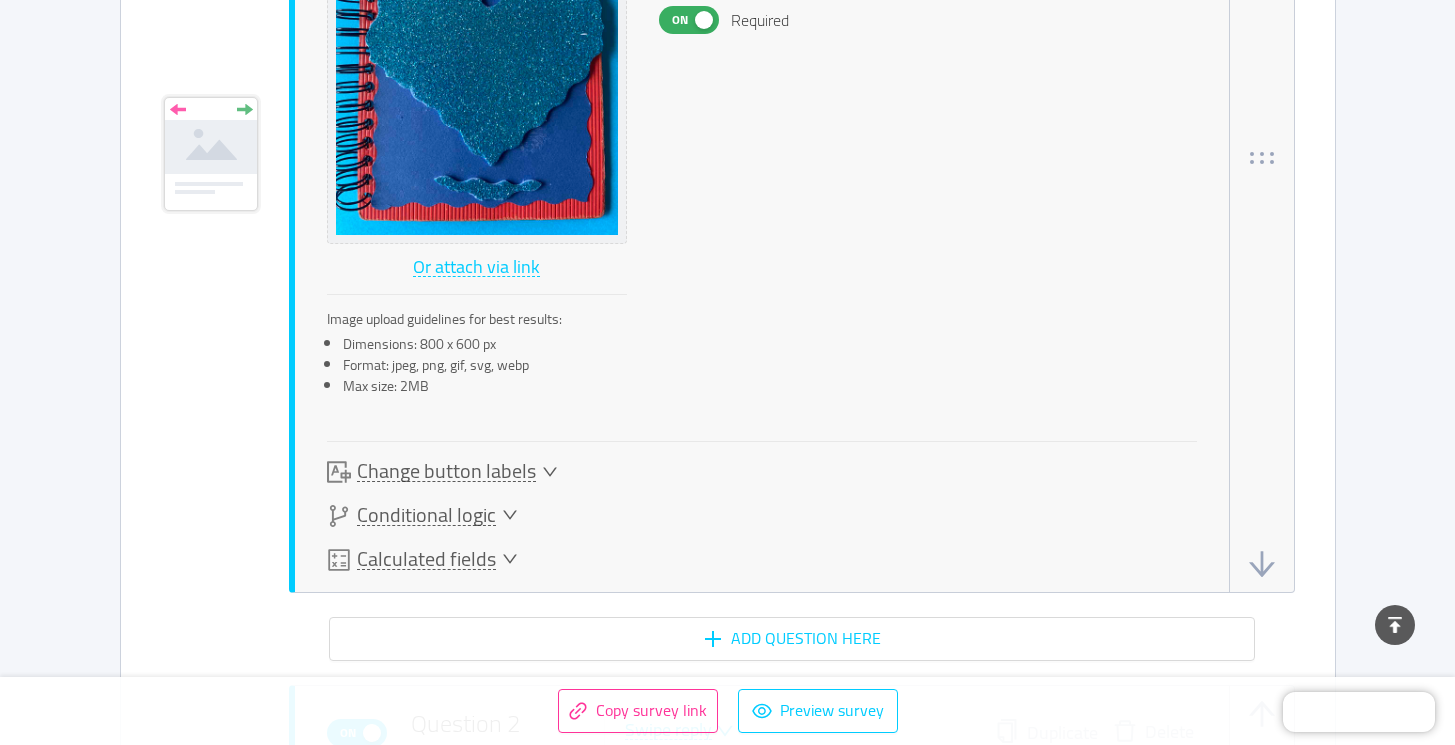 scroll, scrollTop: 1372, scrollLeft: 0, axis: vertical 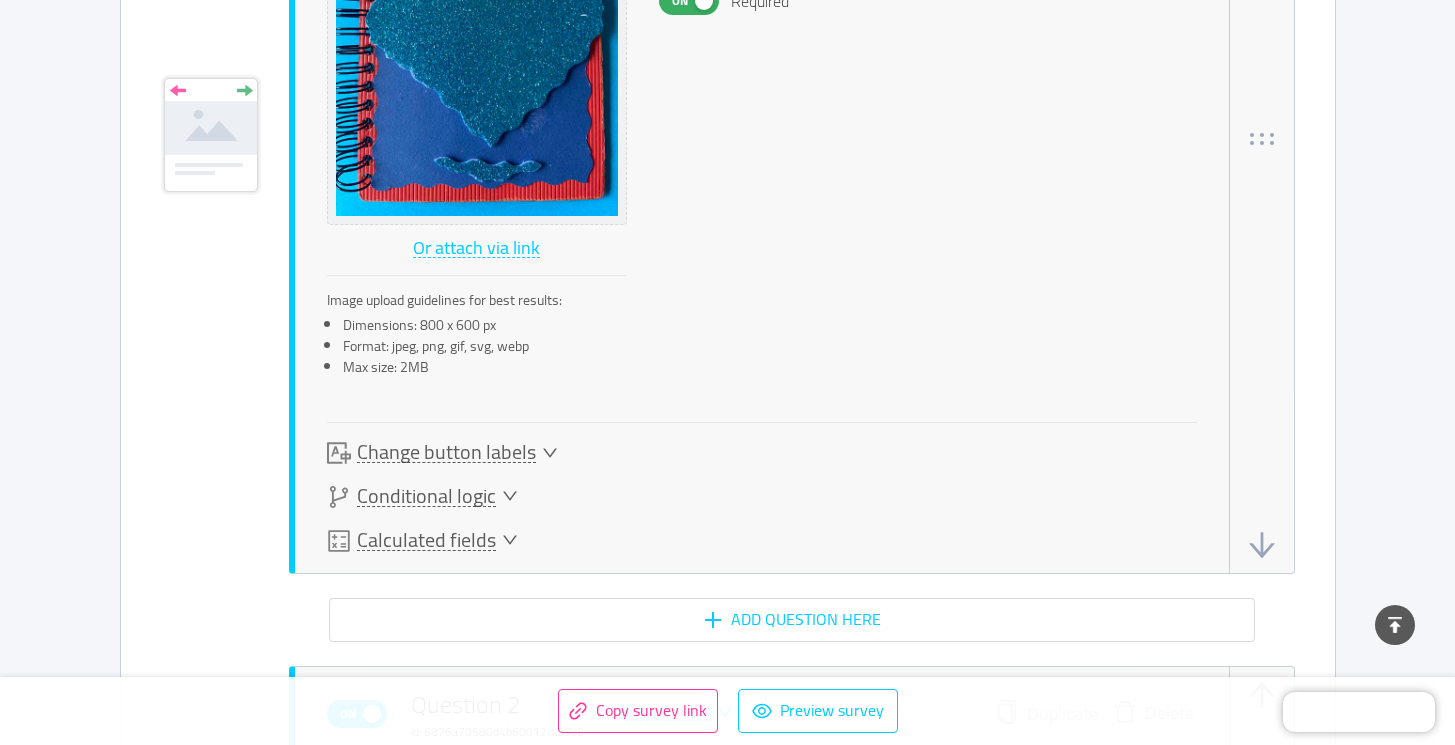 click on "Change button labels" at bounding box center [446, 452] 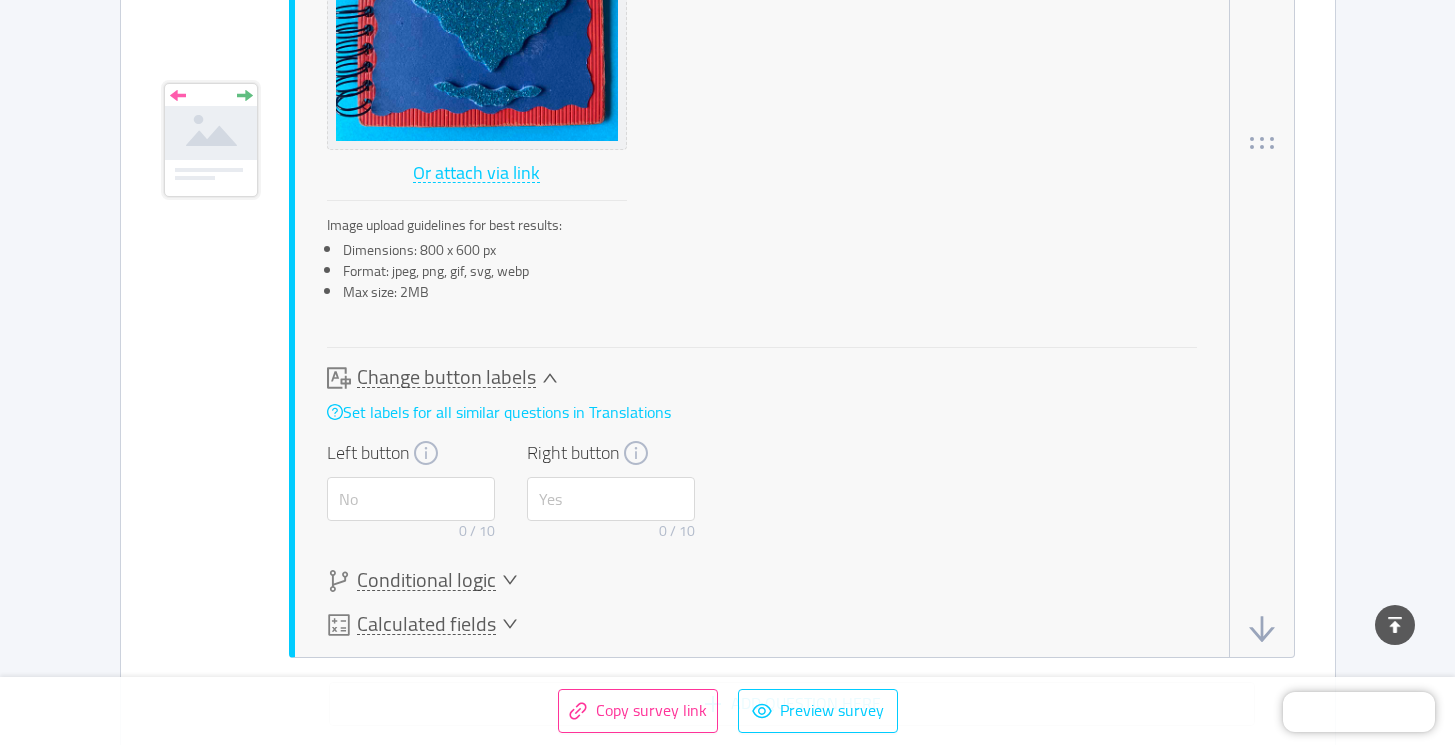 scroll, scrollTop: 1451, scrollLeft: 0, axis: vertical 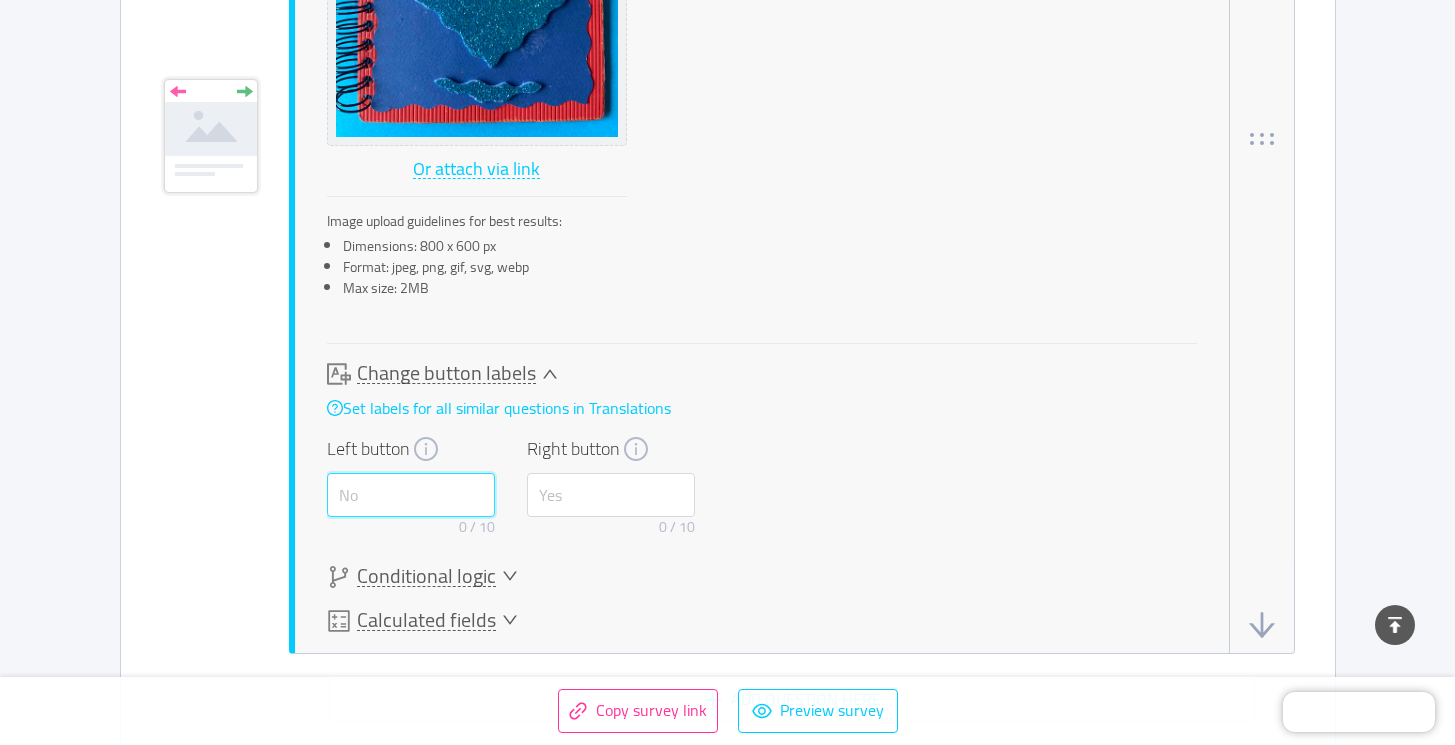 click at bounding box center (411, 495) 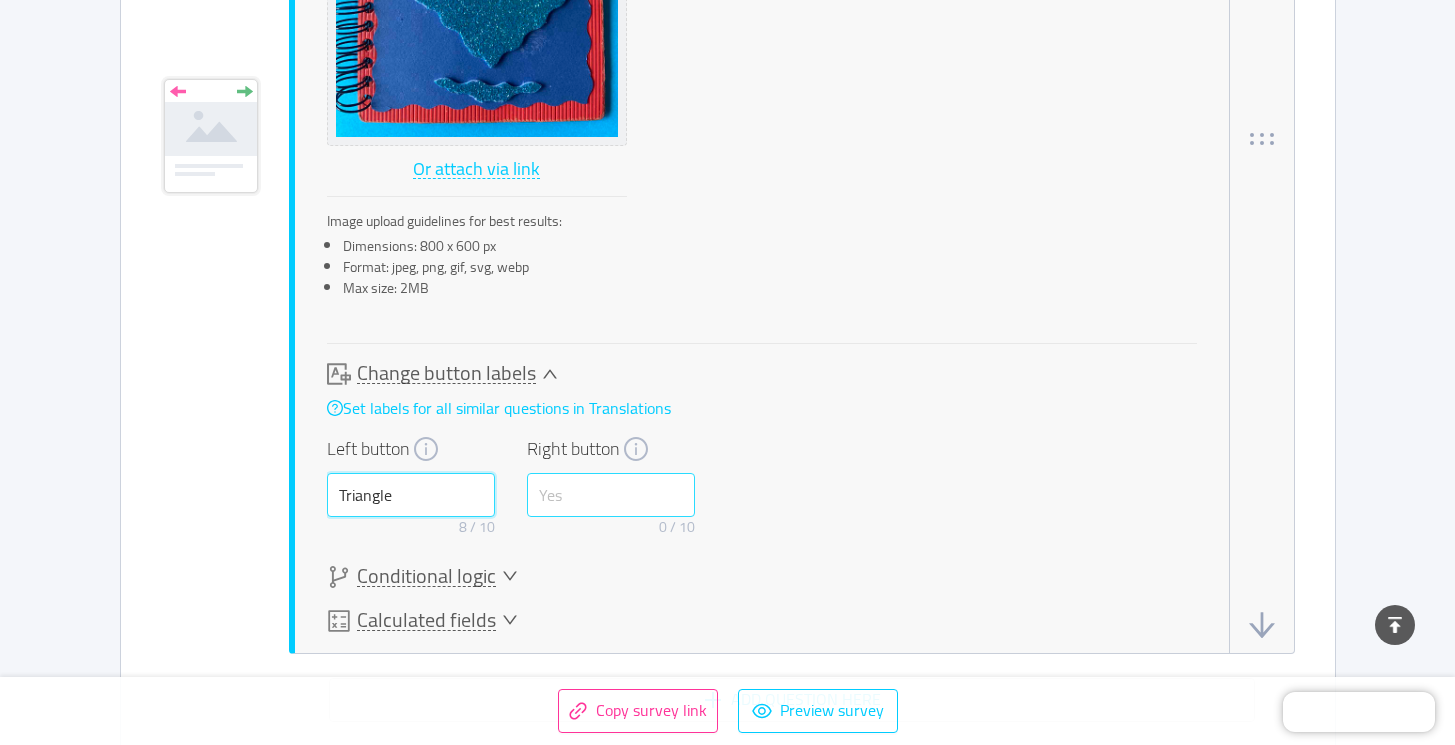 type on "Triangle" 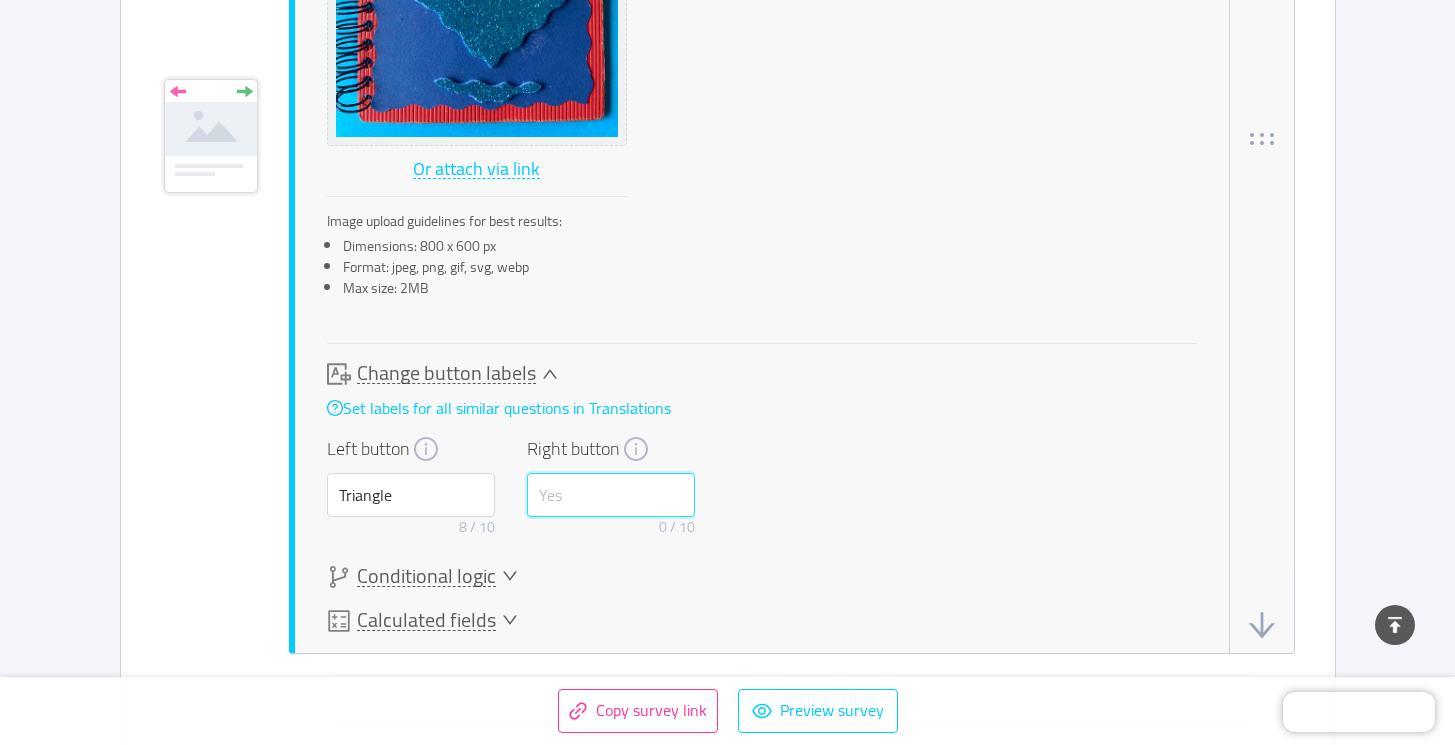 click at bounding box center (611, 495) 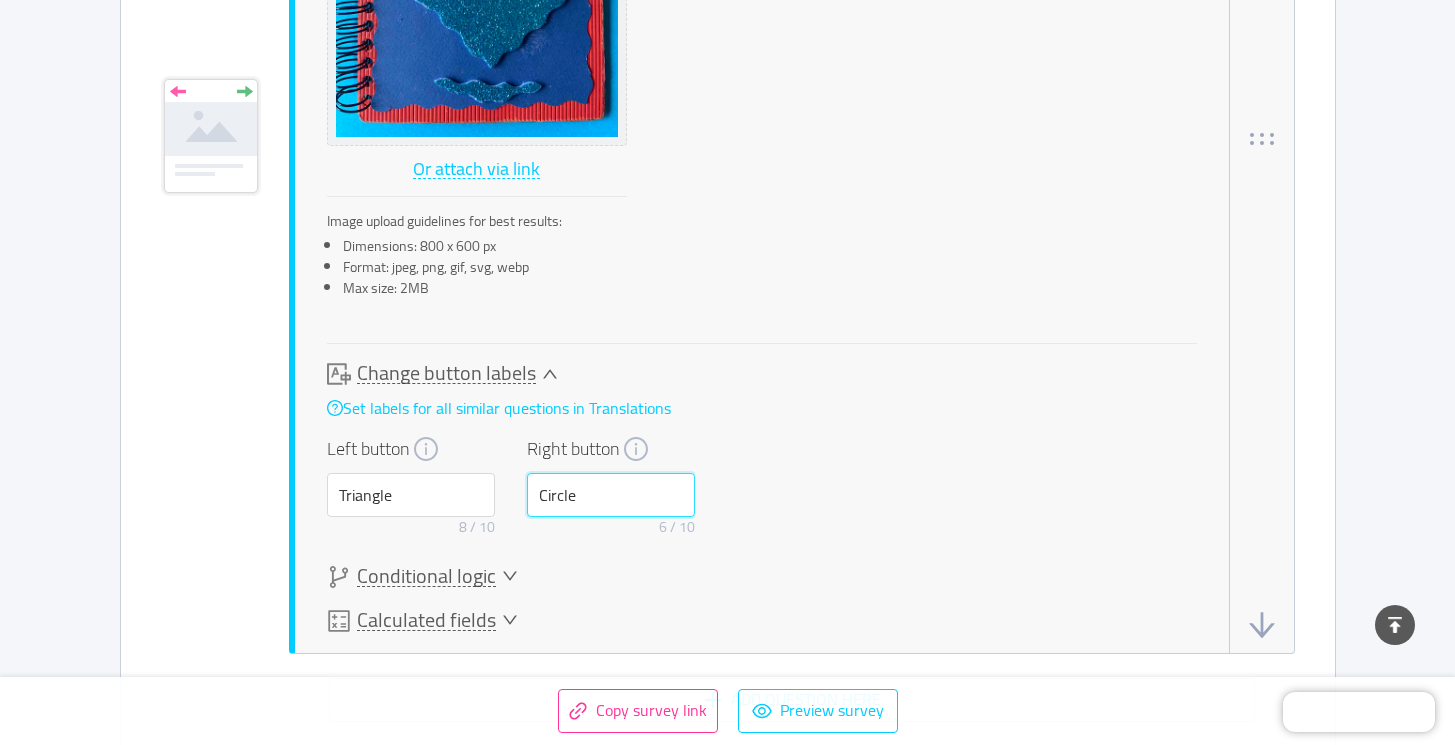 type on "Circle" 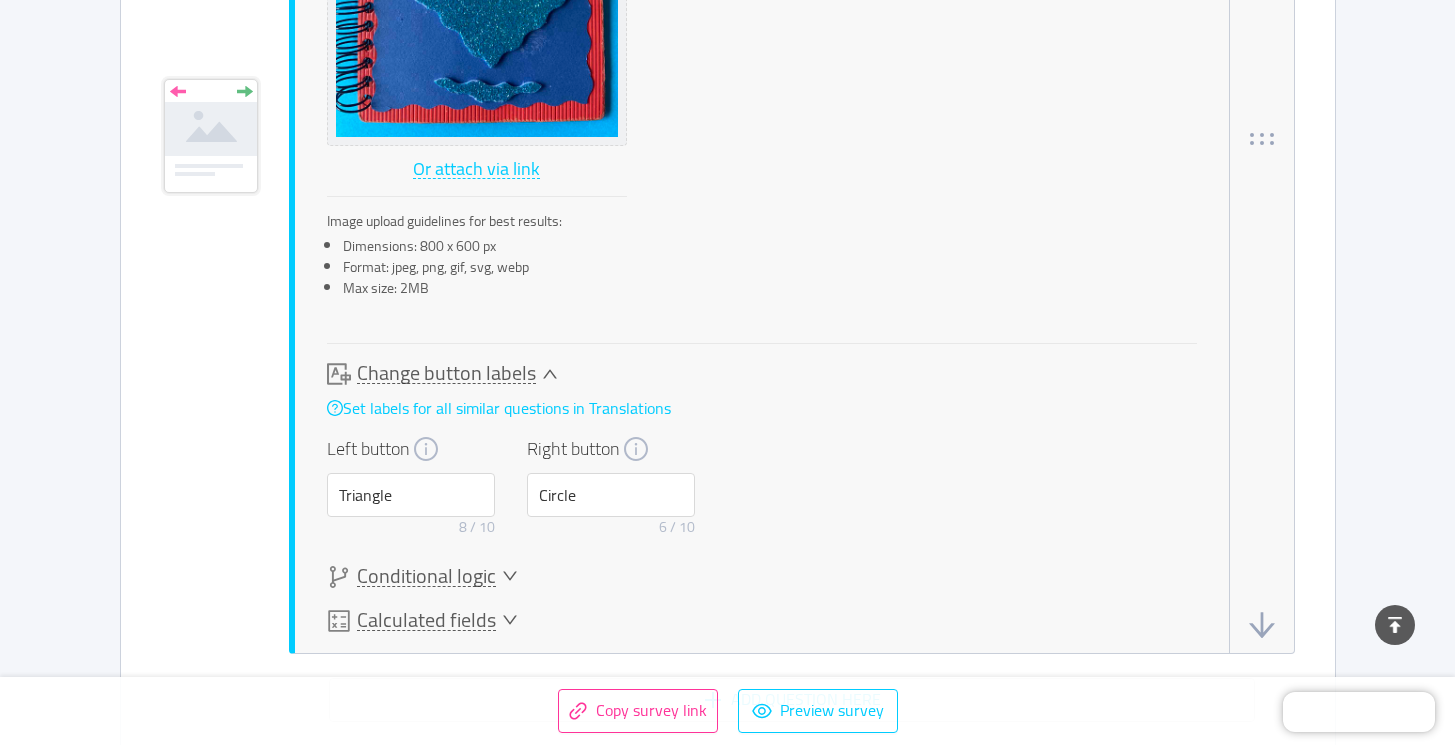 click on "Calculated fields" at bounding box center (762, 621) 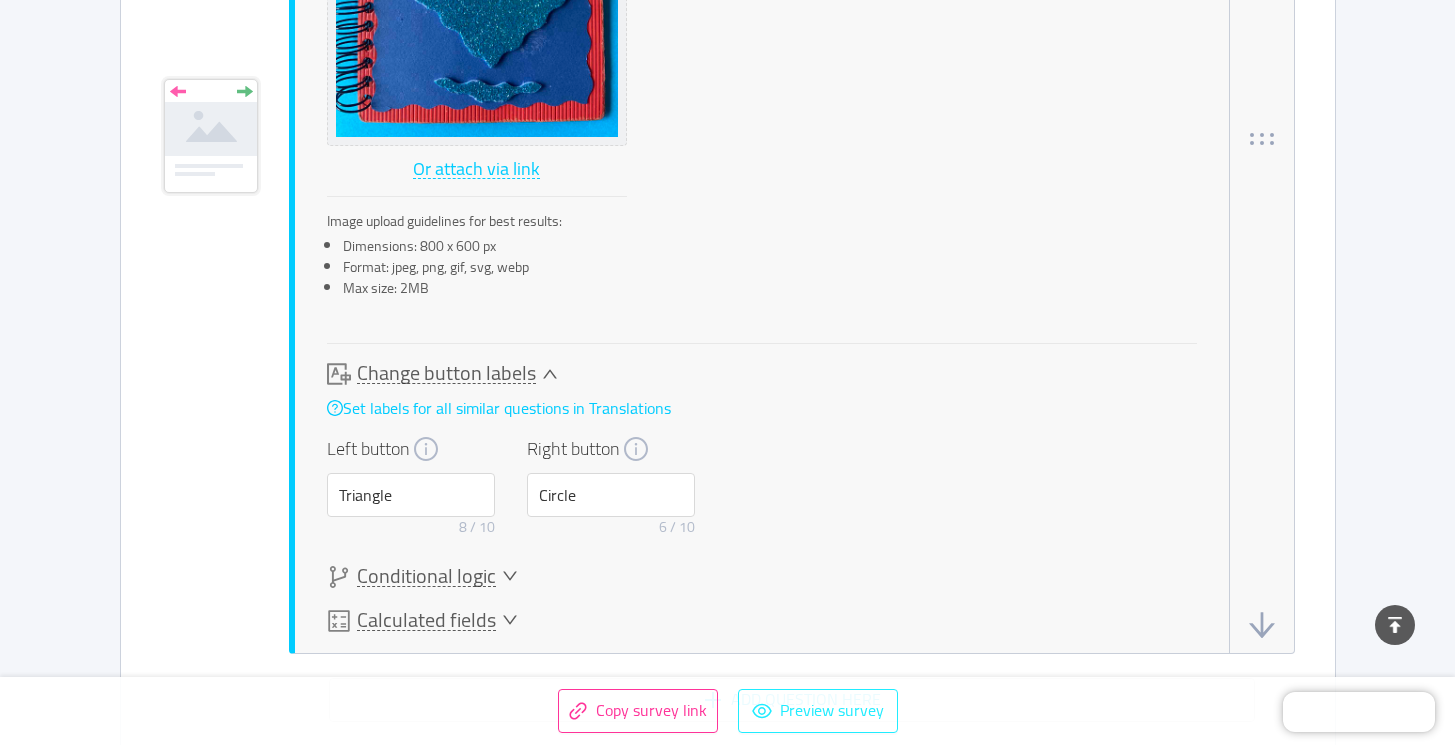 click on "Preview survey" at bounding box center (818, 711) 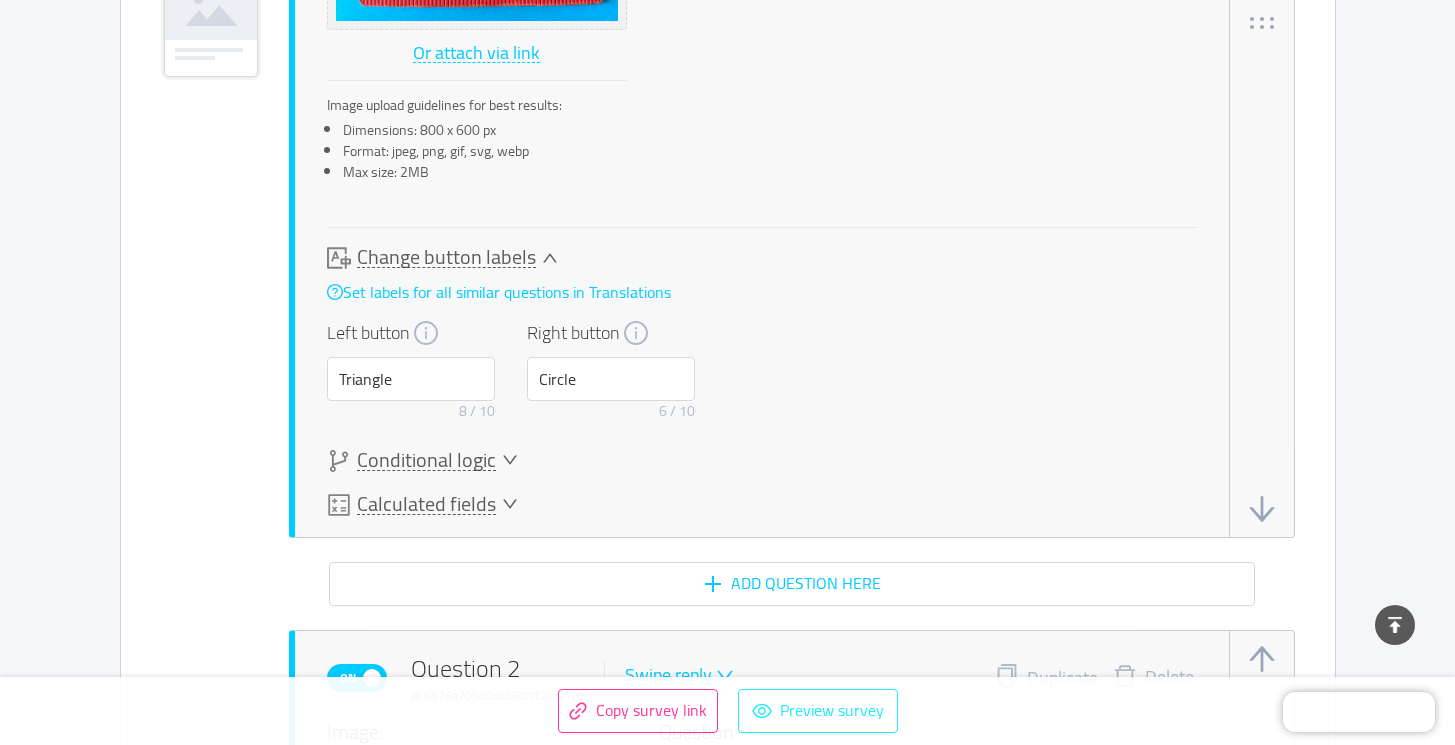 scroll, scrollTop: 1592, scrollLeft: 0, axis: vertical 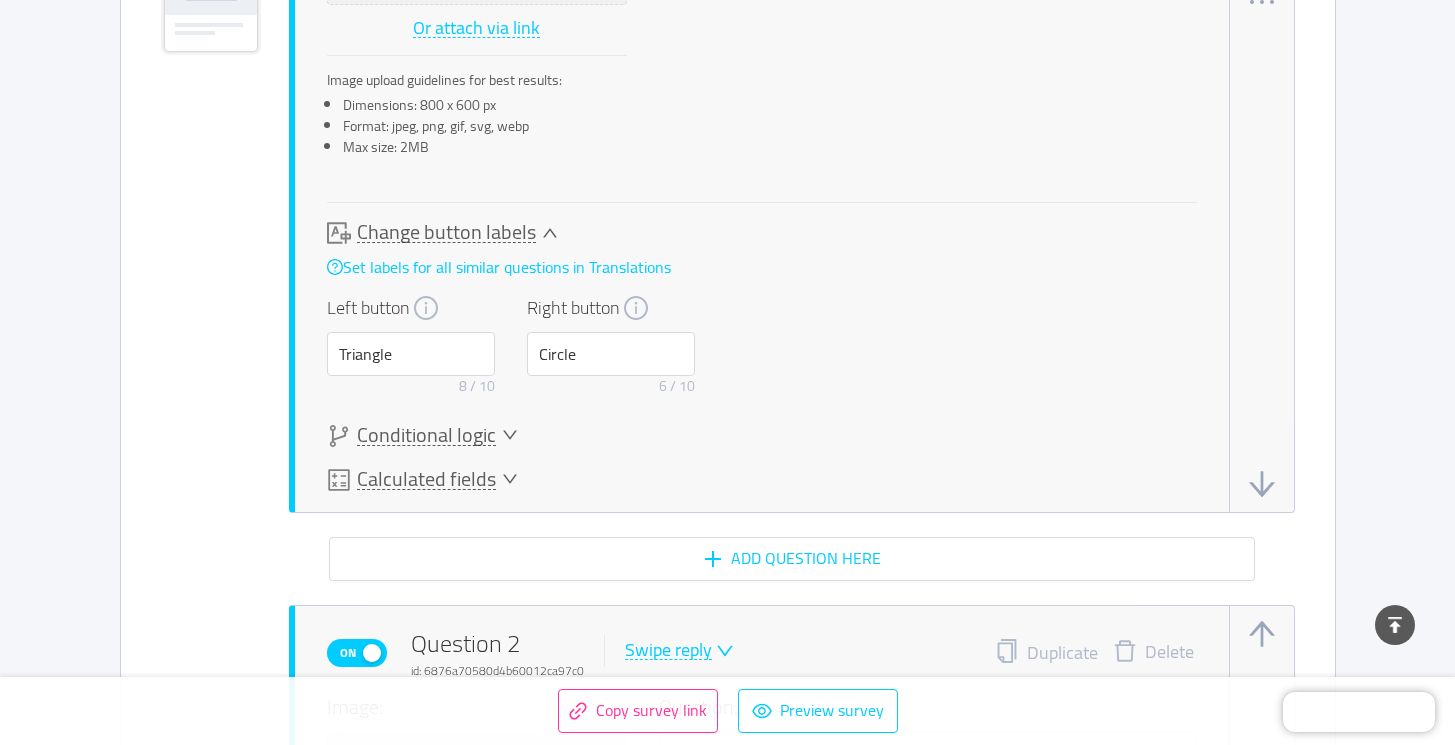 click on "Conditional logic" at bounding box center (426, 435) 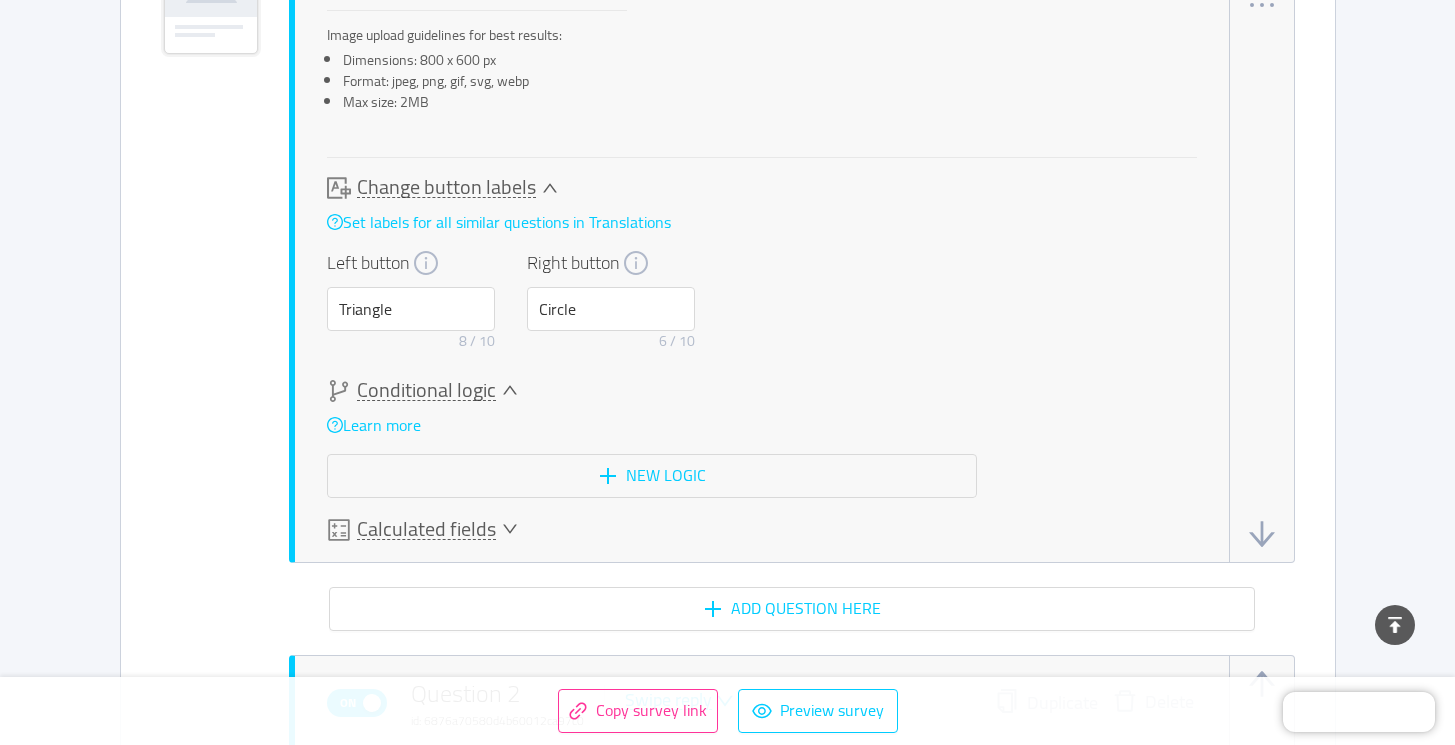 scroll, scrollTop: 1640, scrollLeft: 0, axis: vertical 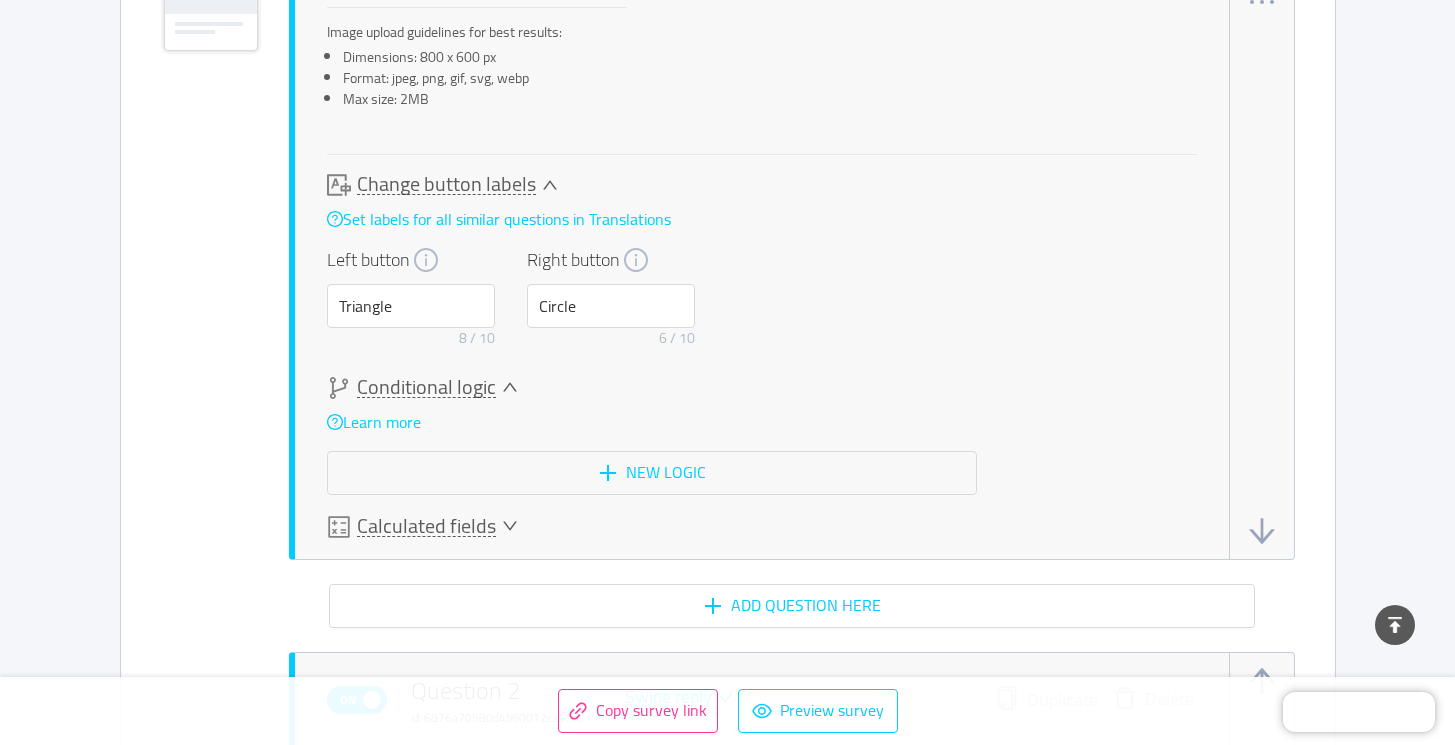 click on "Calculated fields" at bounding box center (426, 526) 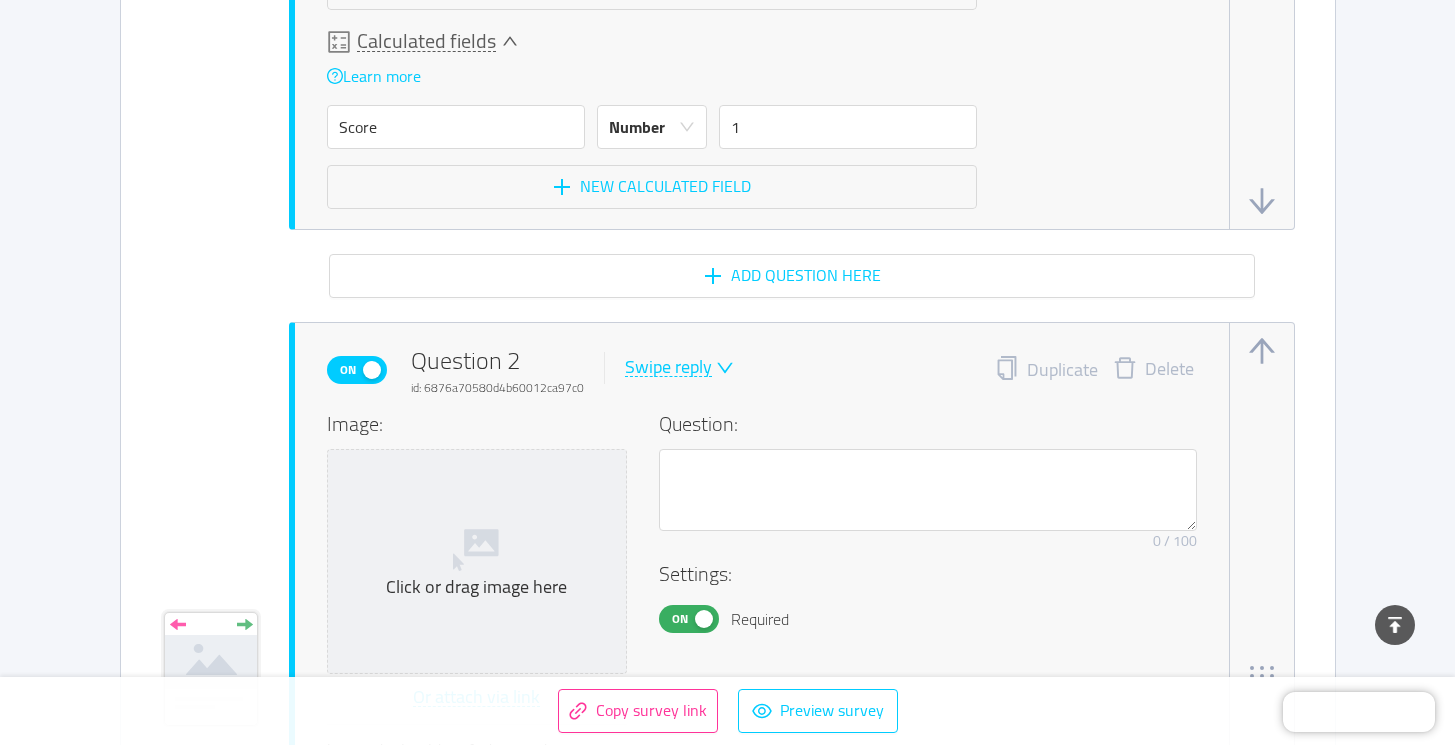 scroll, scrollTop: 2143, scrollLeft: 0, axis: vertical 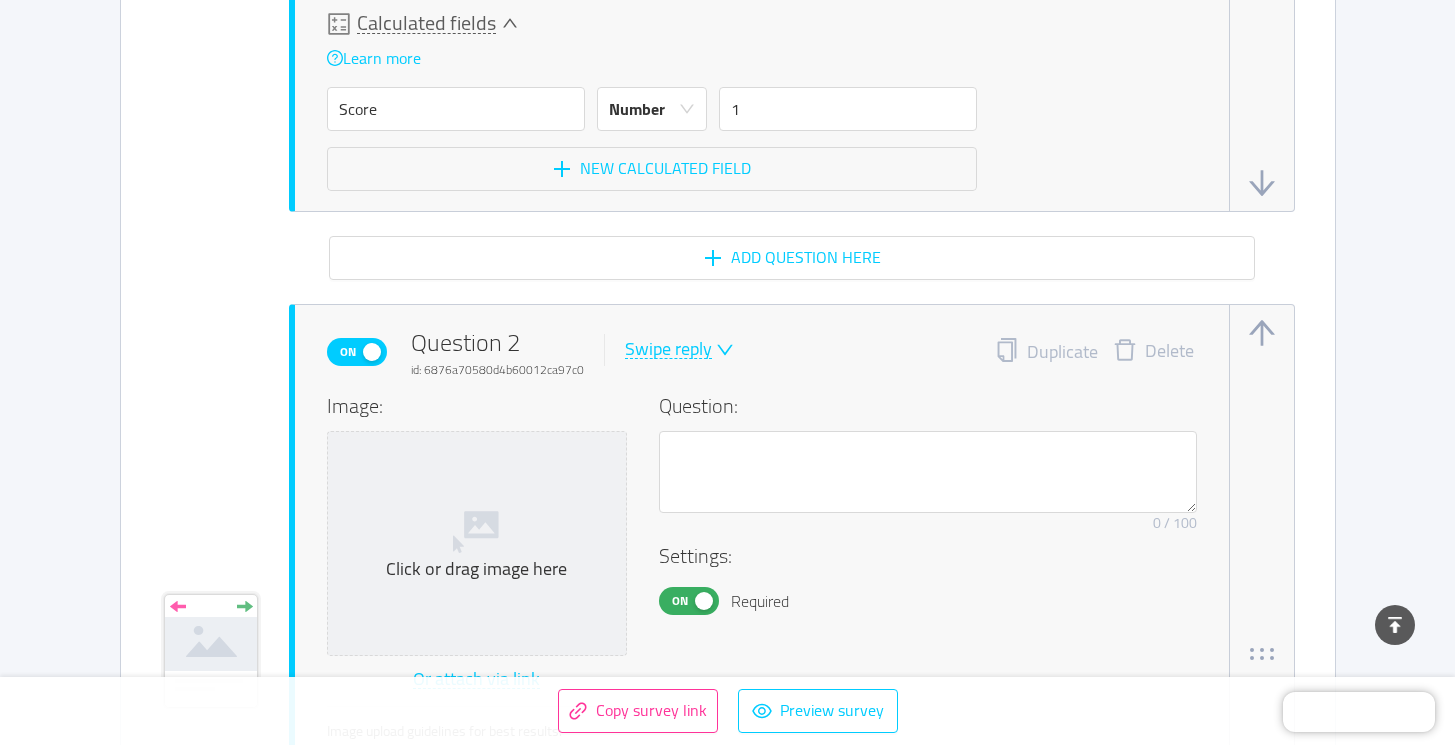 click on "Swipe reply" at bounding box center (668, 349) 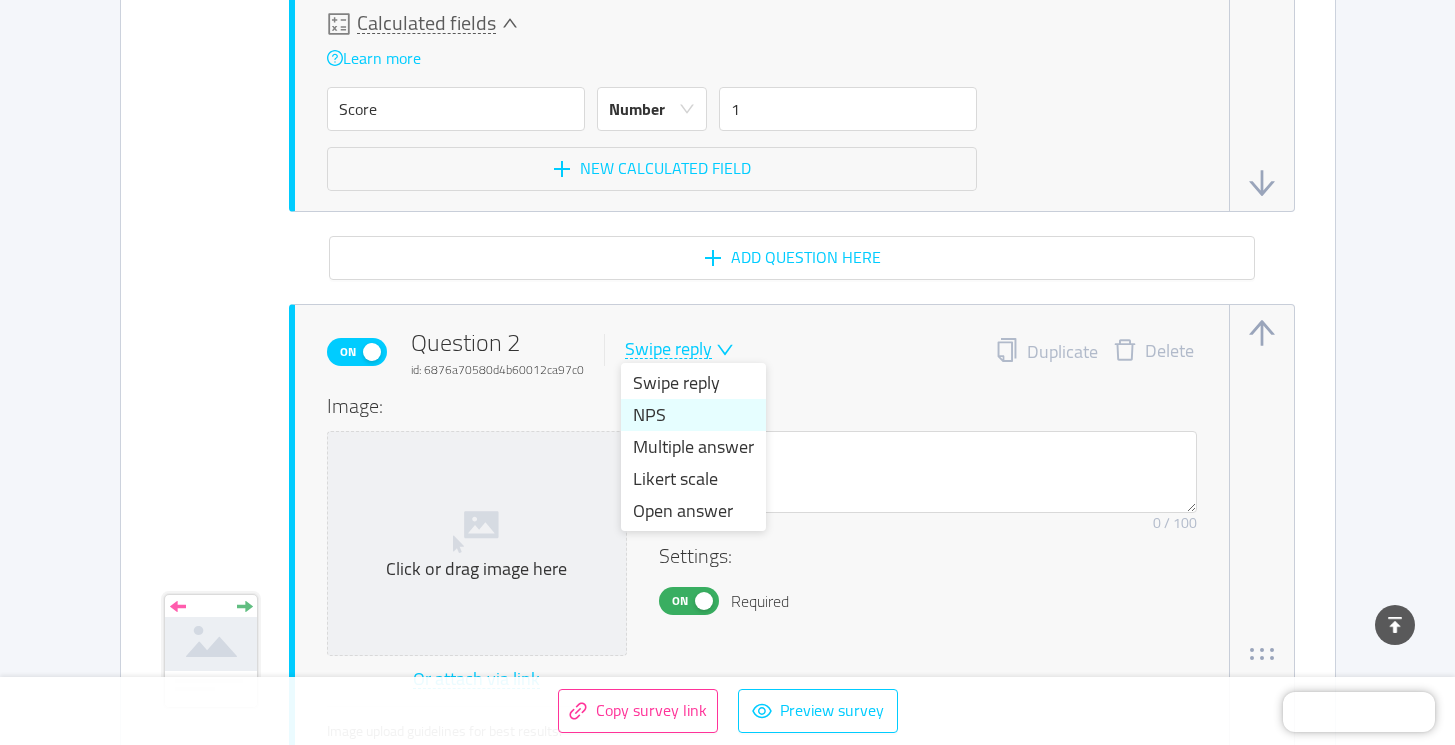 click on "NPS" at bounding box center (693, 415) 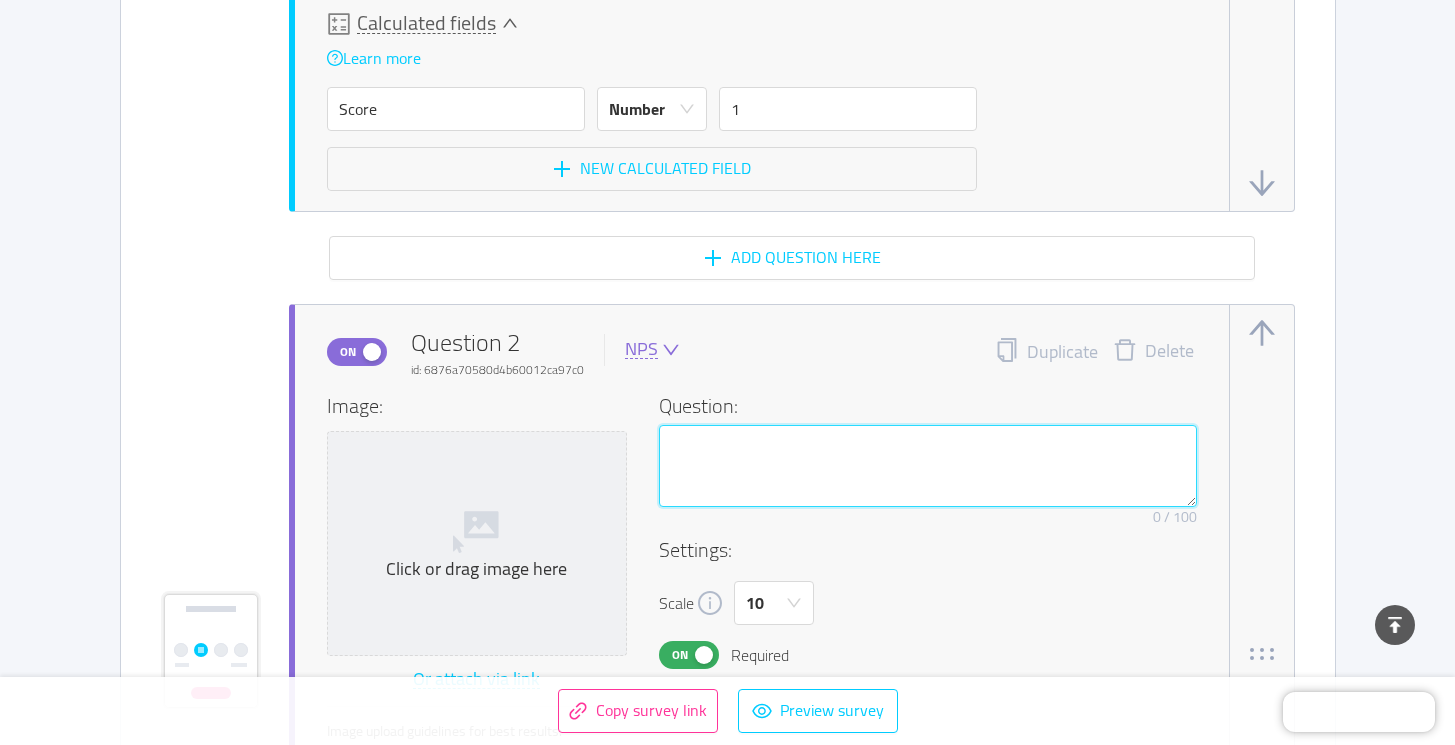 click at bounding box center (928, 466) 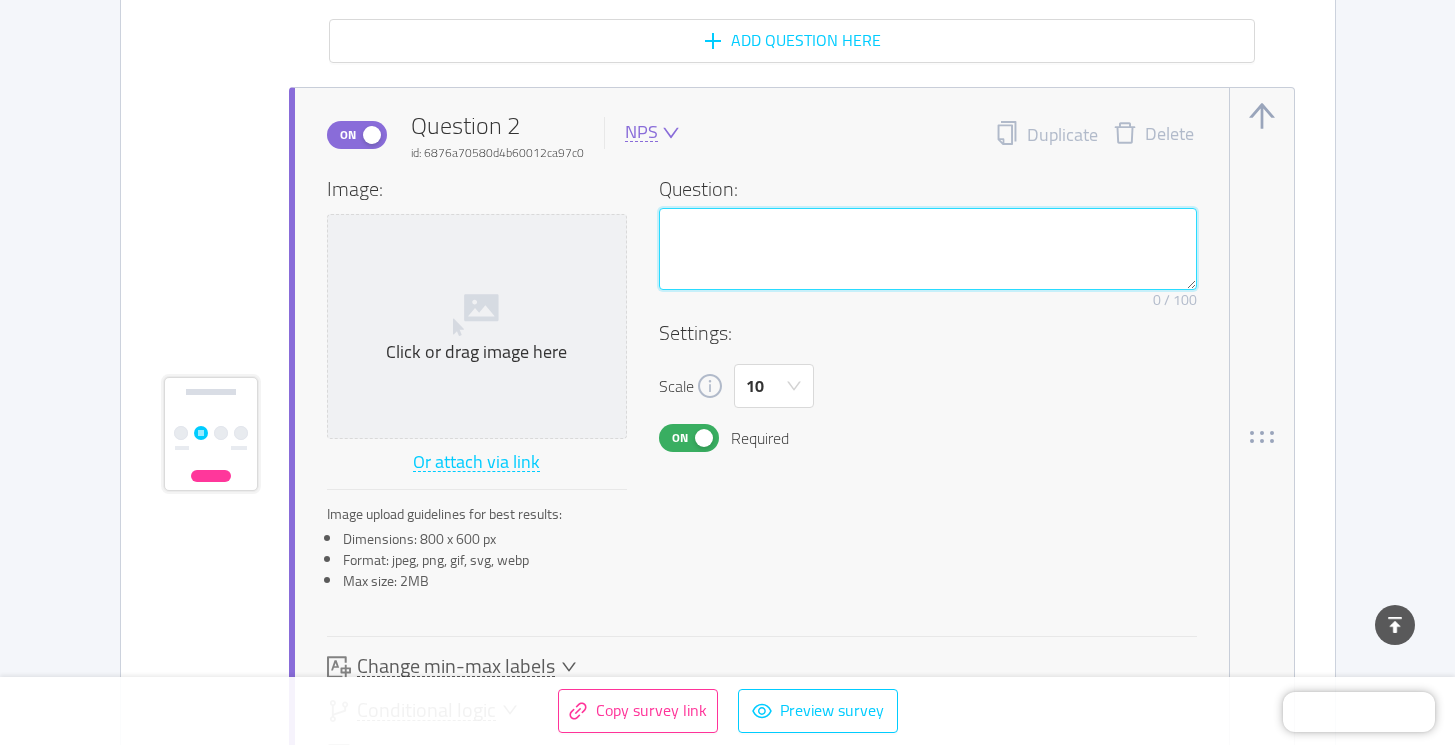 scroll, scrollTop: 2361, scrollLeft: 0, axis: vertical 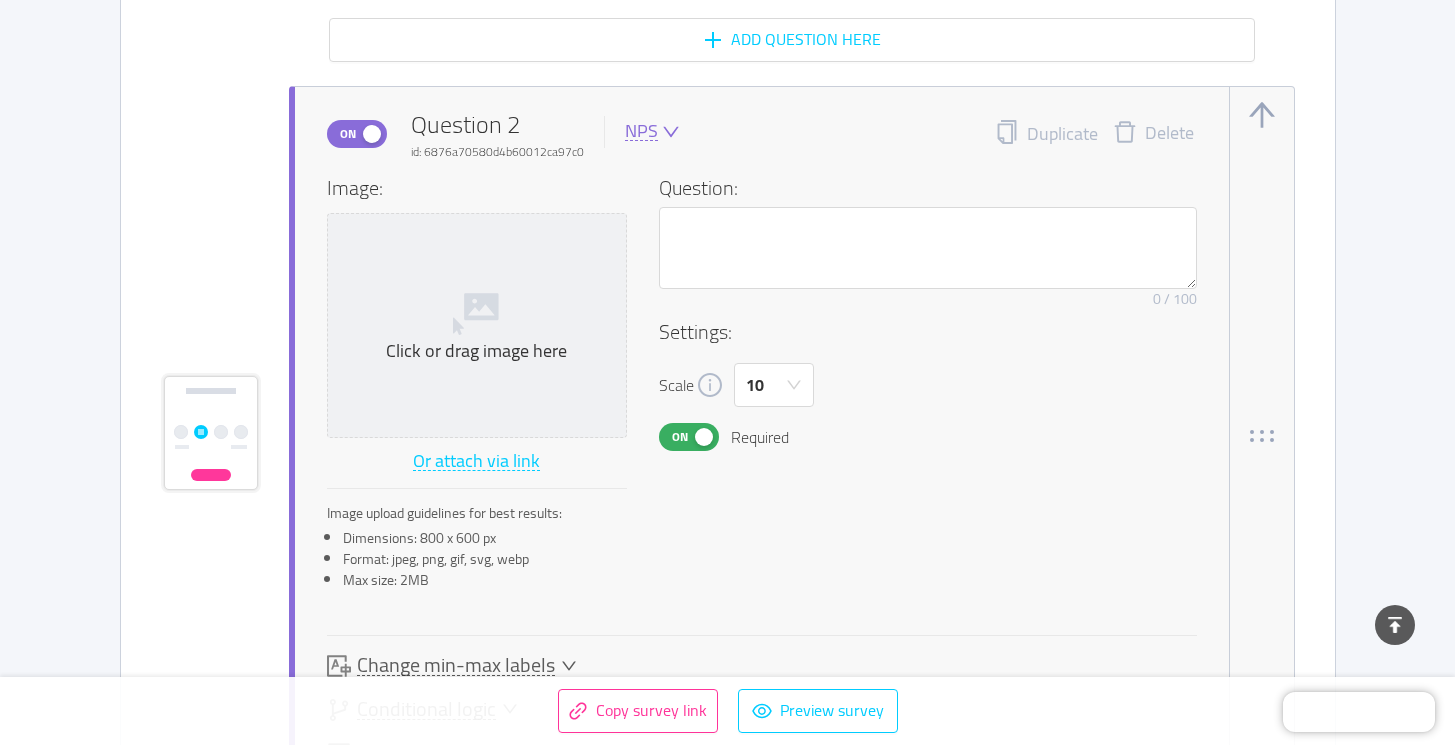 click on "NPS" at bounding box center [641, 131] 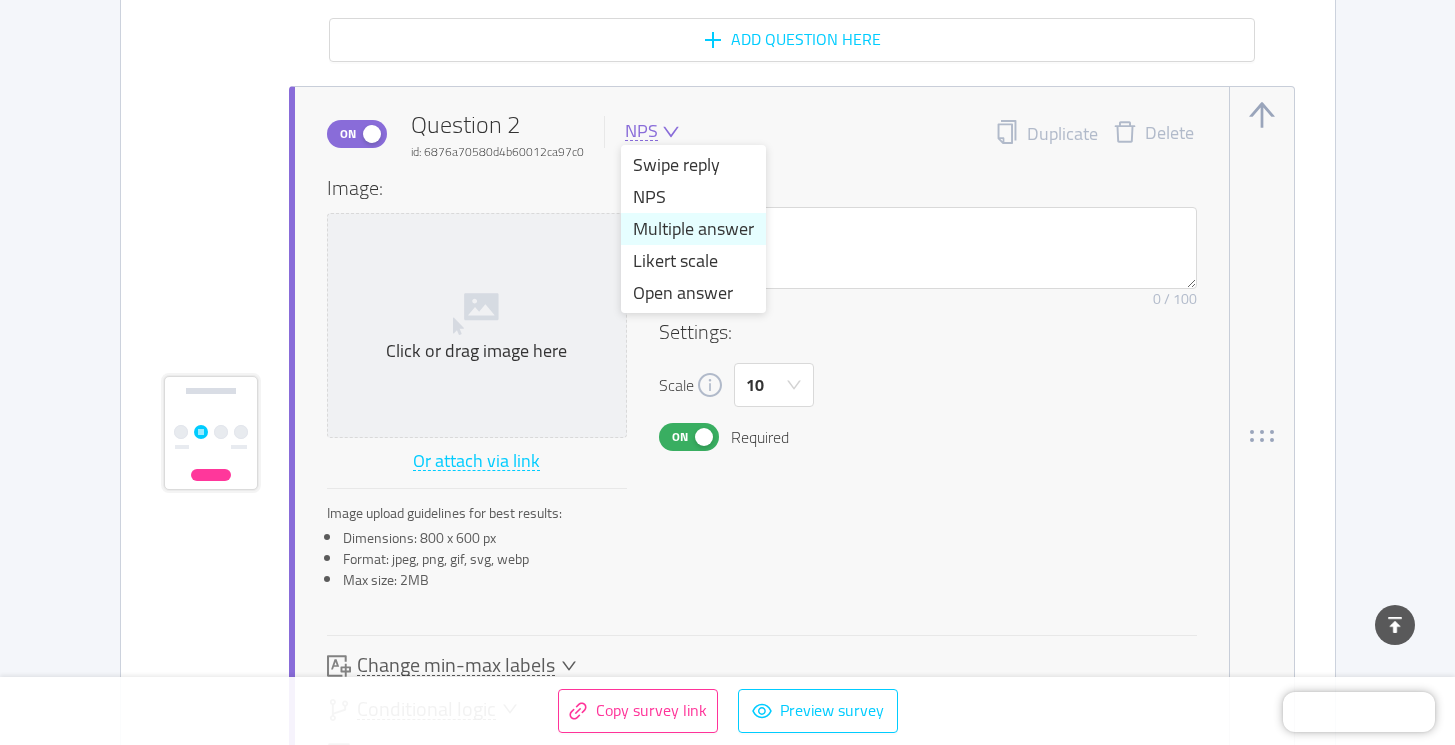 click on "Multiple answer" at bounding box center [693, 229] 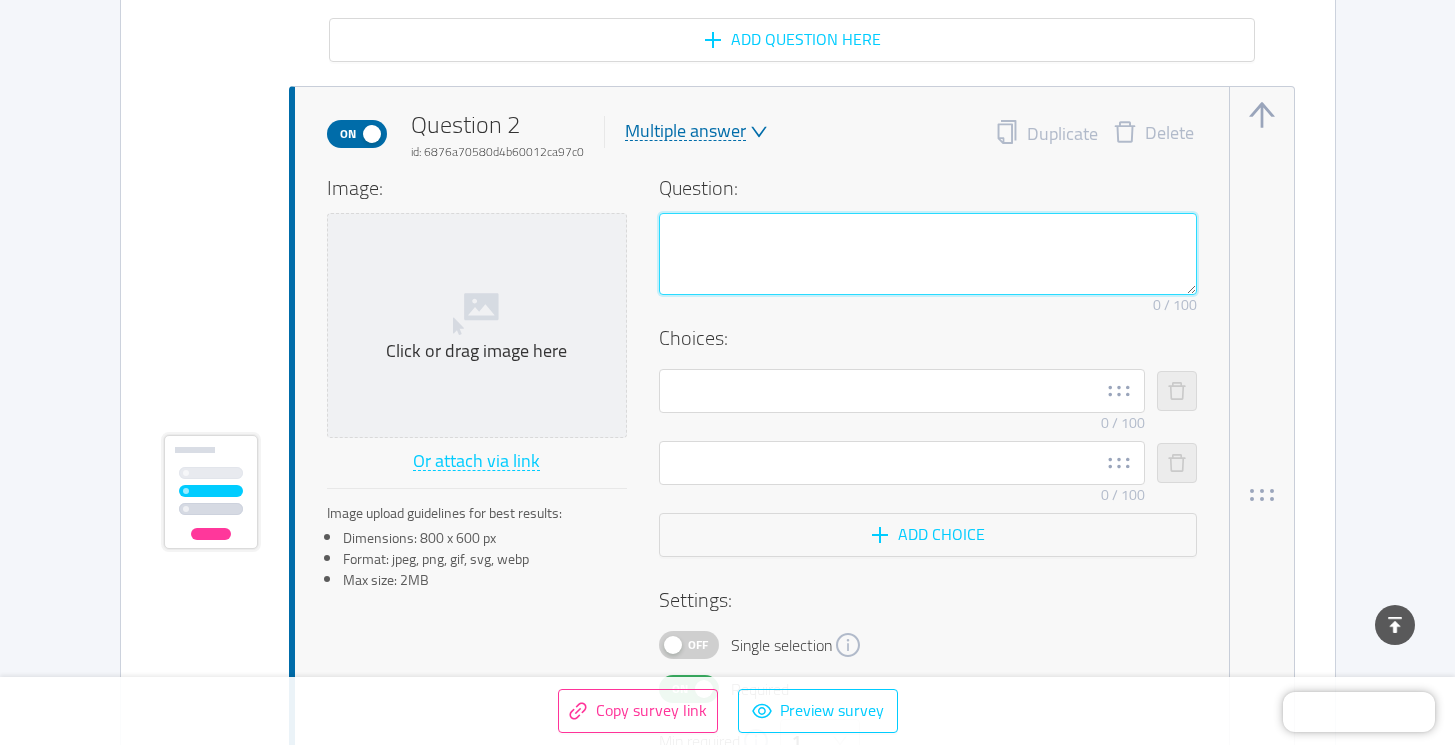 click at bounding box center [928, 254] 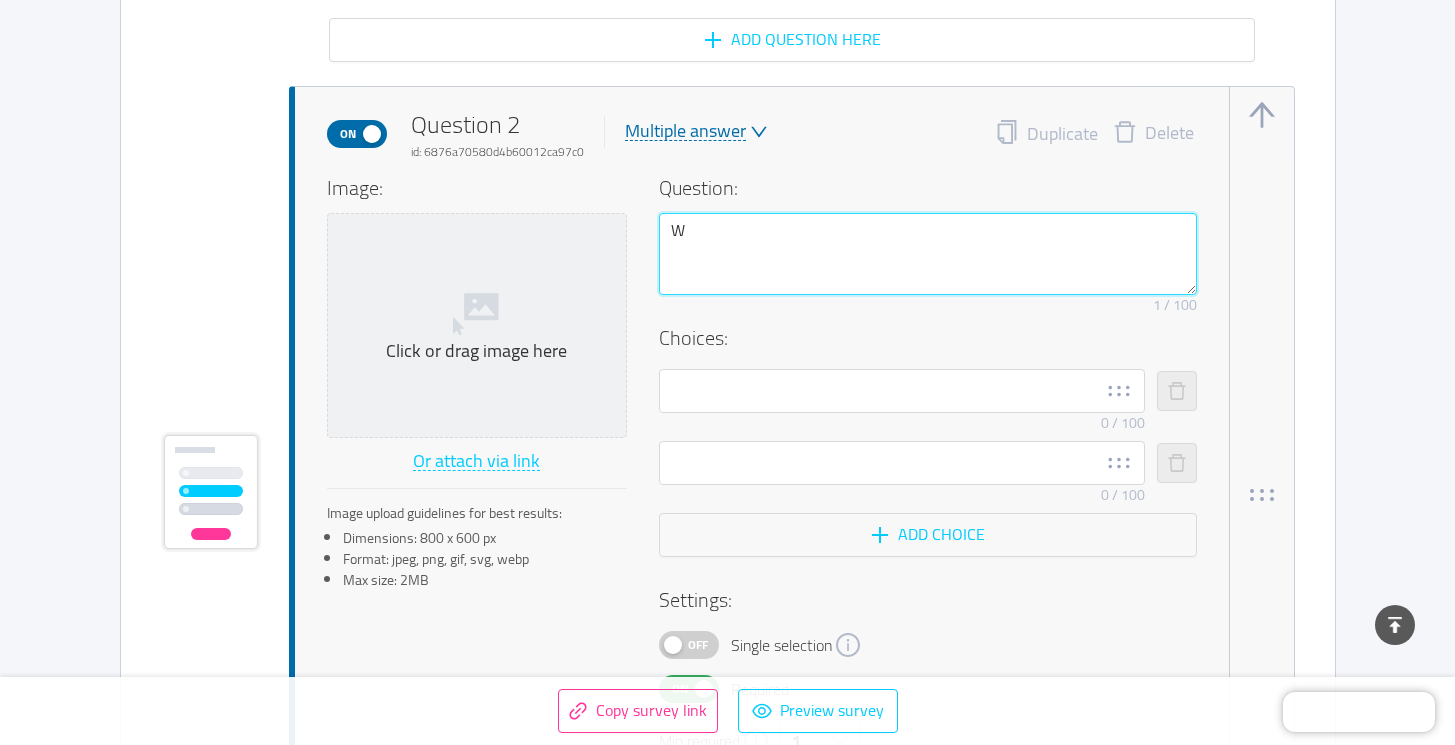 type 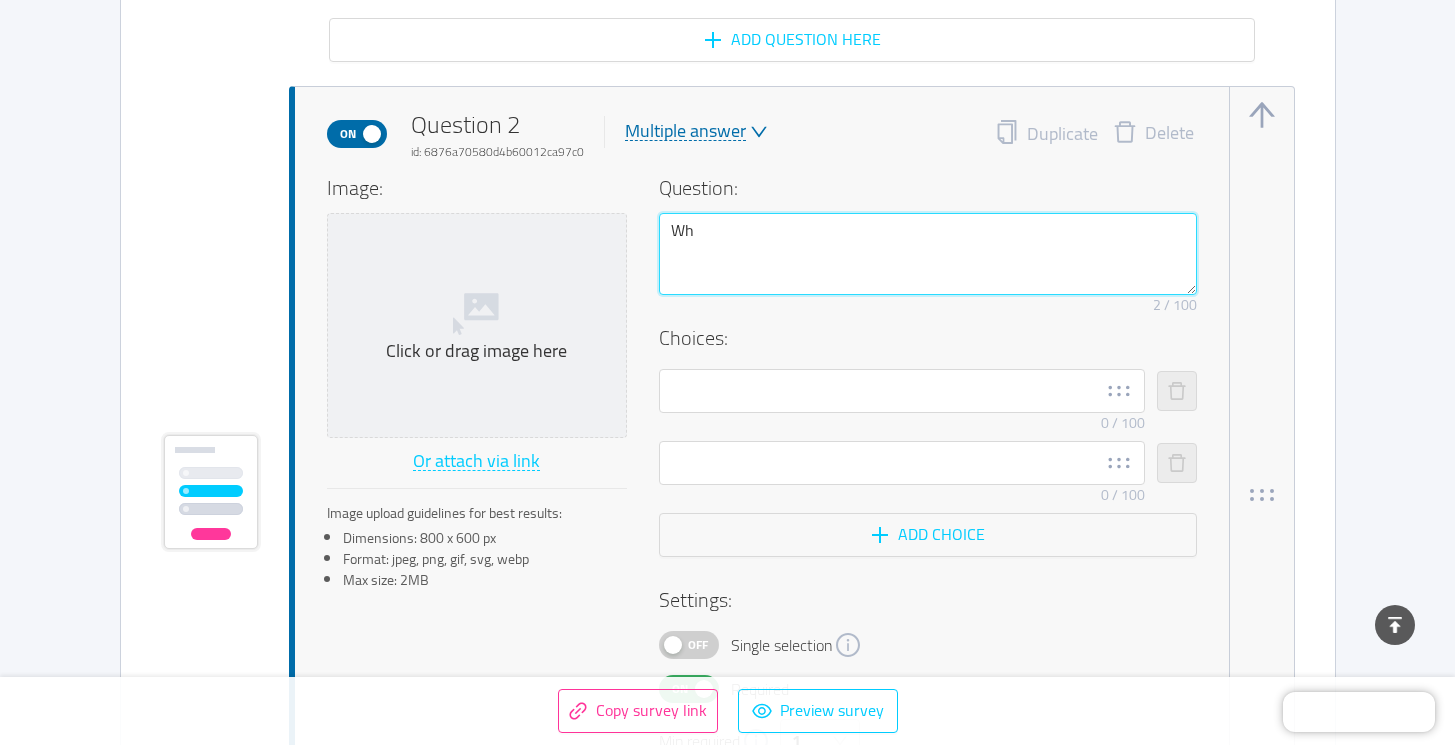 type 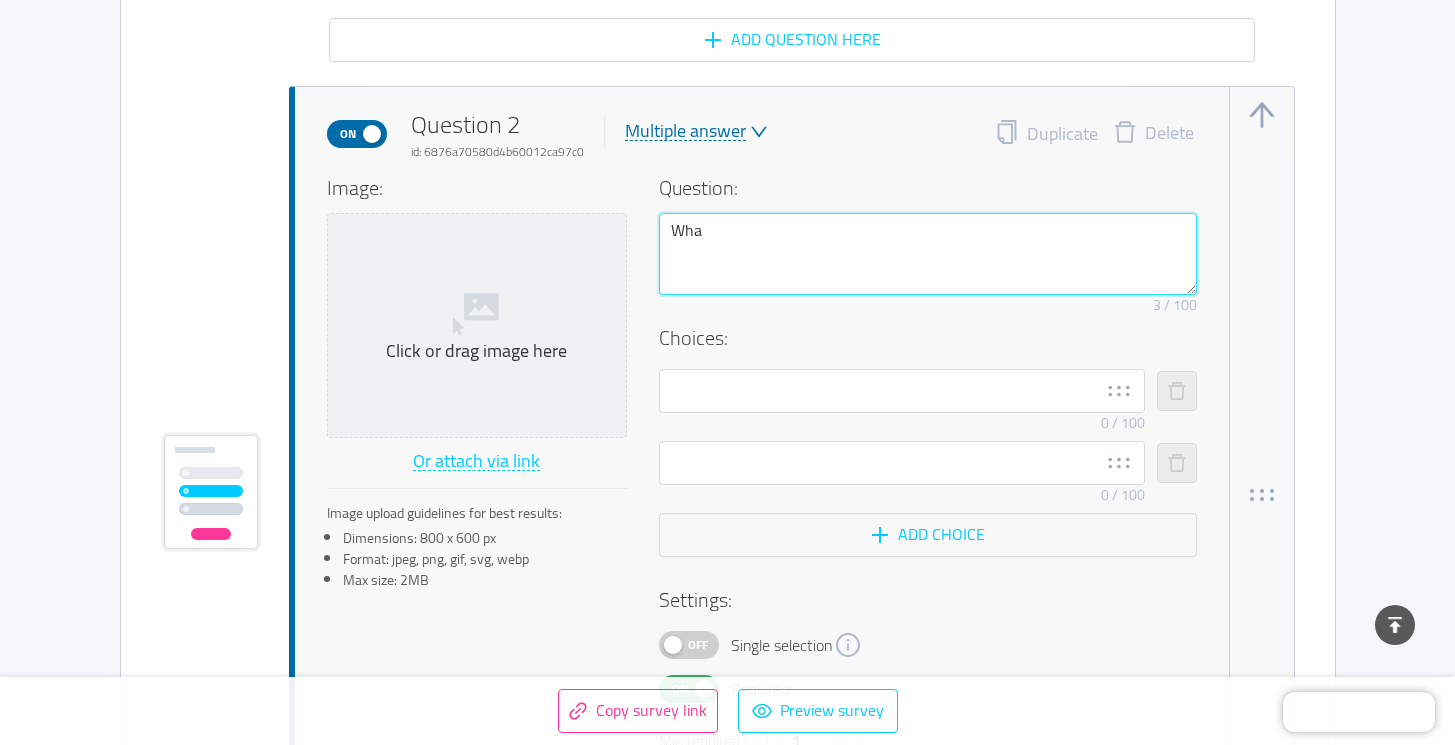 type 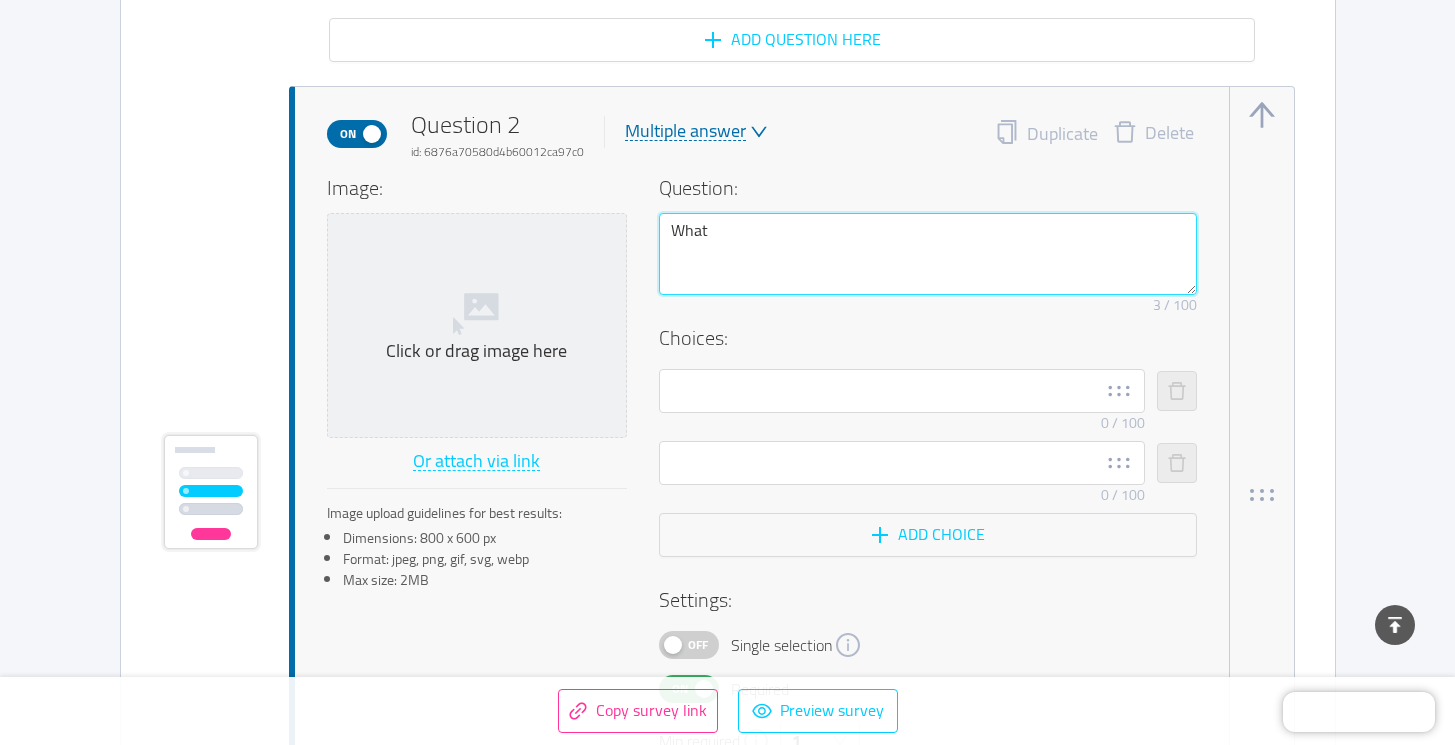 type 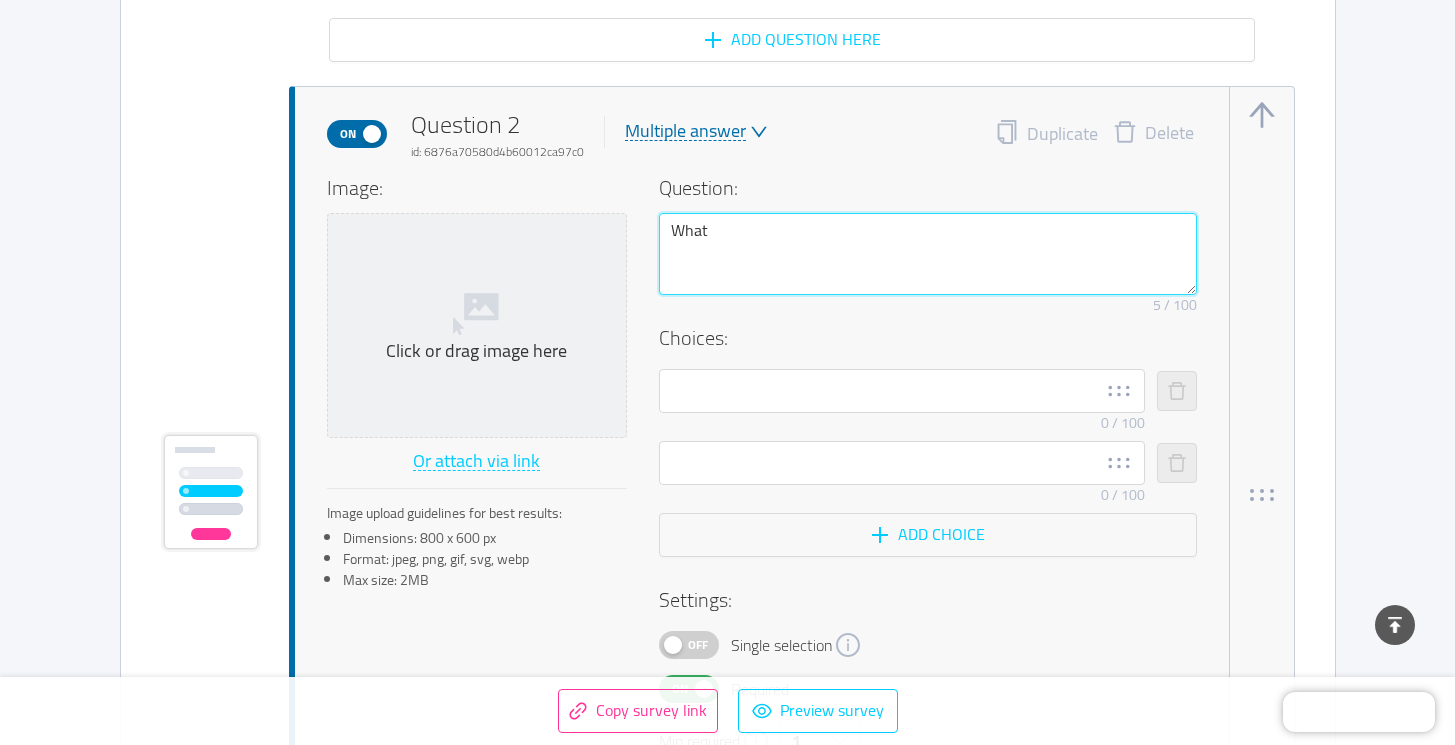 type 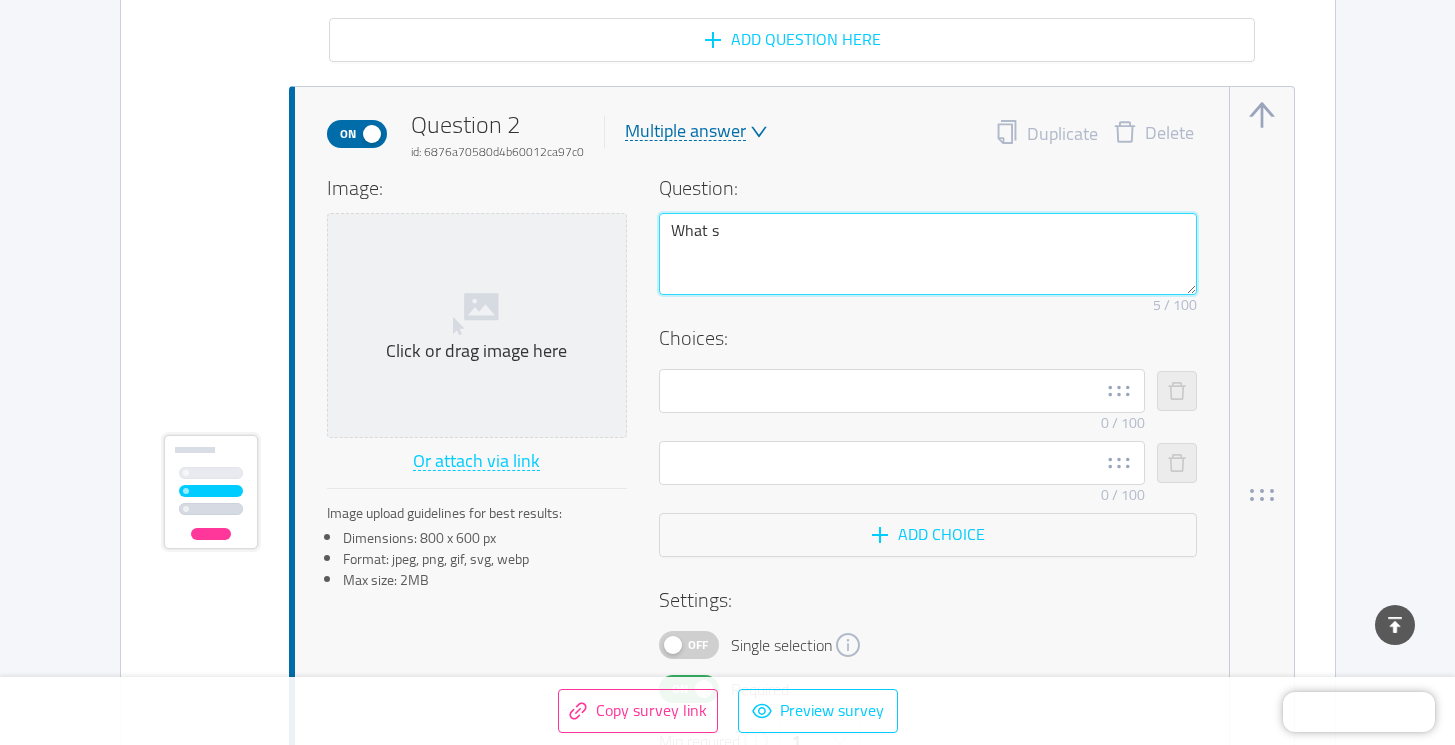 type 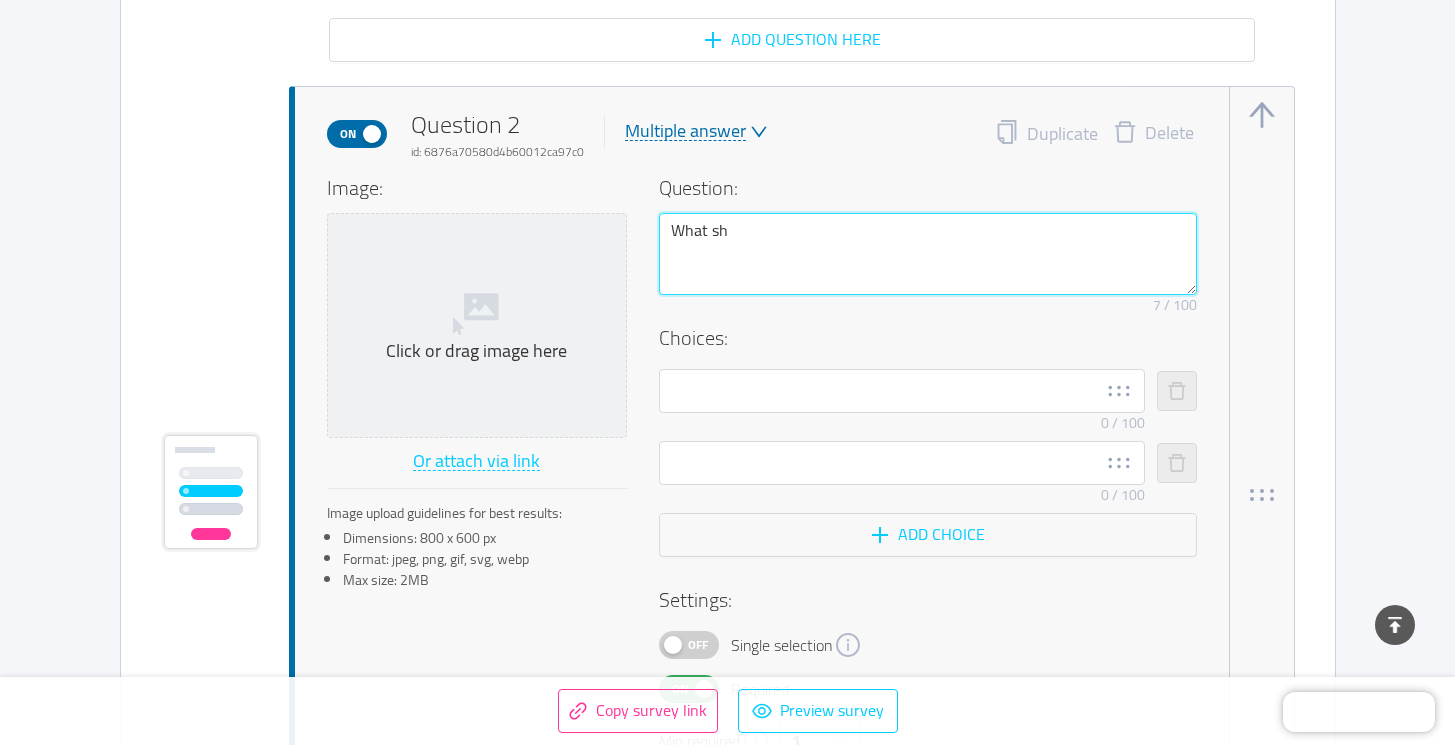 type 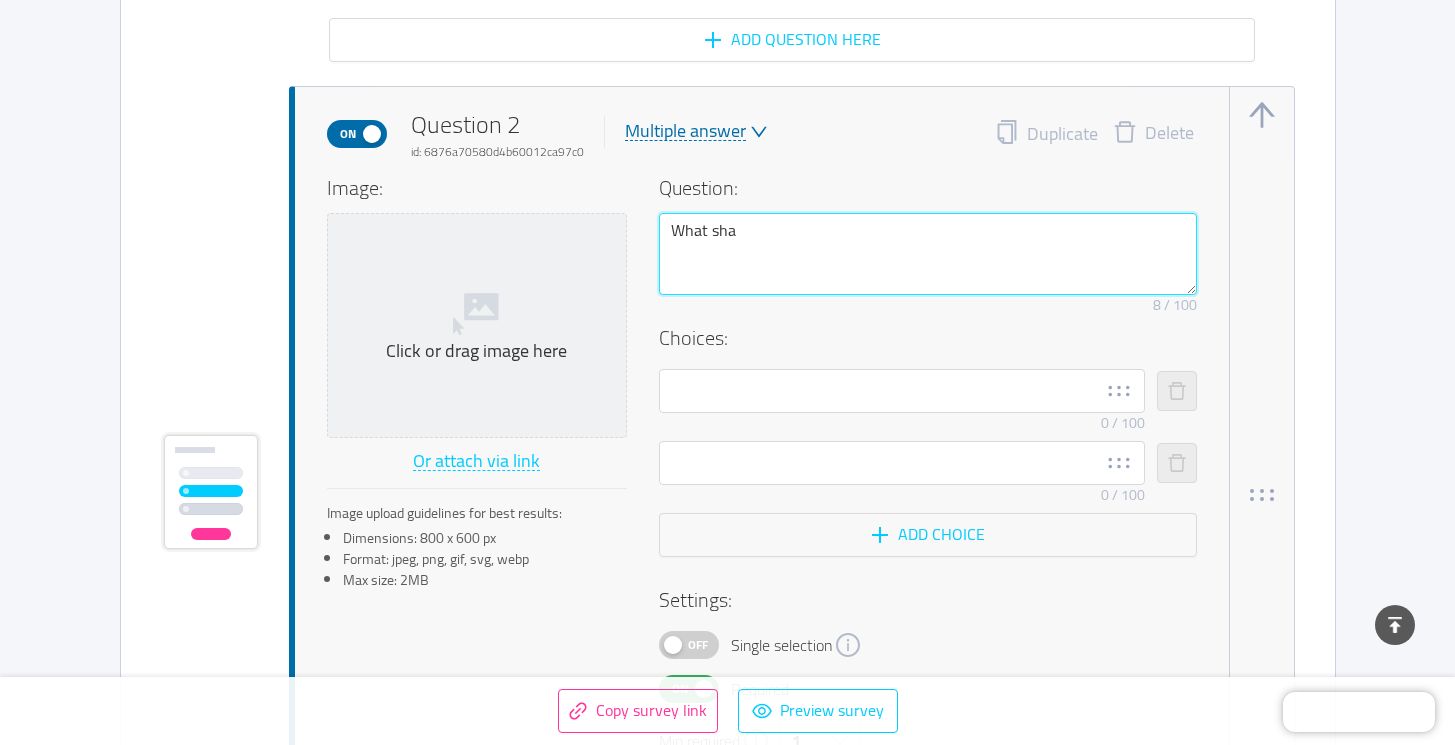type 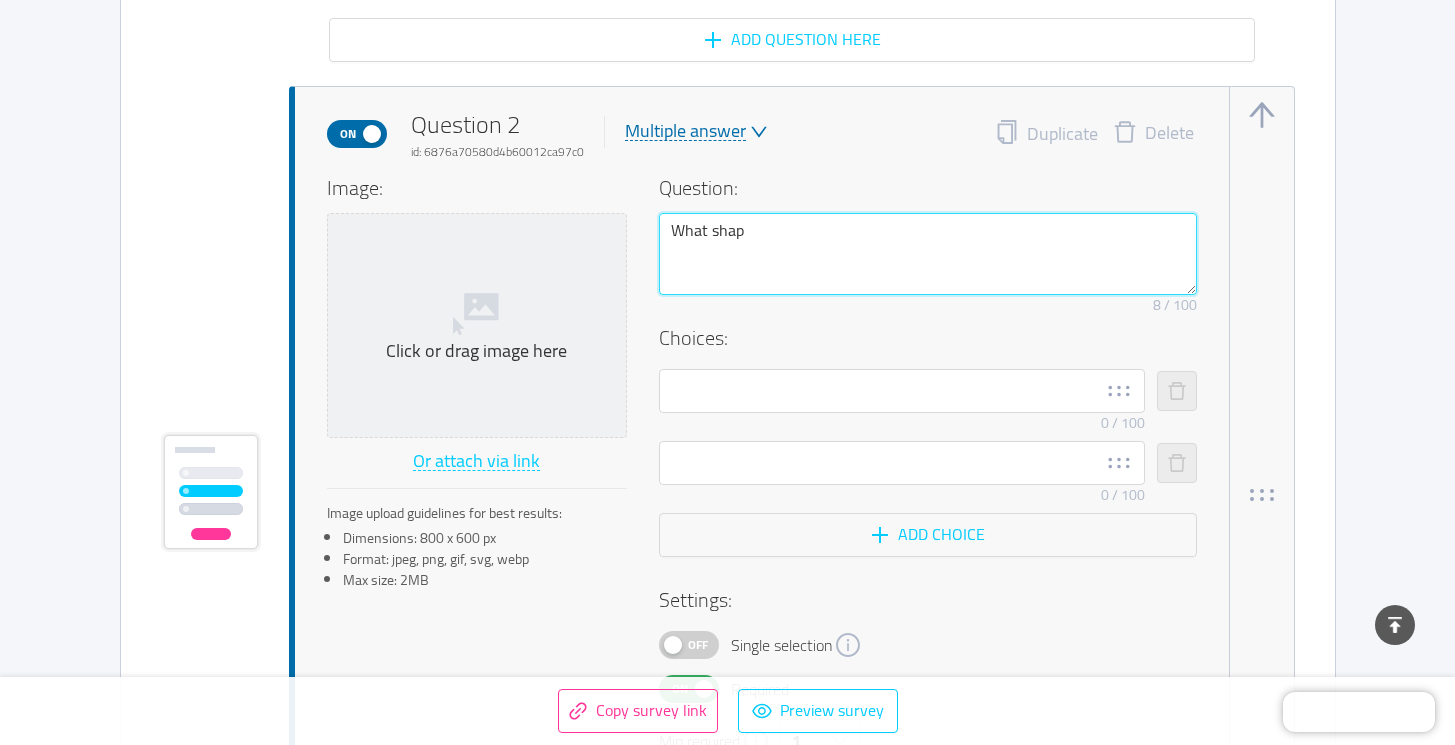 type 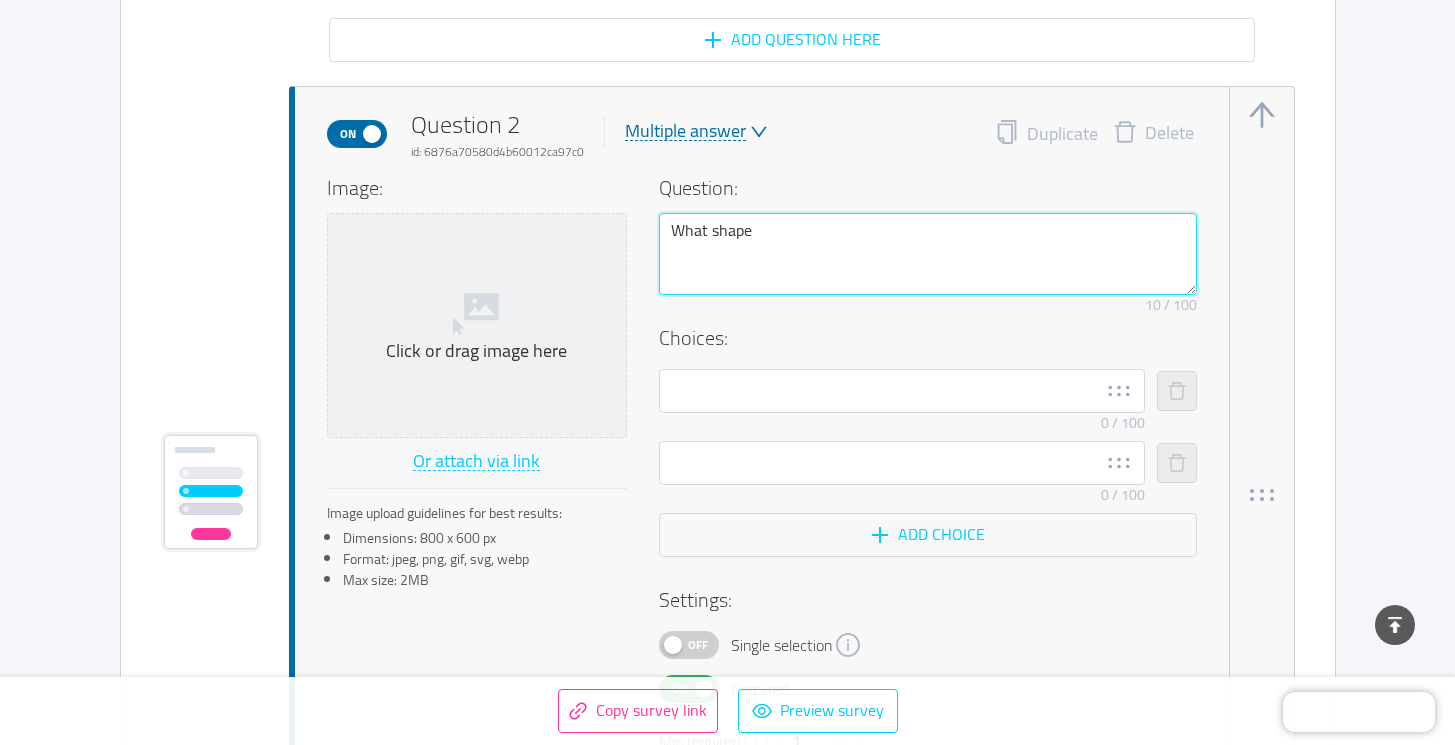 type on "What shape" 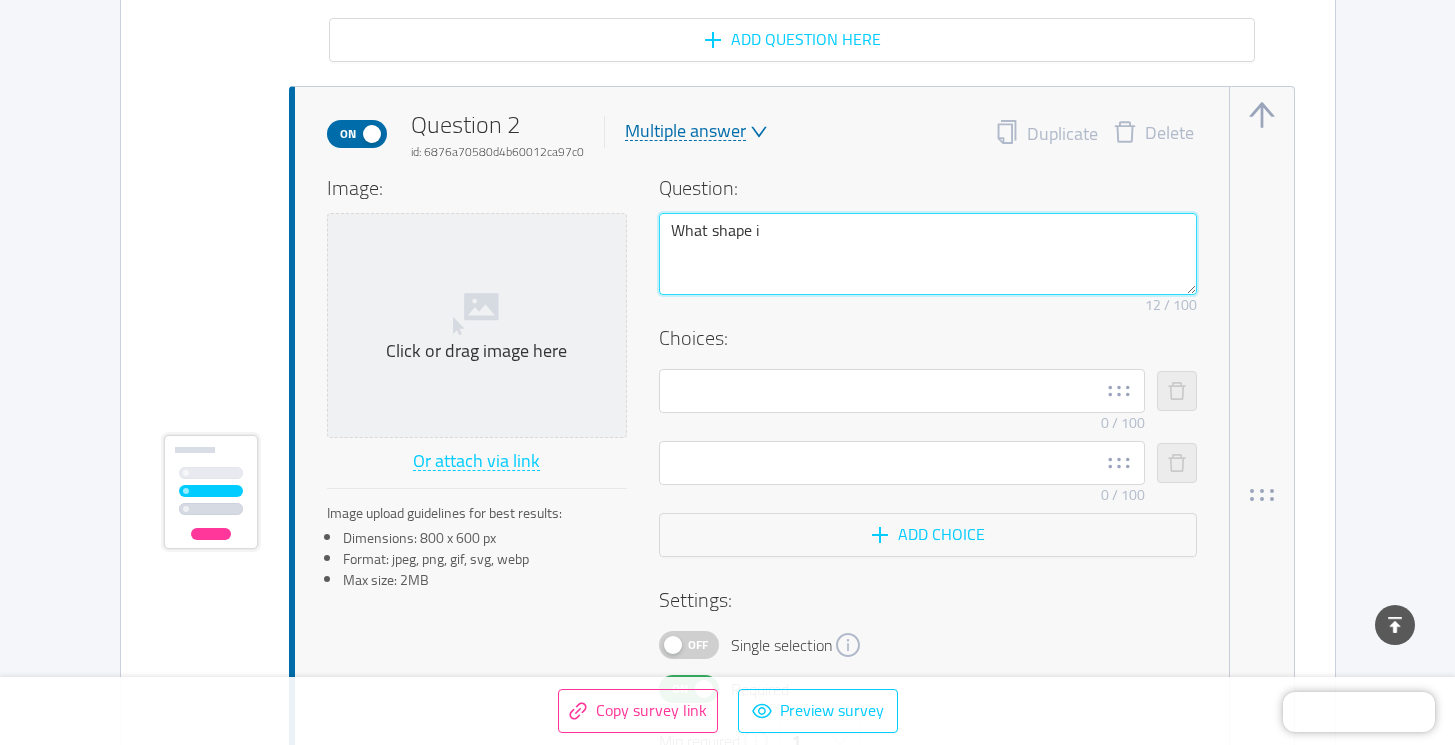 type 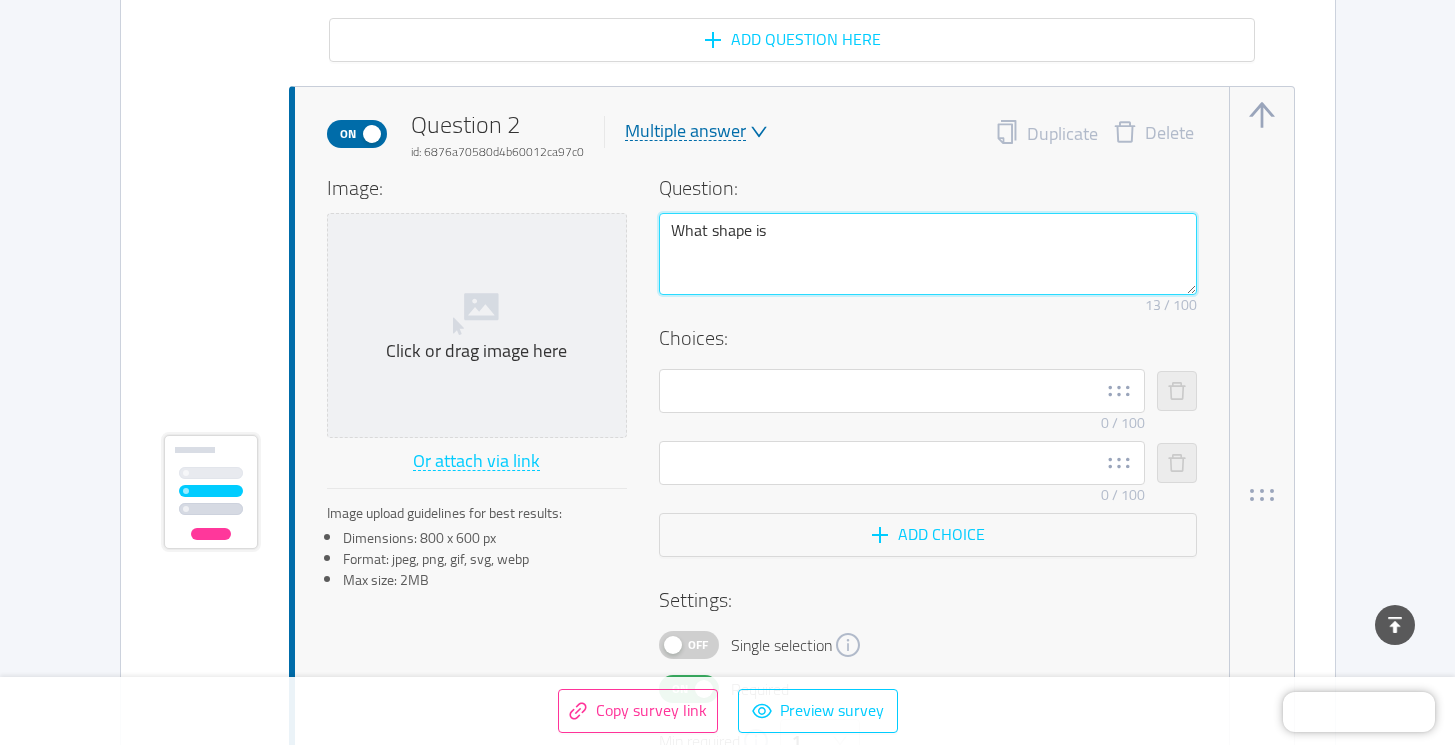 type on "What shape is" 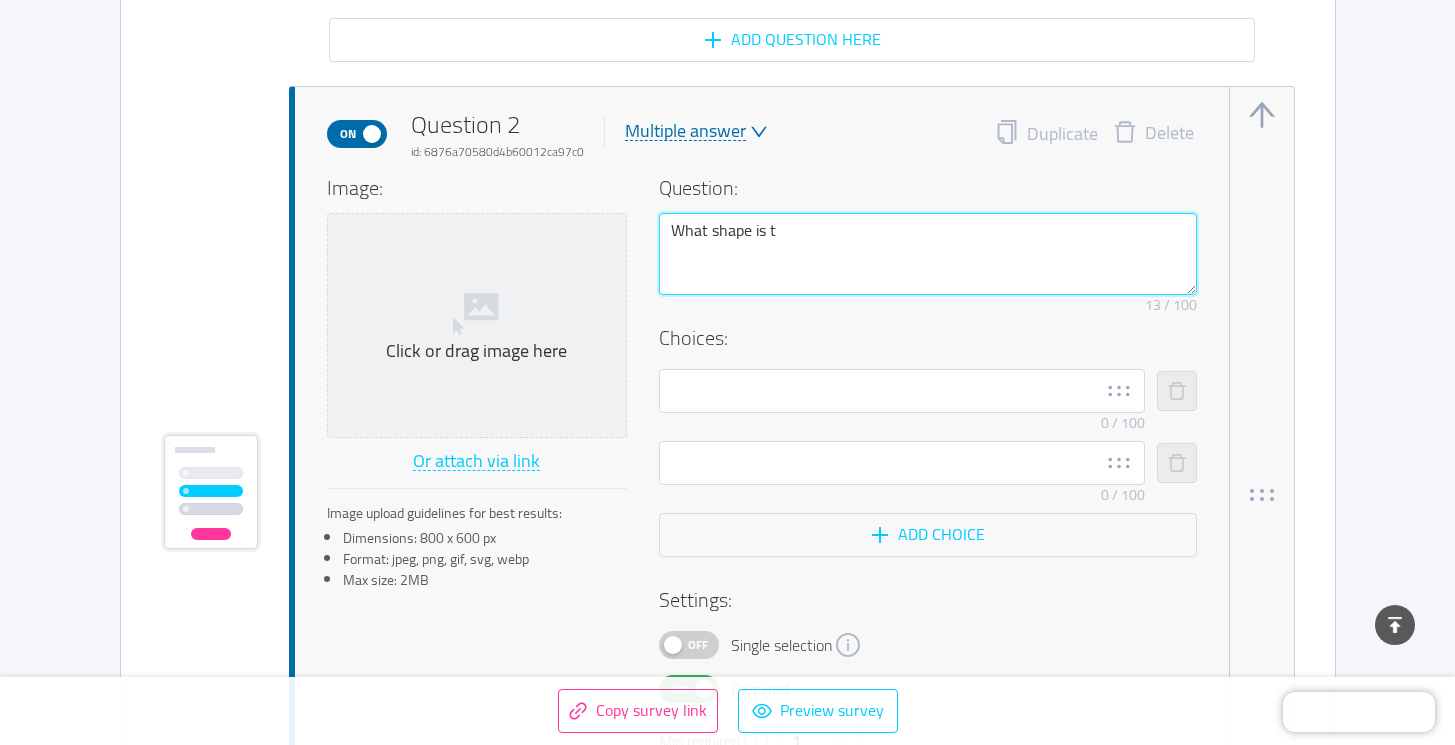 type 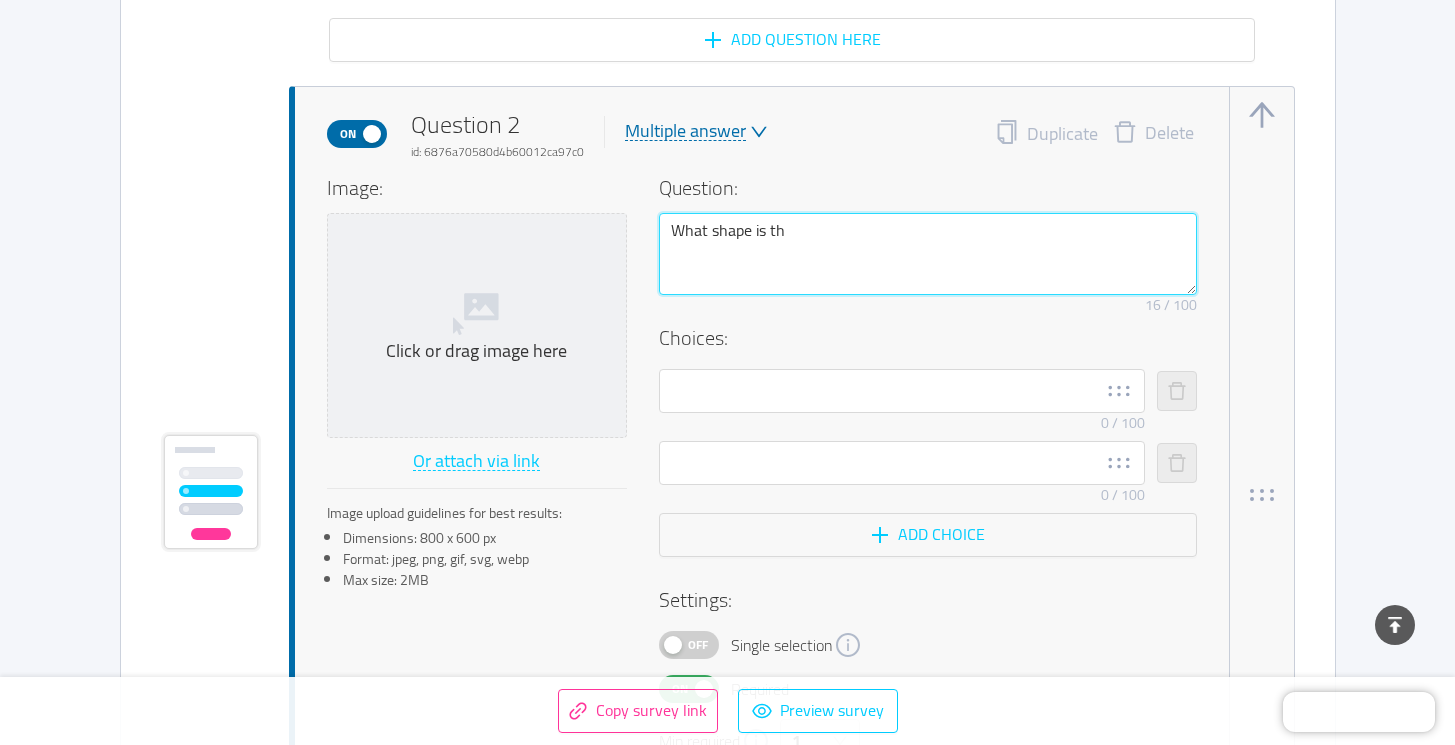 type on "What shape is thi" 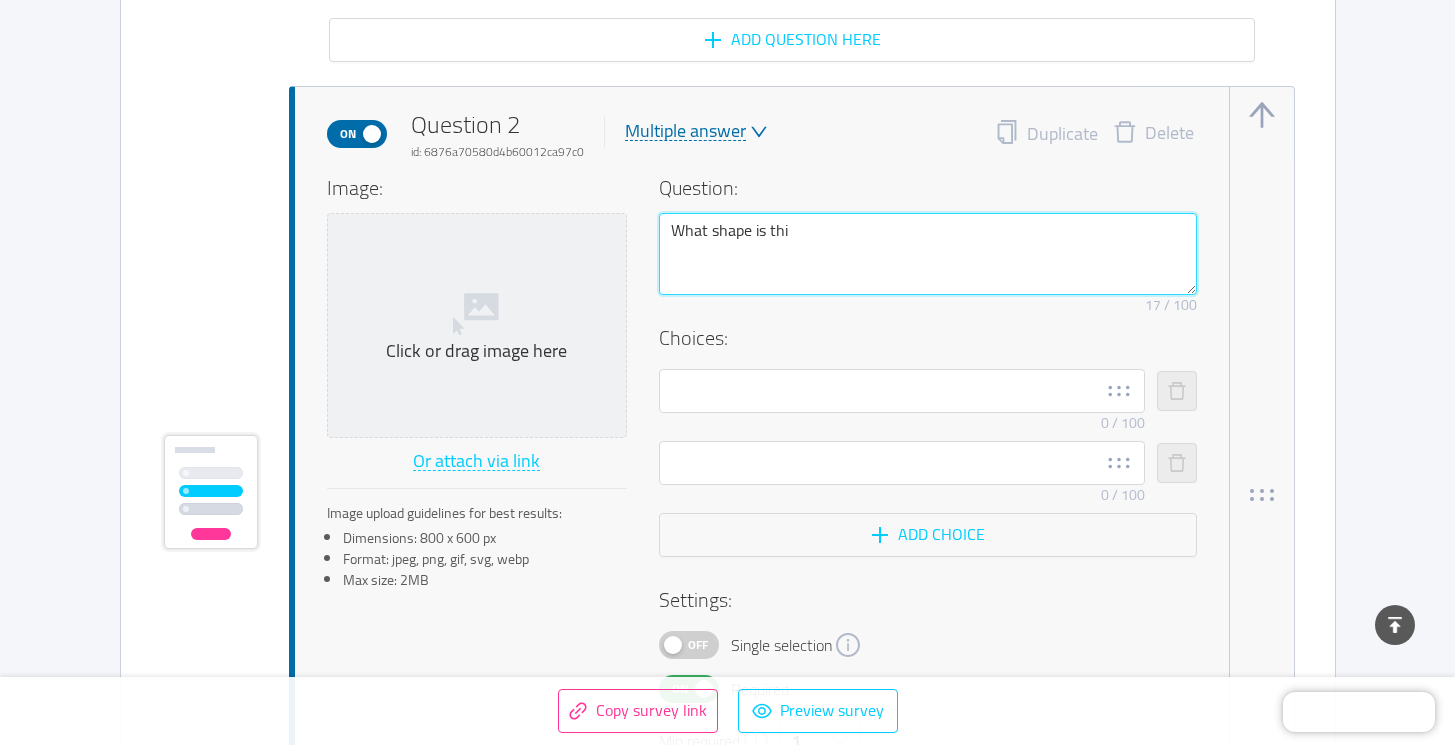 type 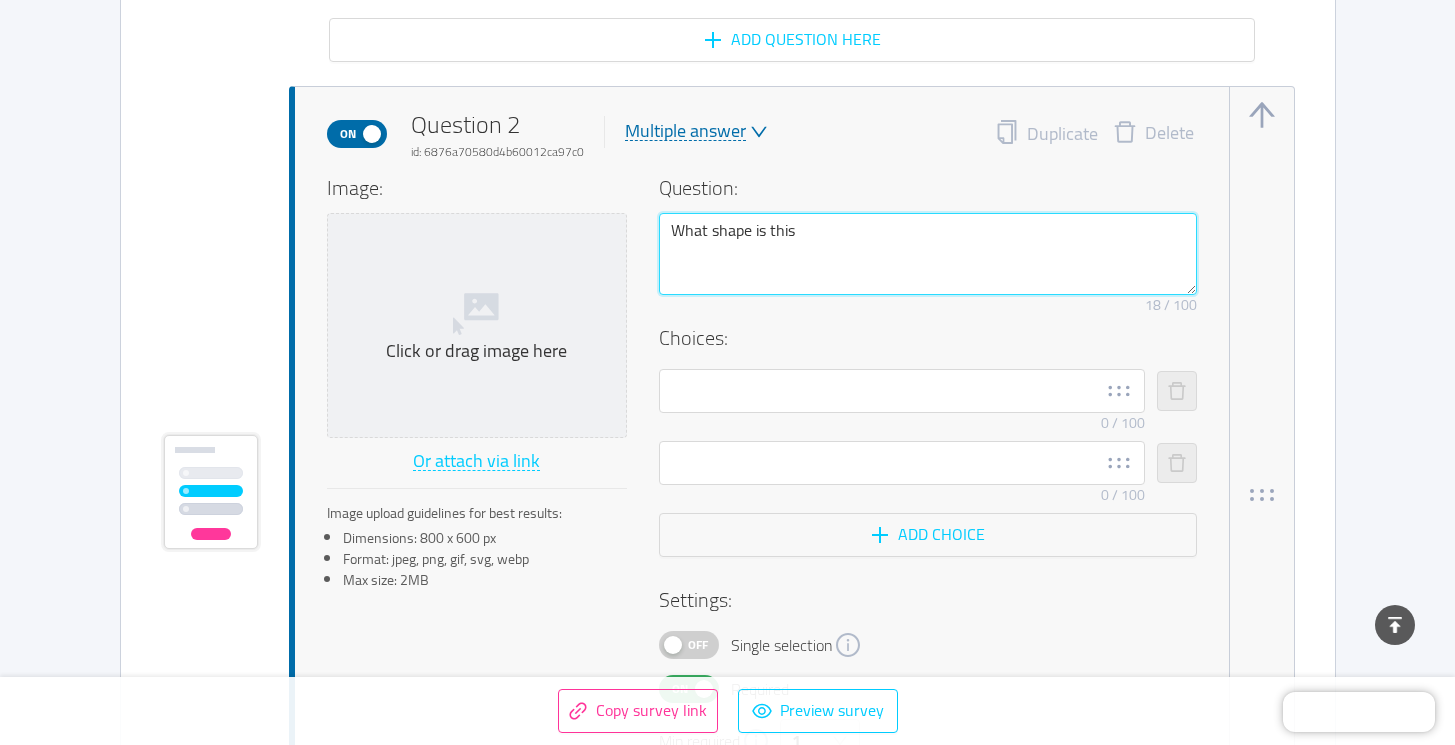 type 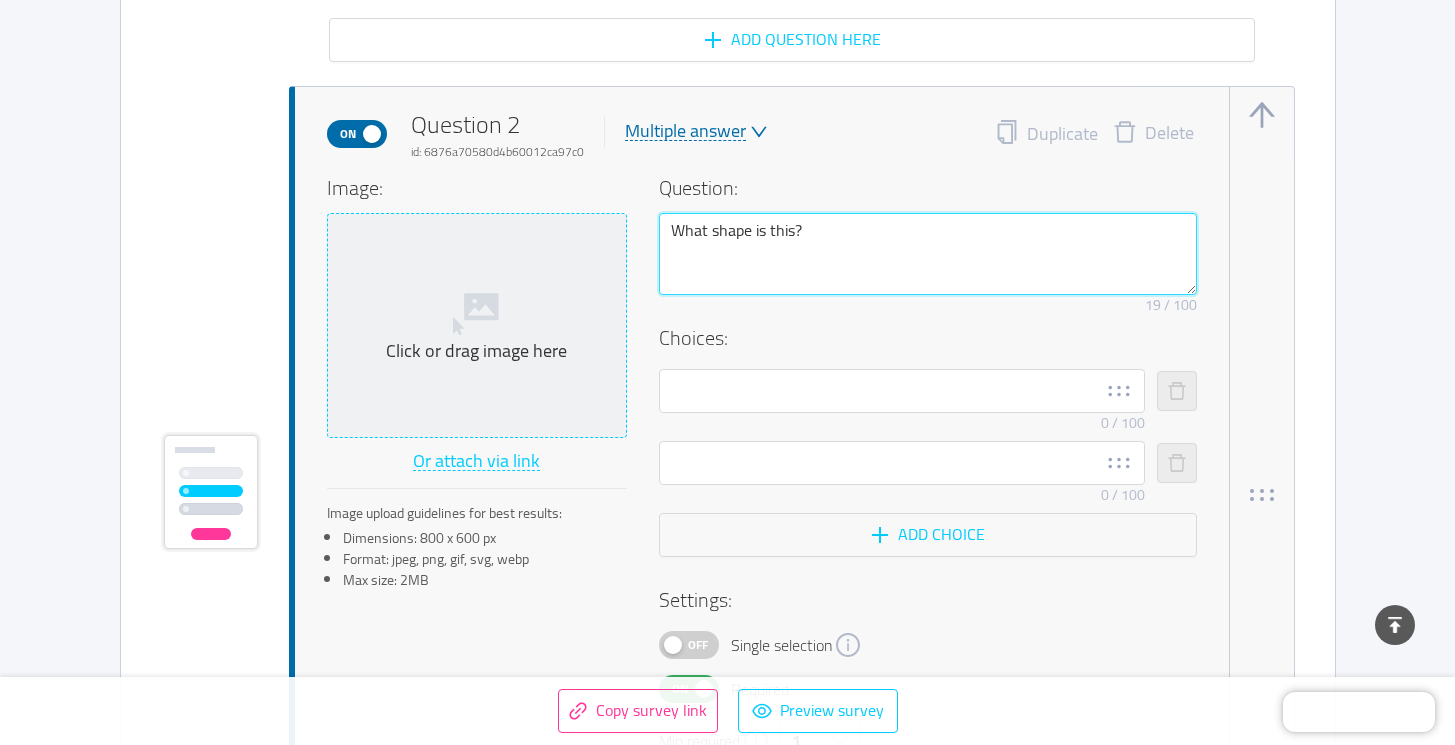 type on "What shape is this?" 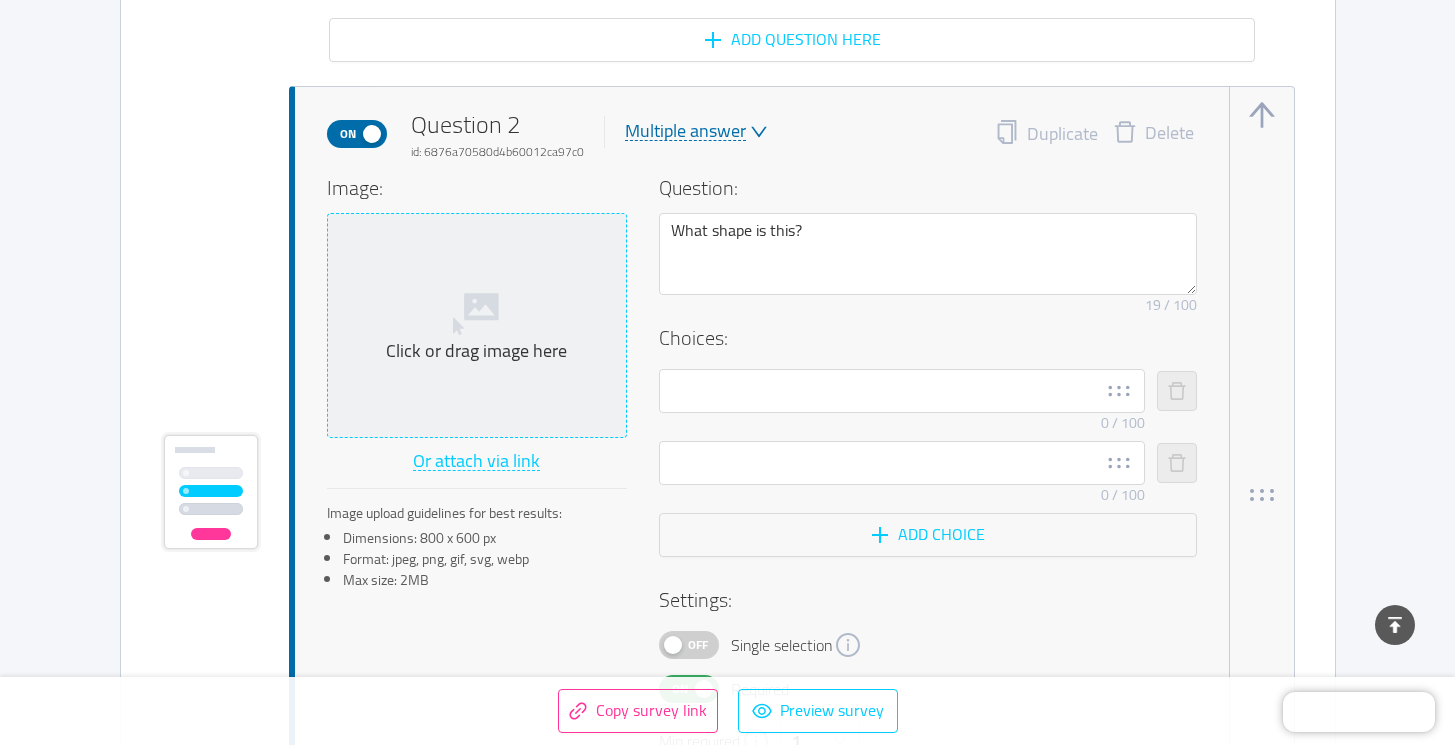 click 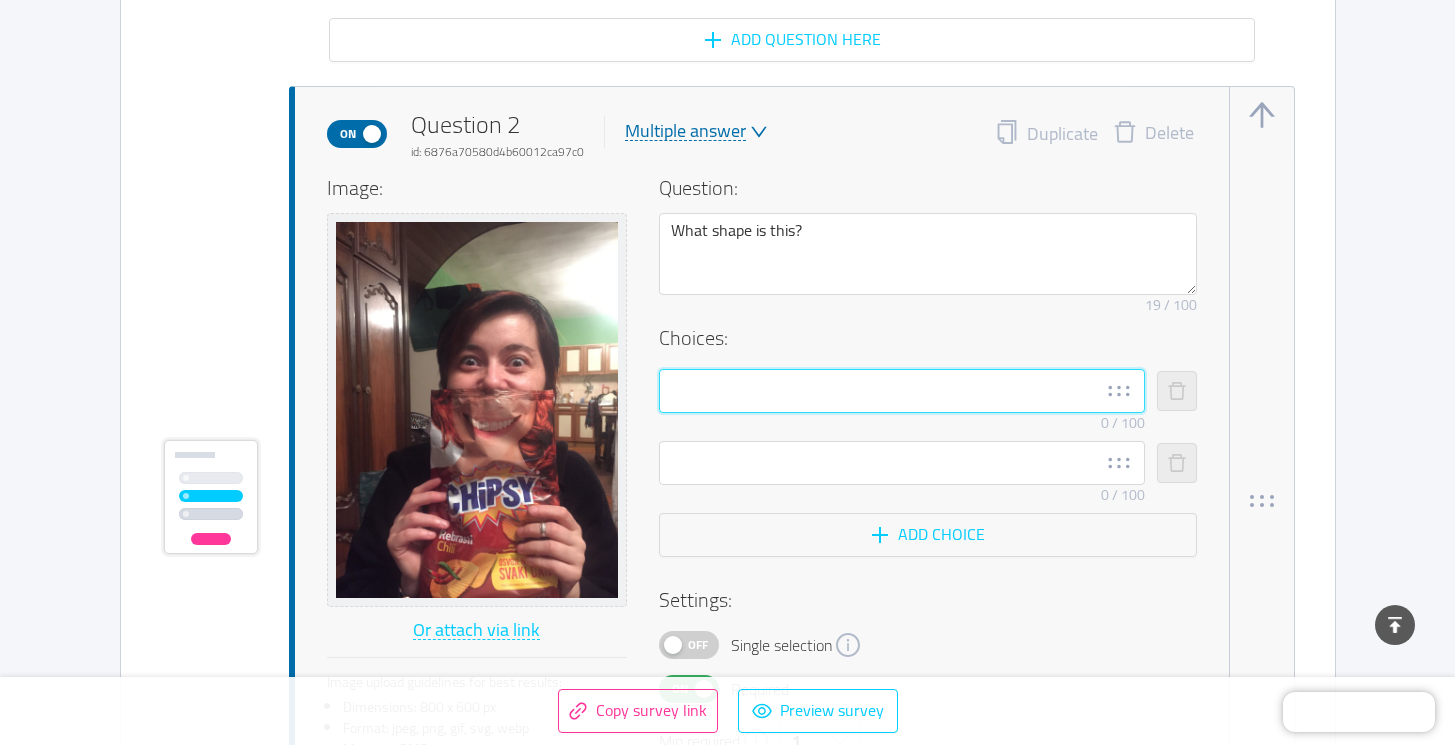 click at bounding box center (902, 391) 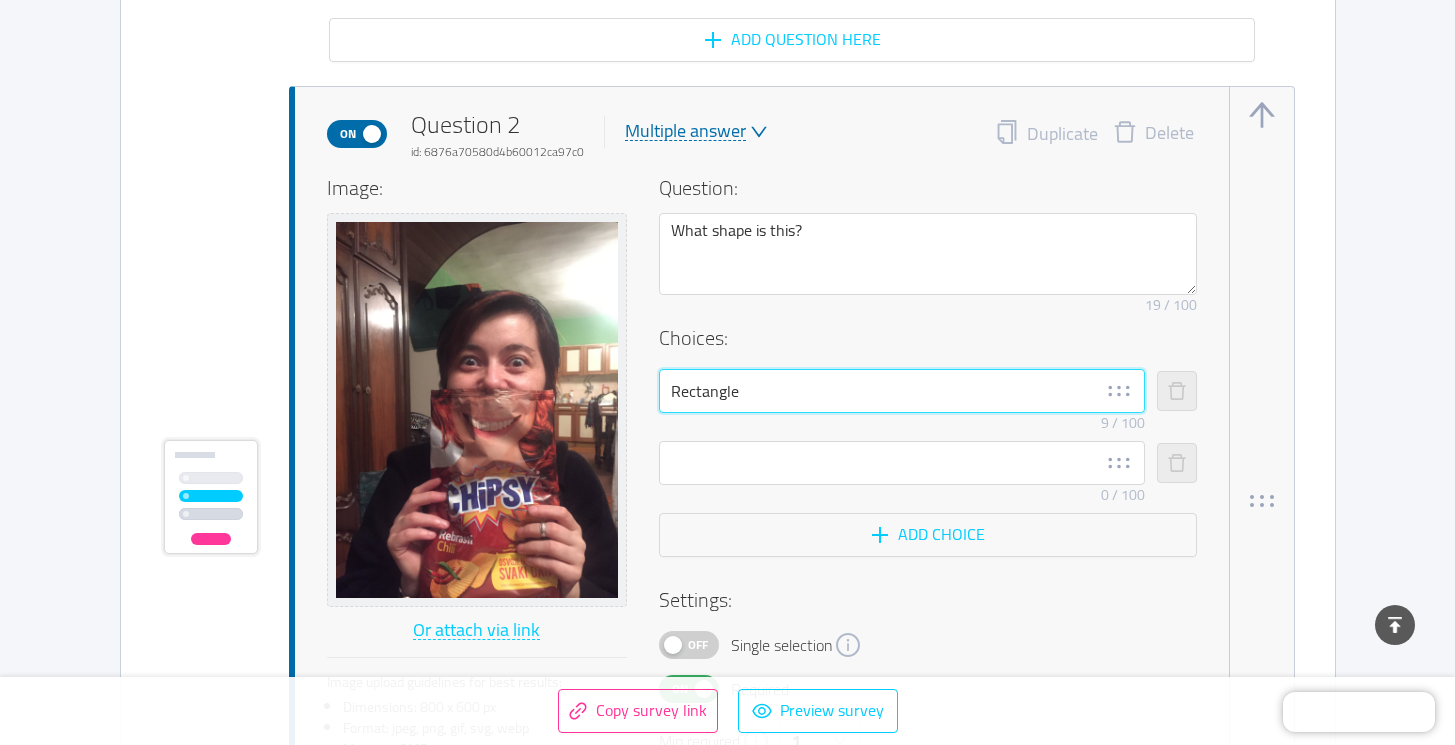 type on "Rectangle" 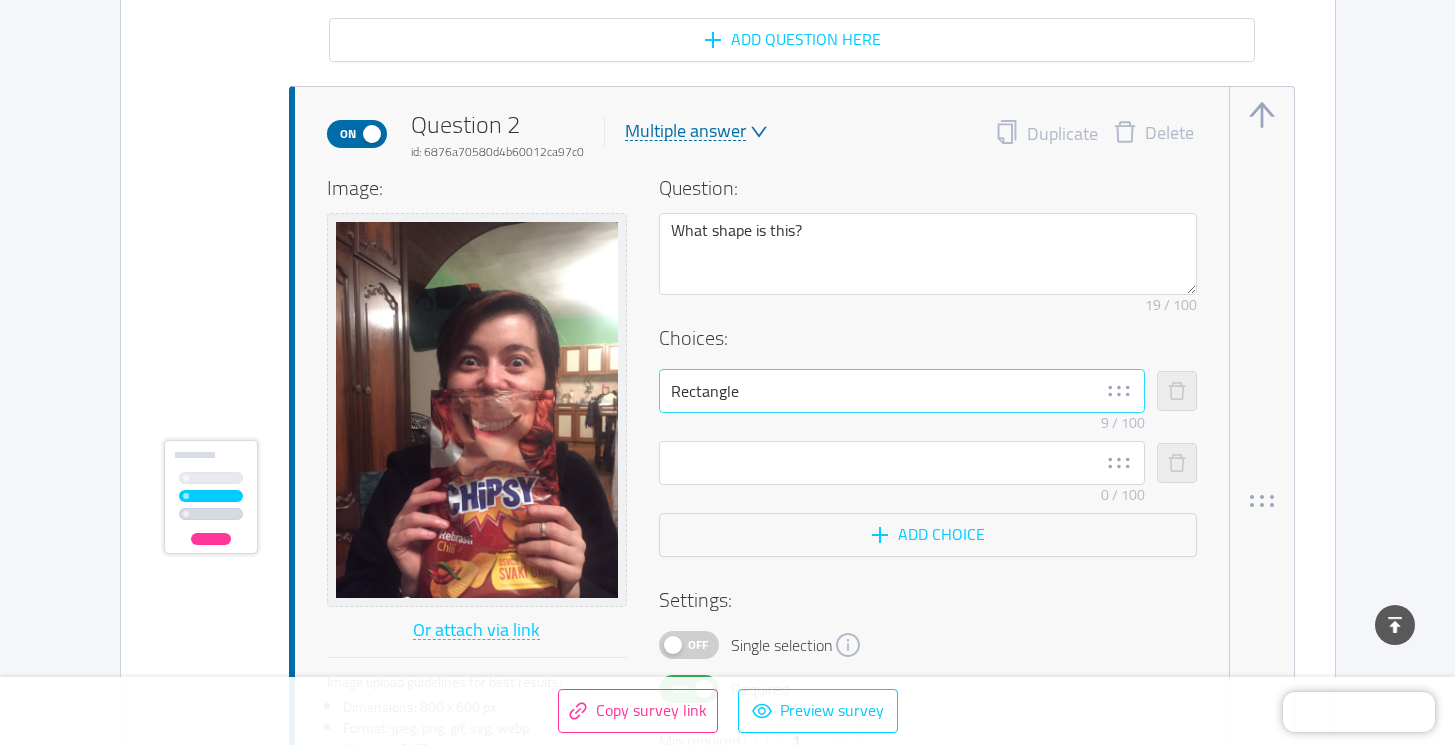 click 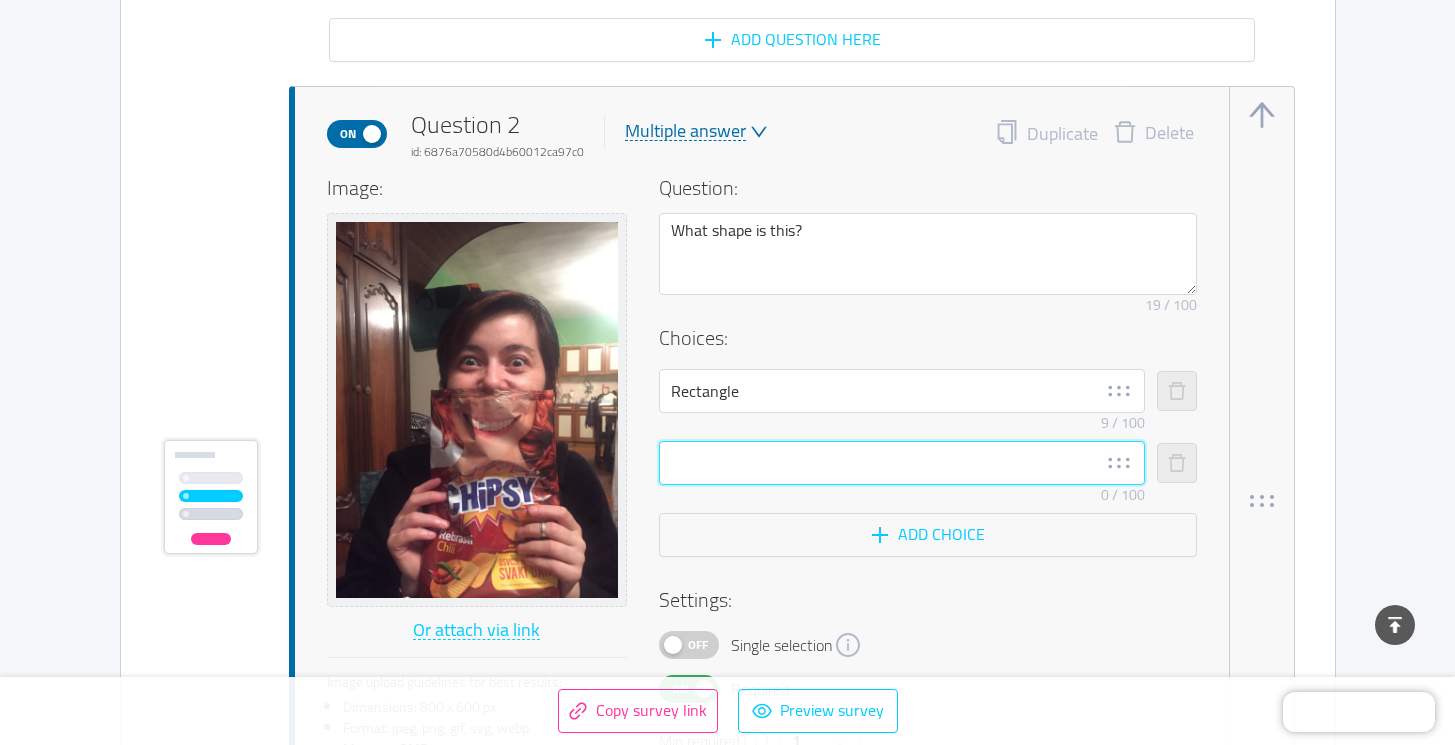 click at bounding box center (902, 463) 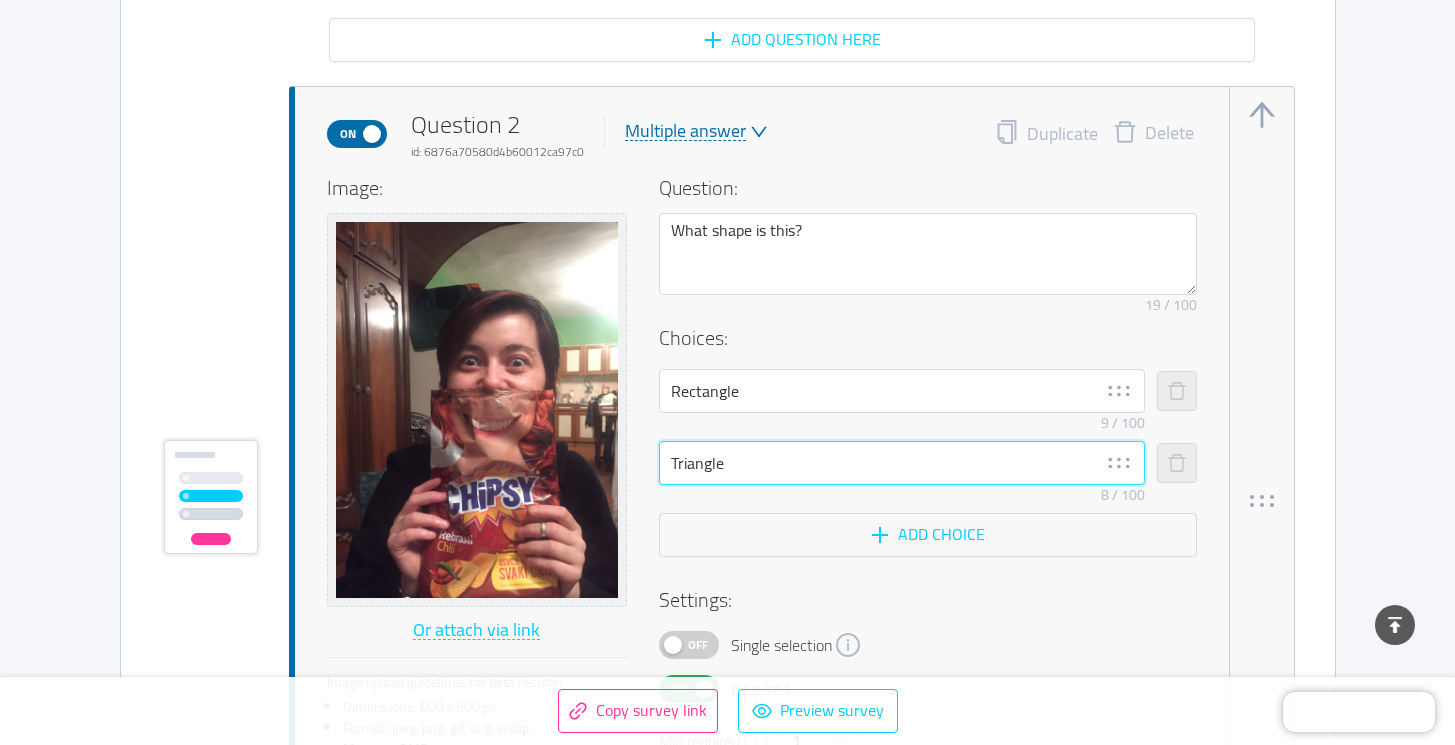 type on "Triangle" 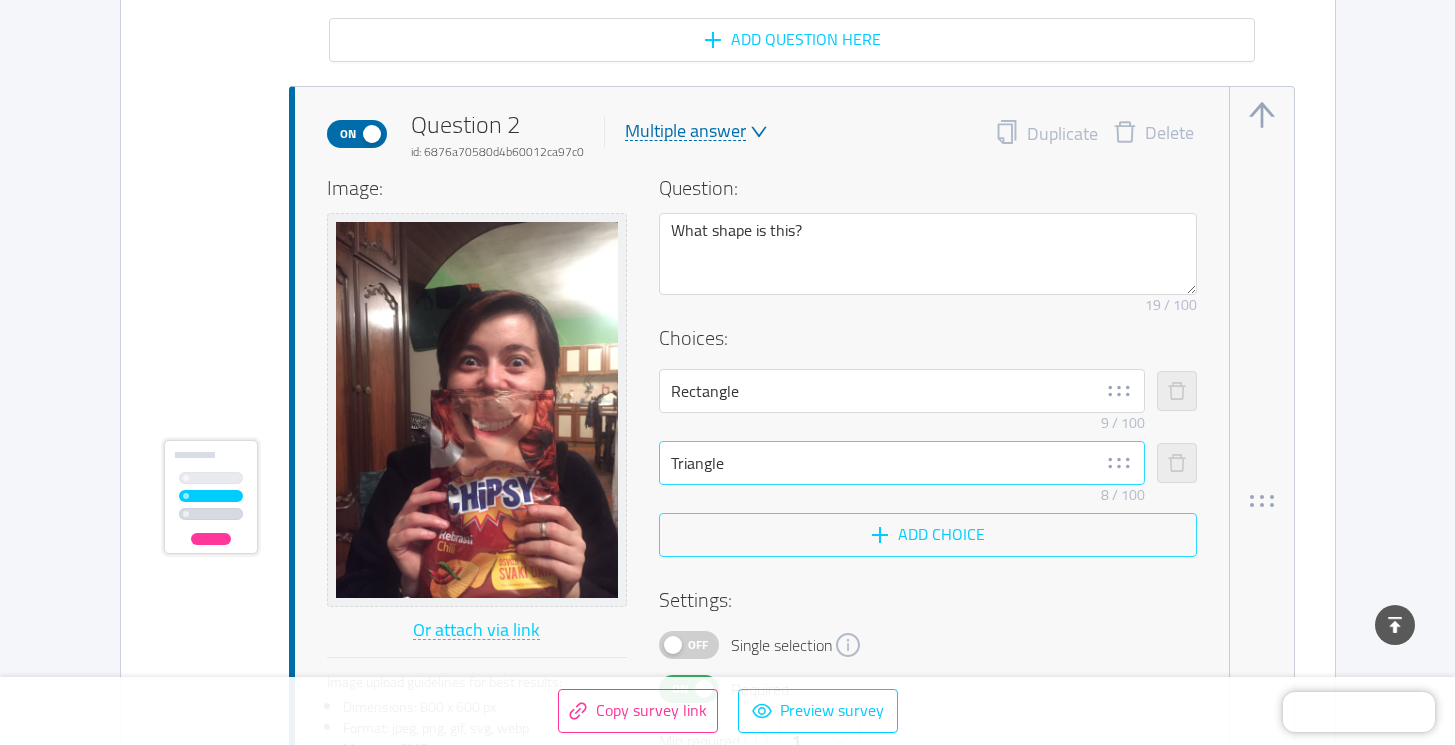 type 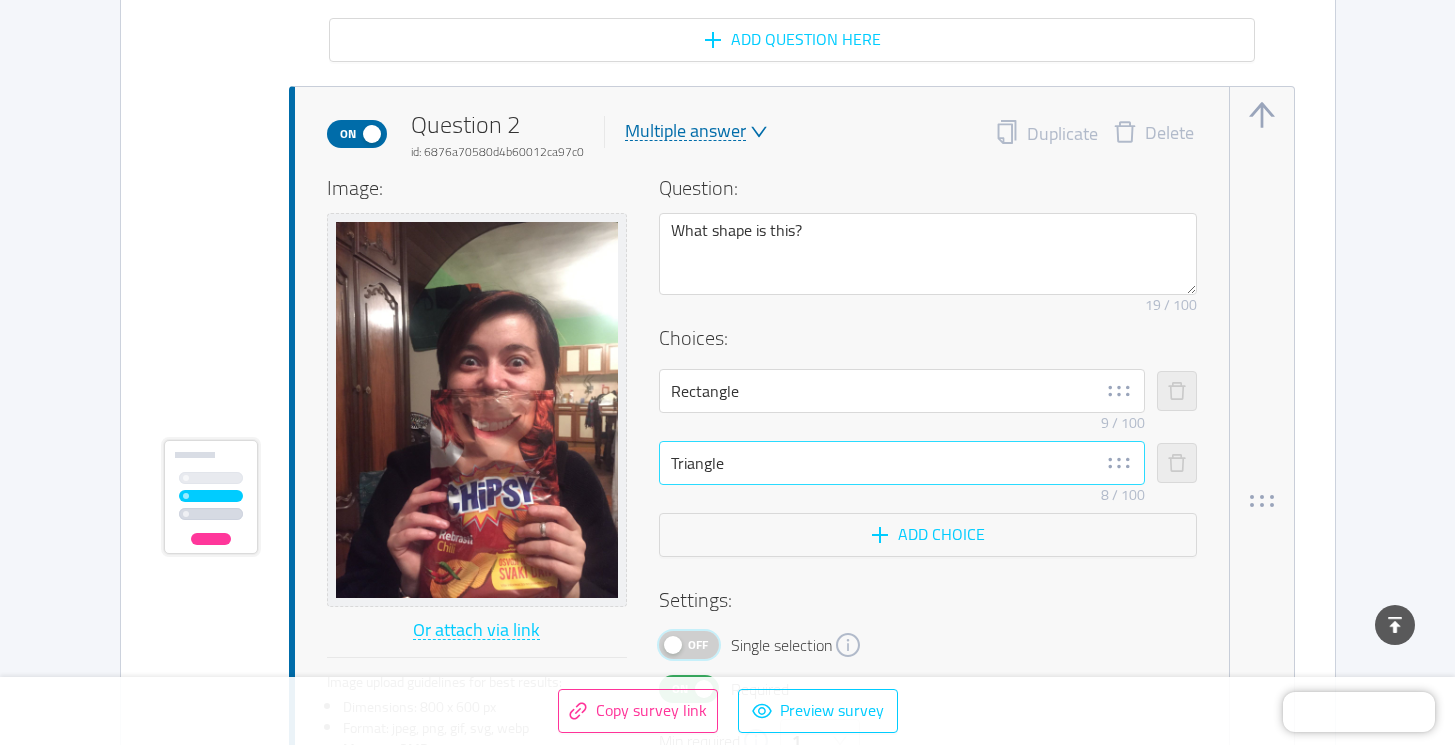 type 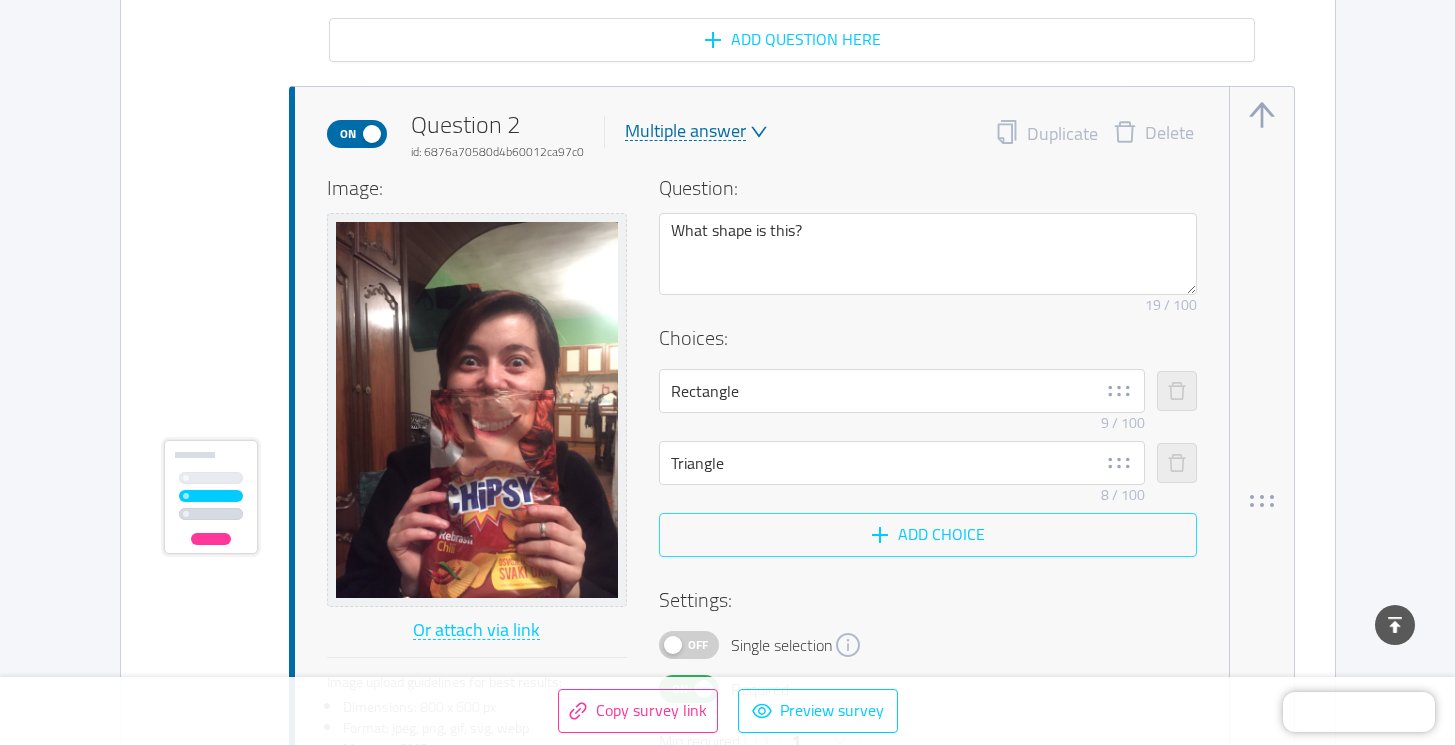 click on "Add choice" at bounding box center [928, 535] 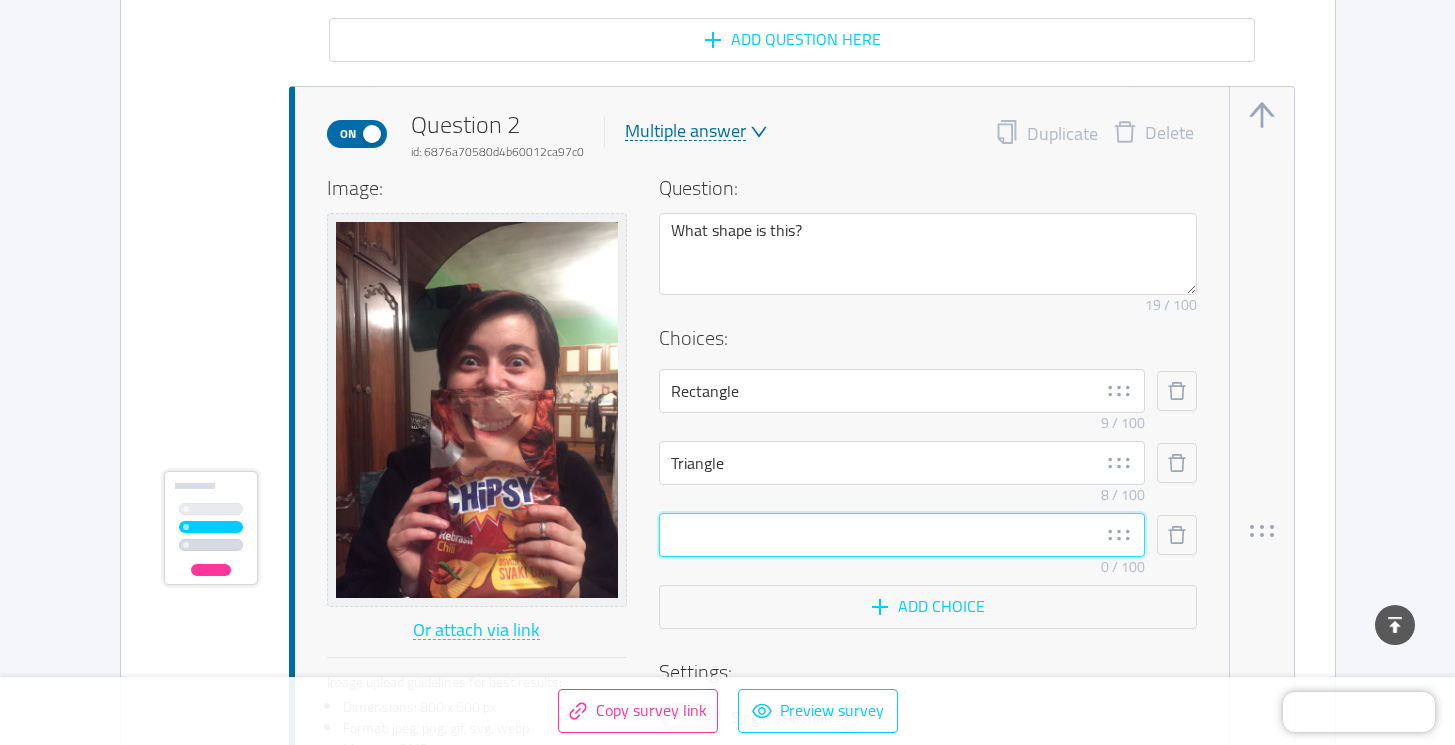 click at bounding box center [902, 535] 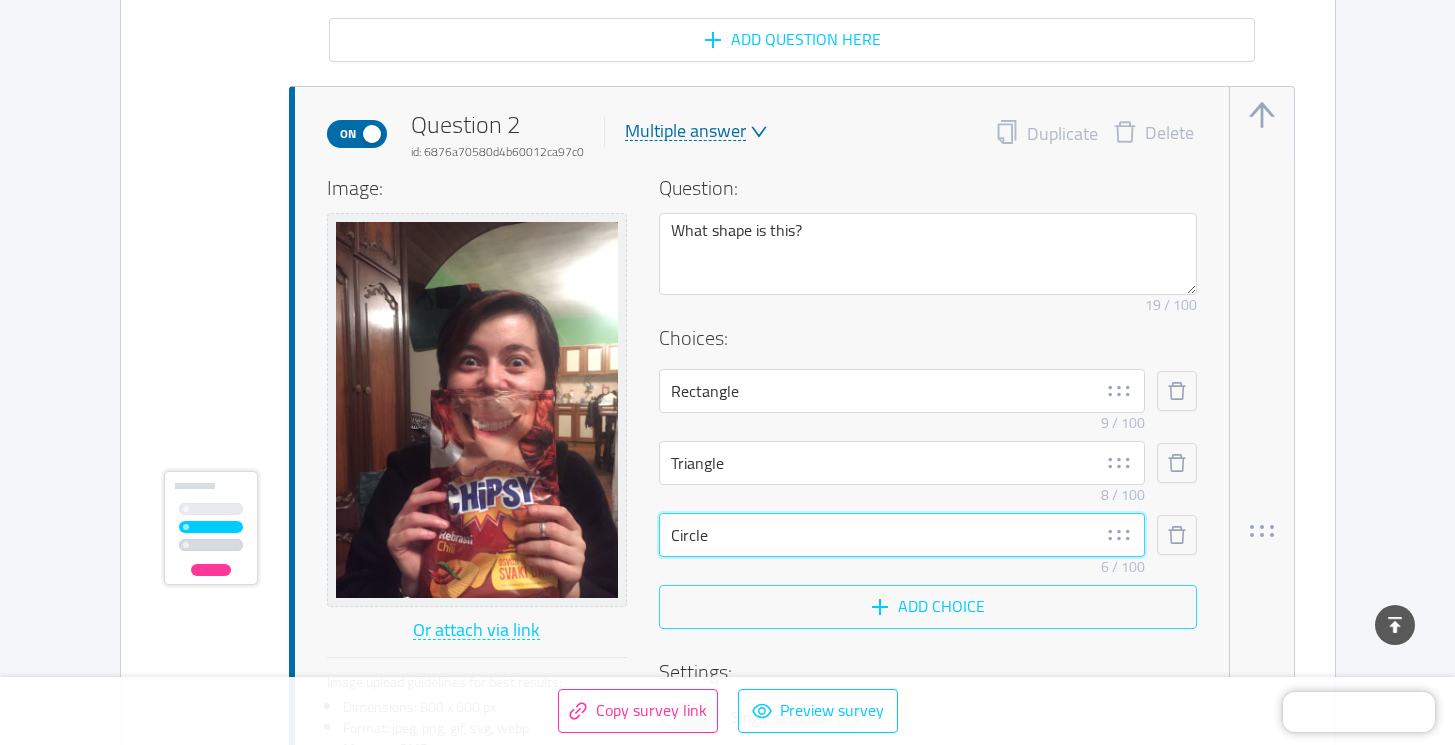 type on "Circle" 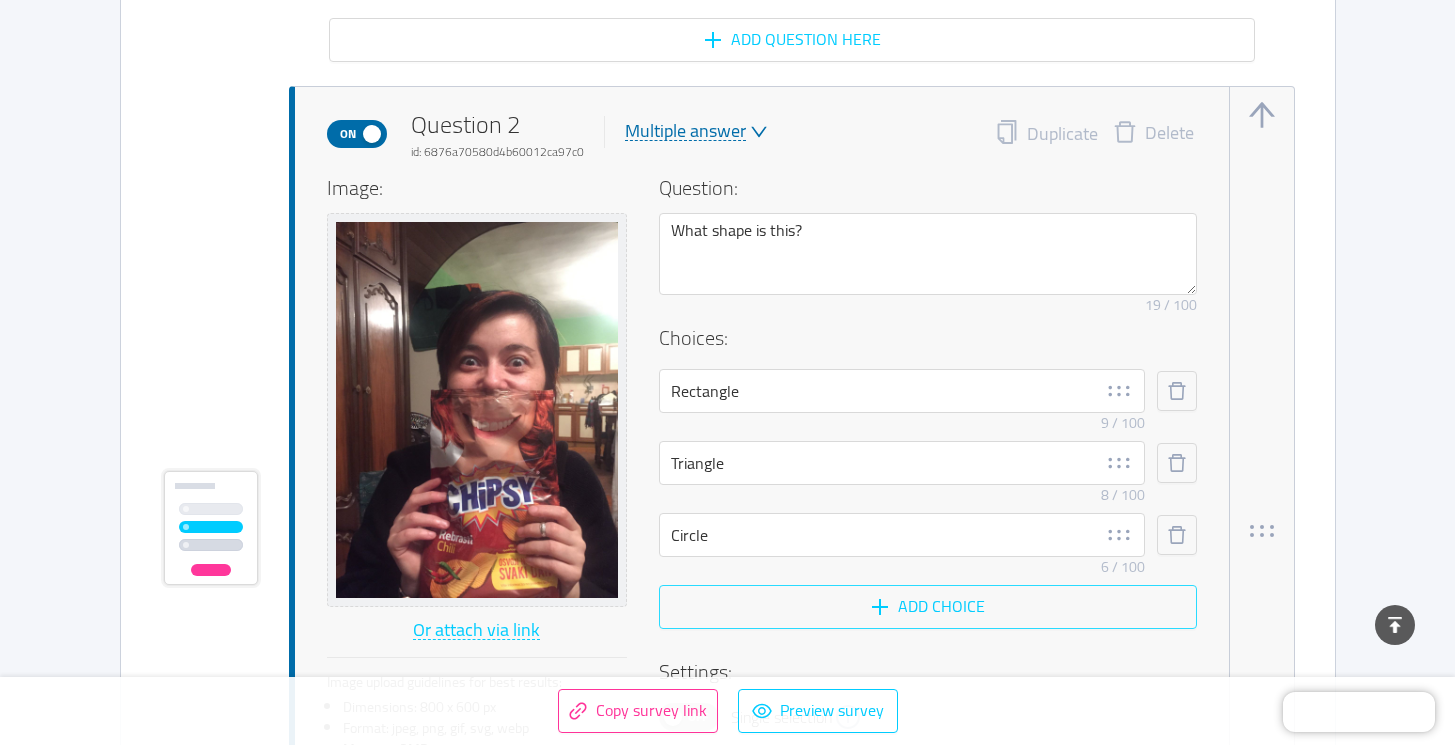 click on "Add choice" at bounding box center (928, 607) 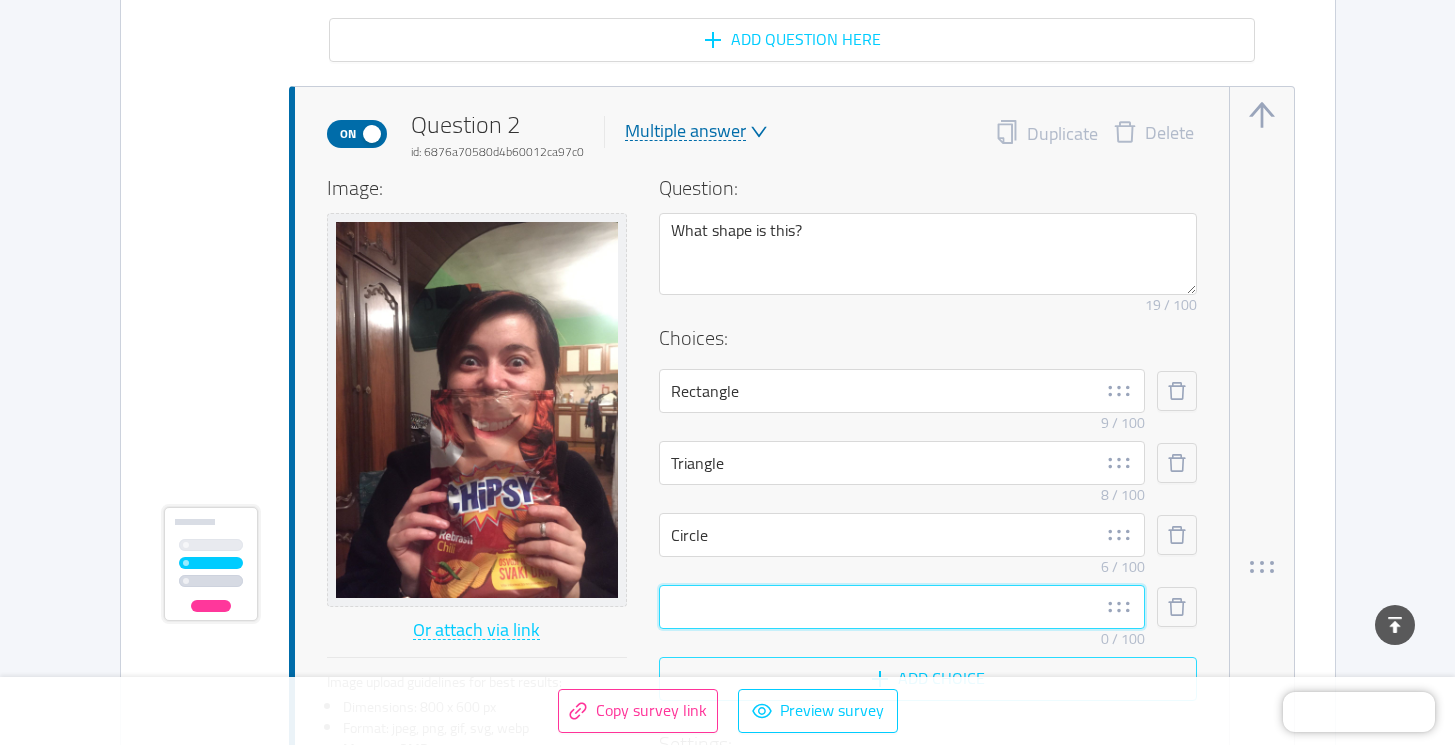 click at bounding box center (902, 607) 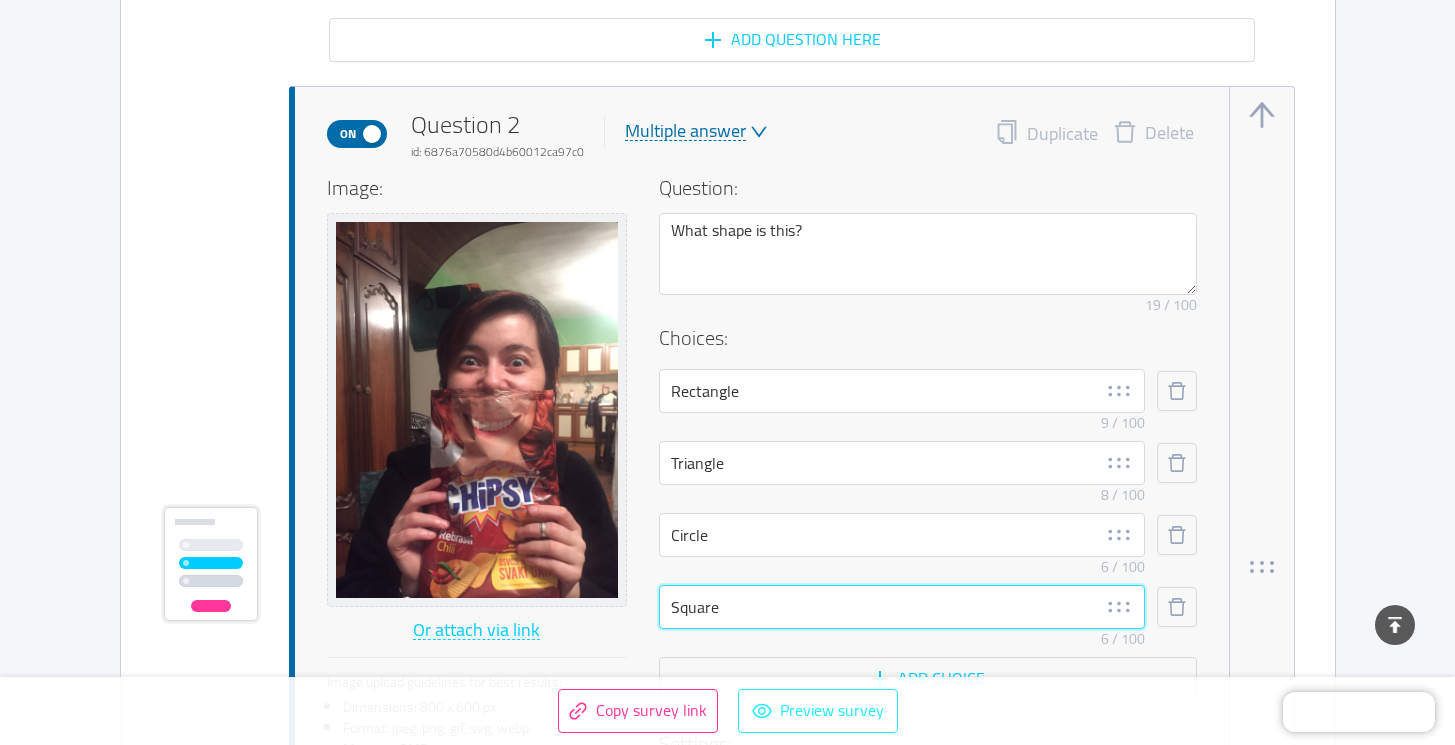 type on "Square" 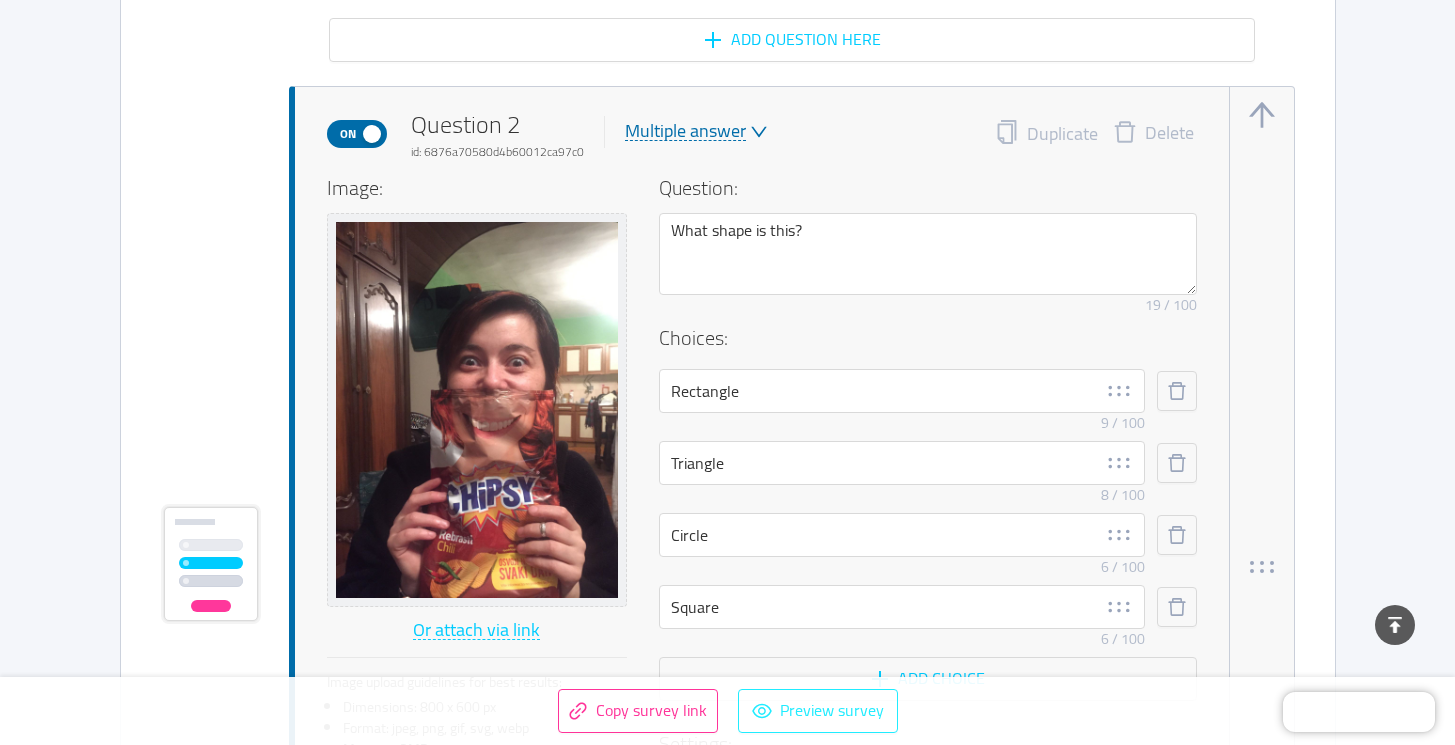 click on "Preview survey" at bounding box center [818, 711] 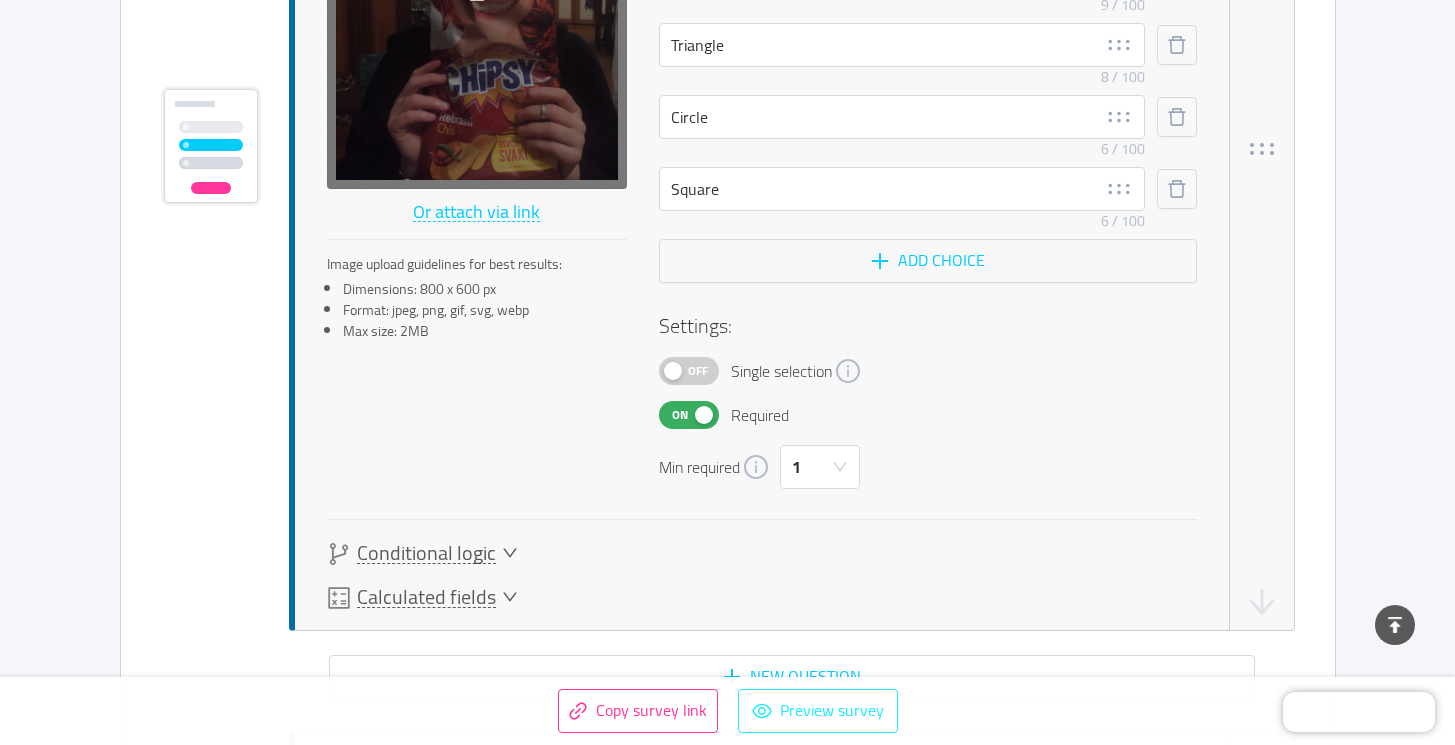 scroll, scrollTop: 2784, scrollLeft: 0, axis: vertical 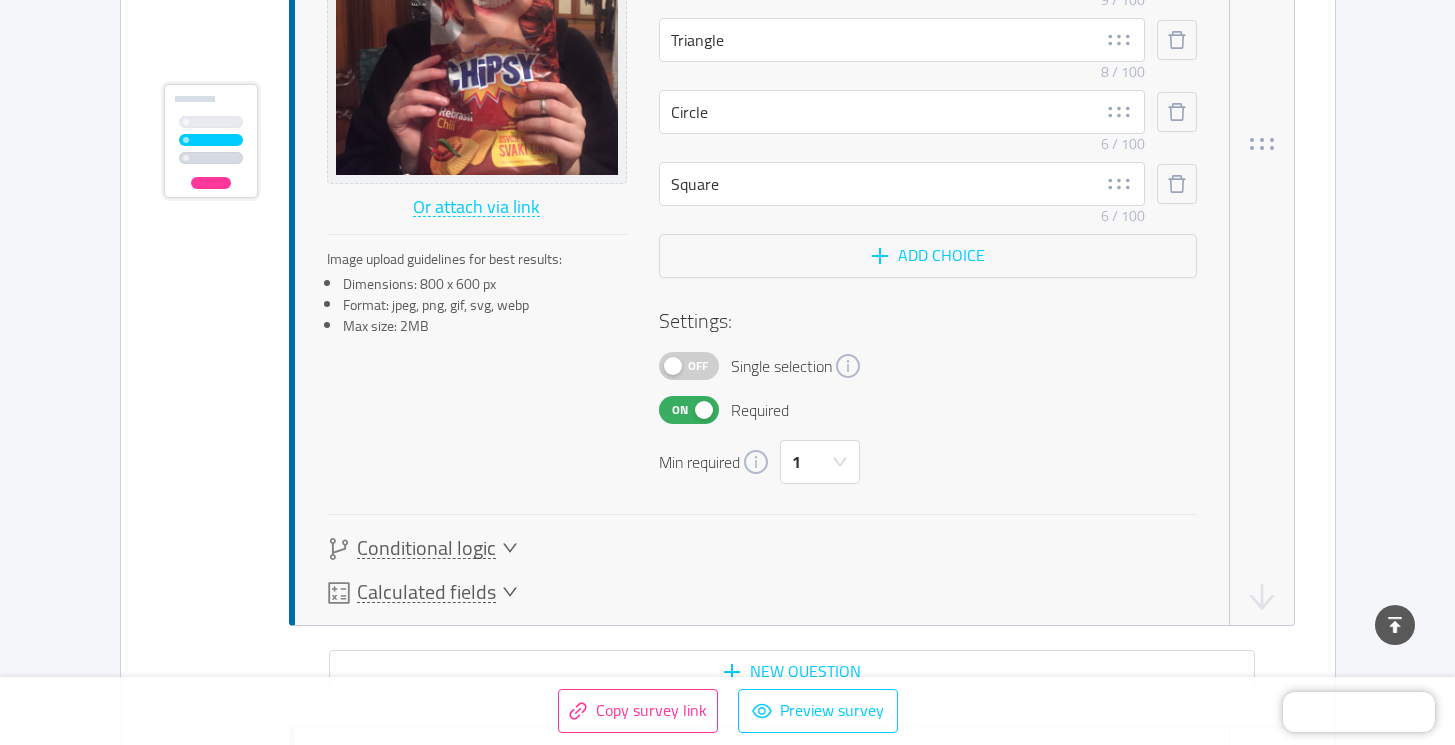 click on "Off" at bounding box center [698, 366] 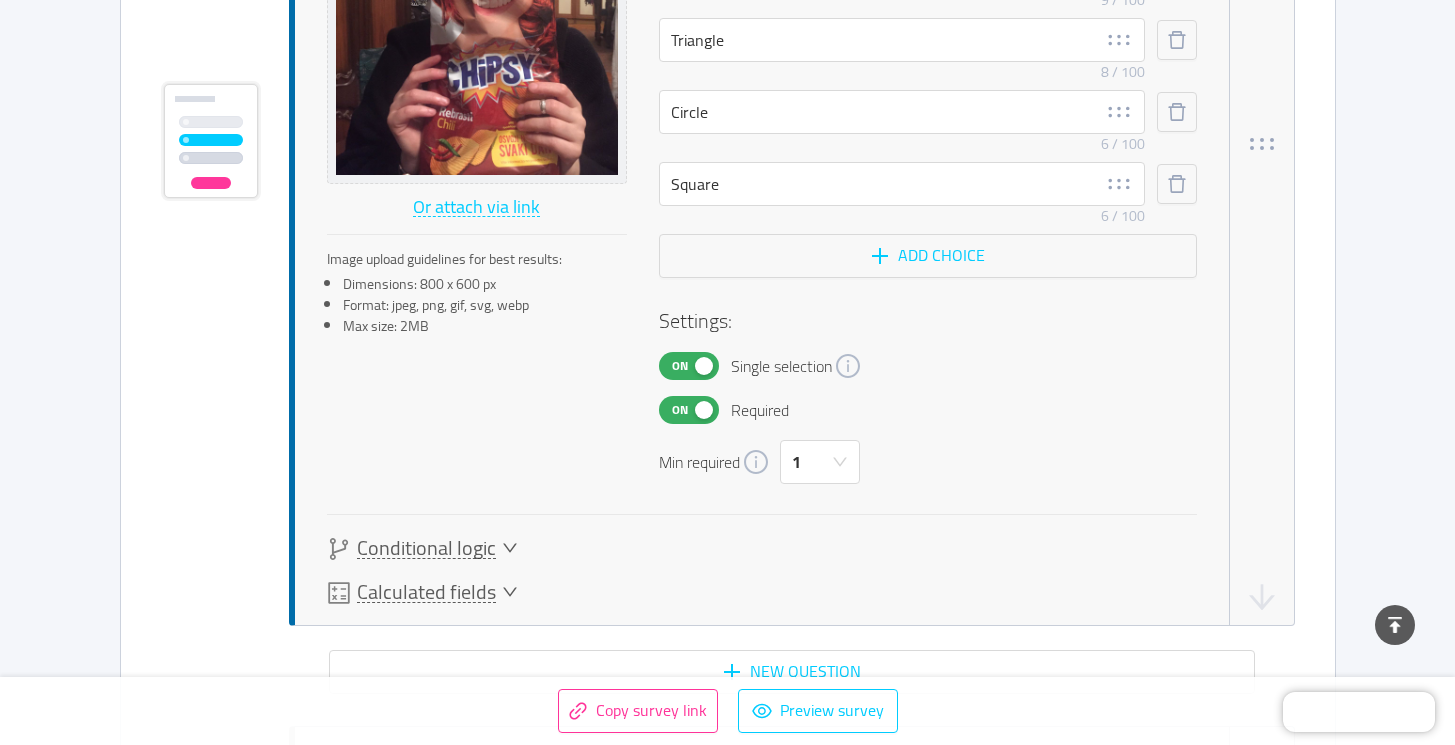 click on "Calculated fields" at bounding box center (426, 592) 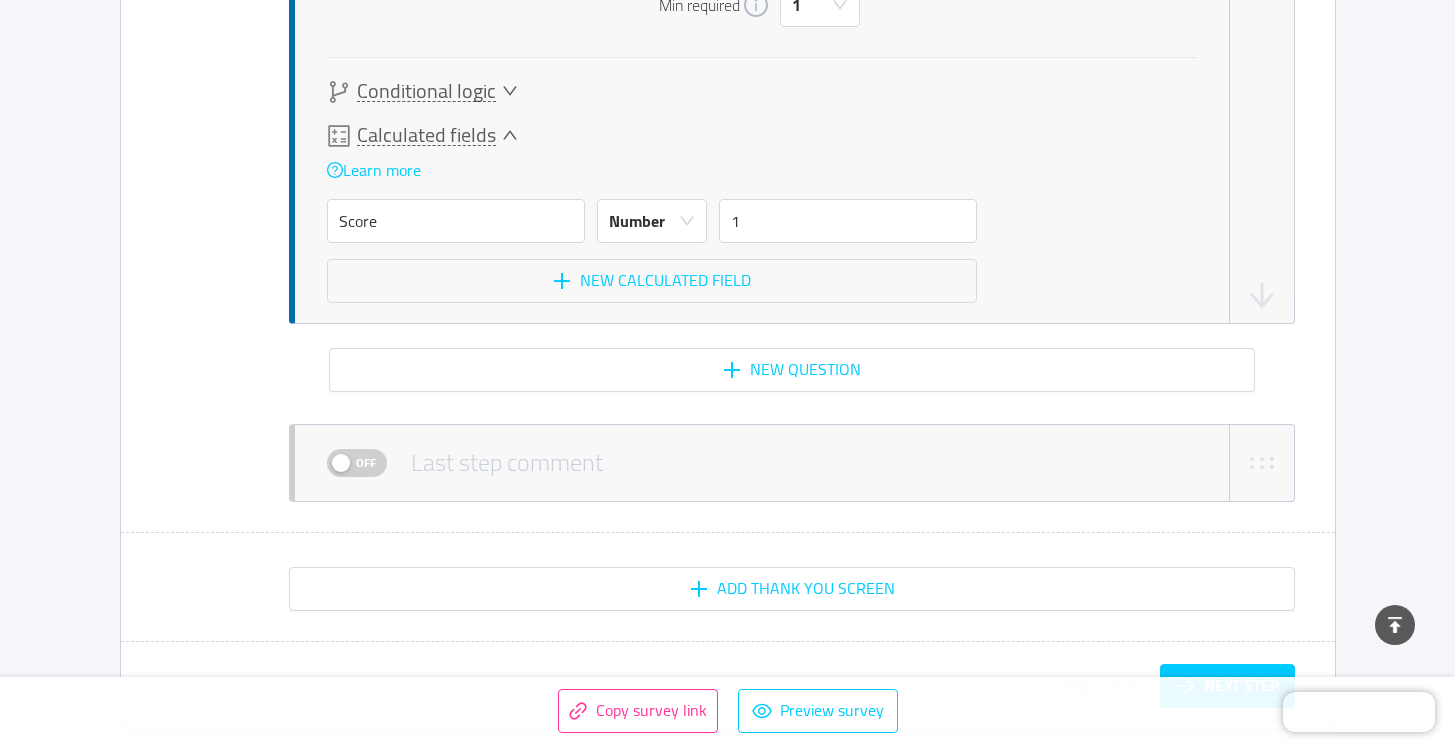 scroll, scrollTop: 3242, scrollLeft: 0, axis: vertical 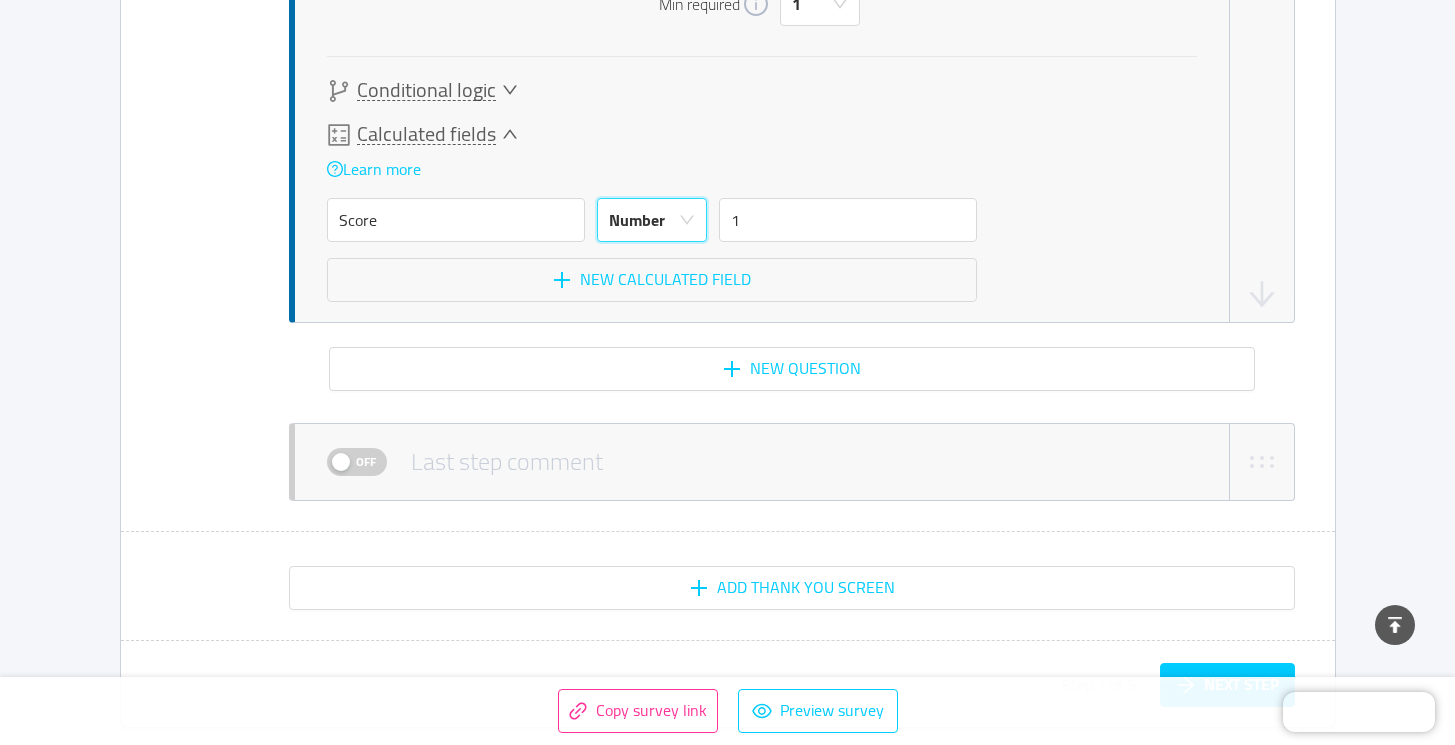 click on "Number" at bounding box center (637, 220) 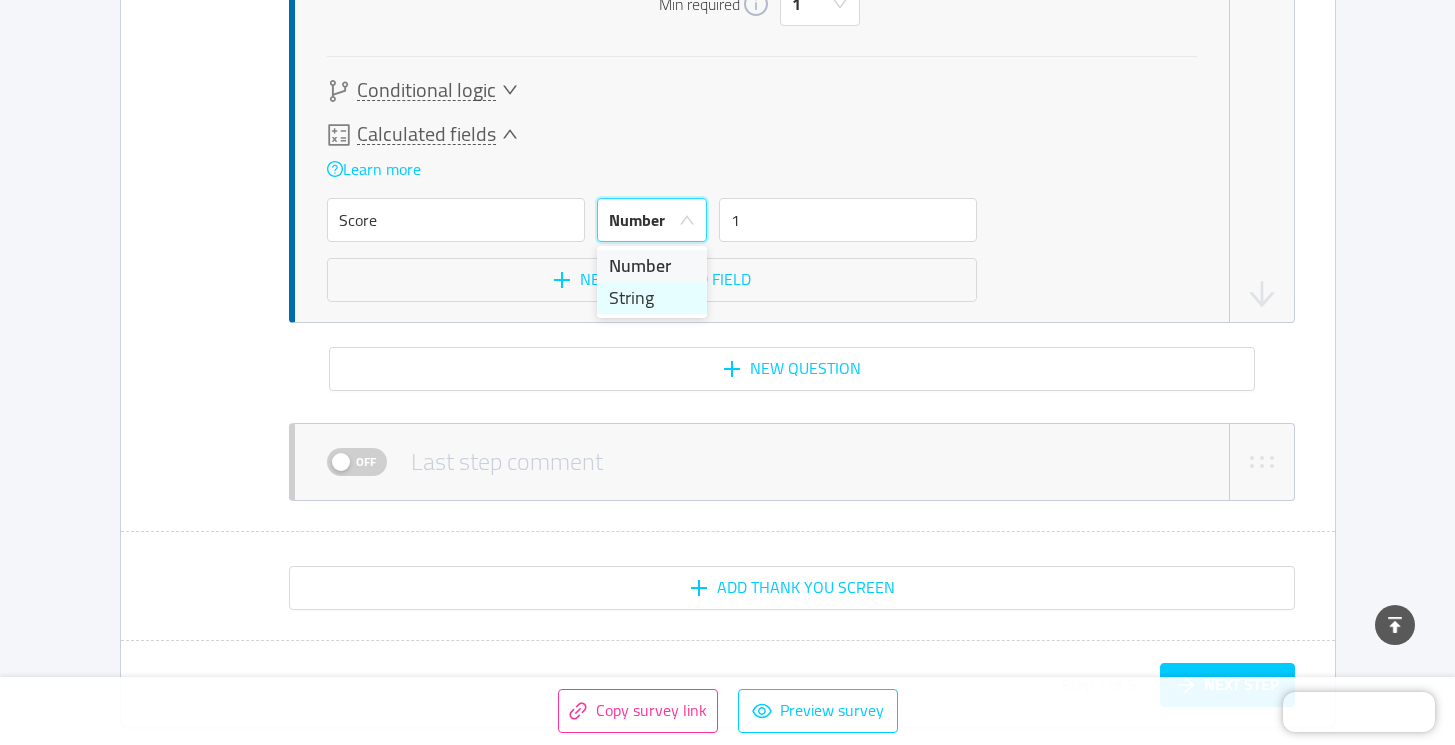 click on "String" at bounding box center [652, 298] 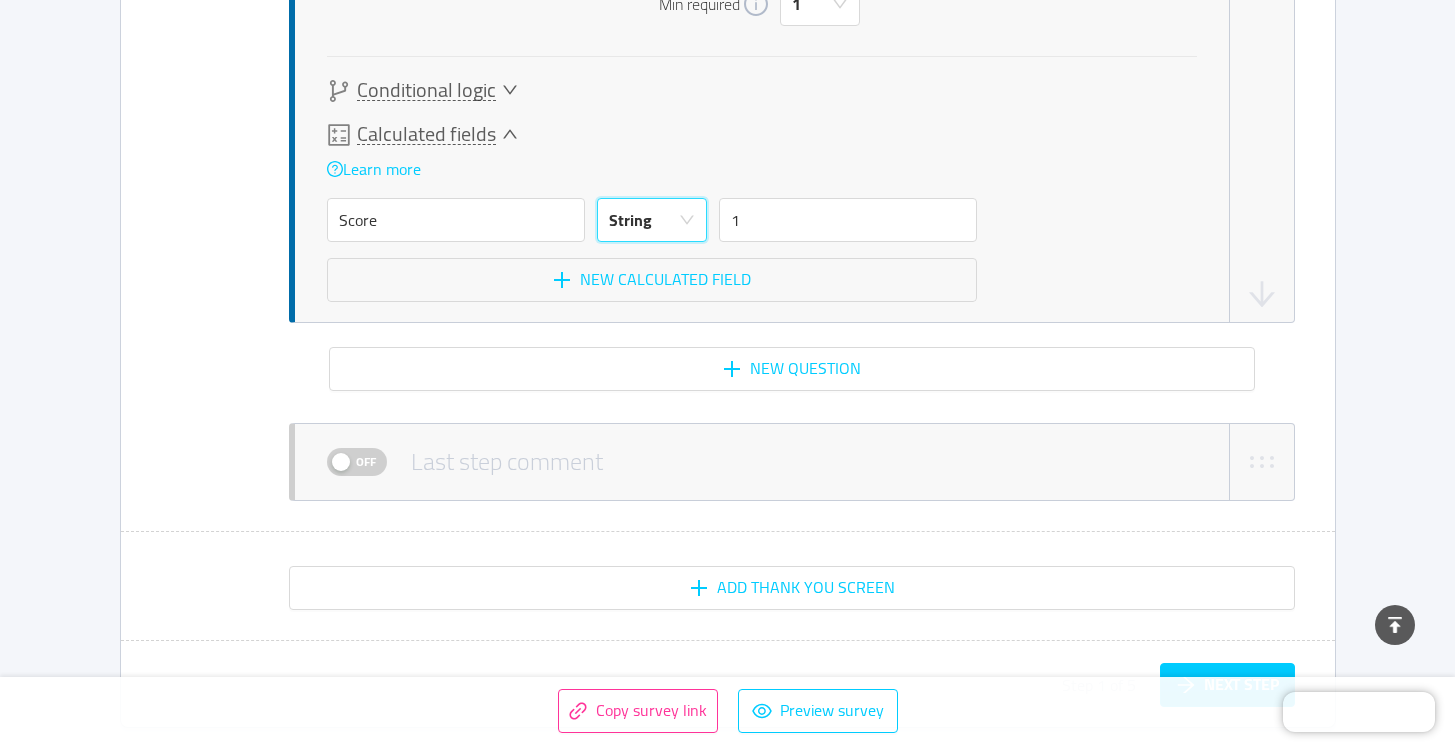 click on "String" at bounding box center [645, 220] 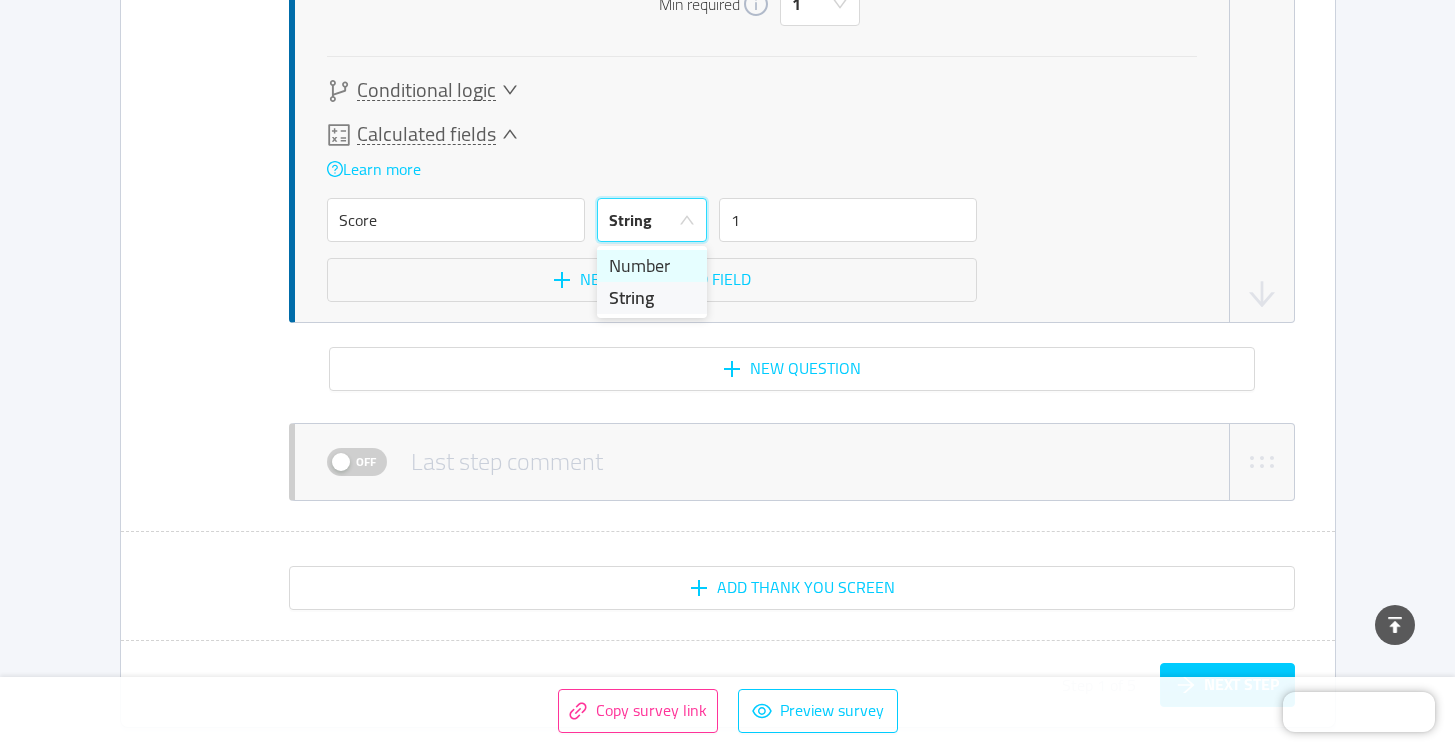 click on "Number" at bounding box center [652, 266] 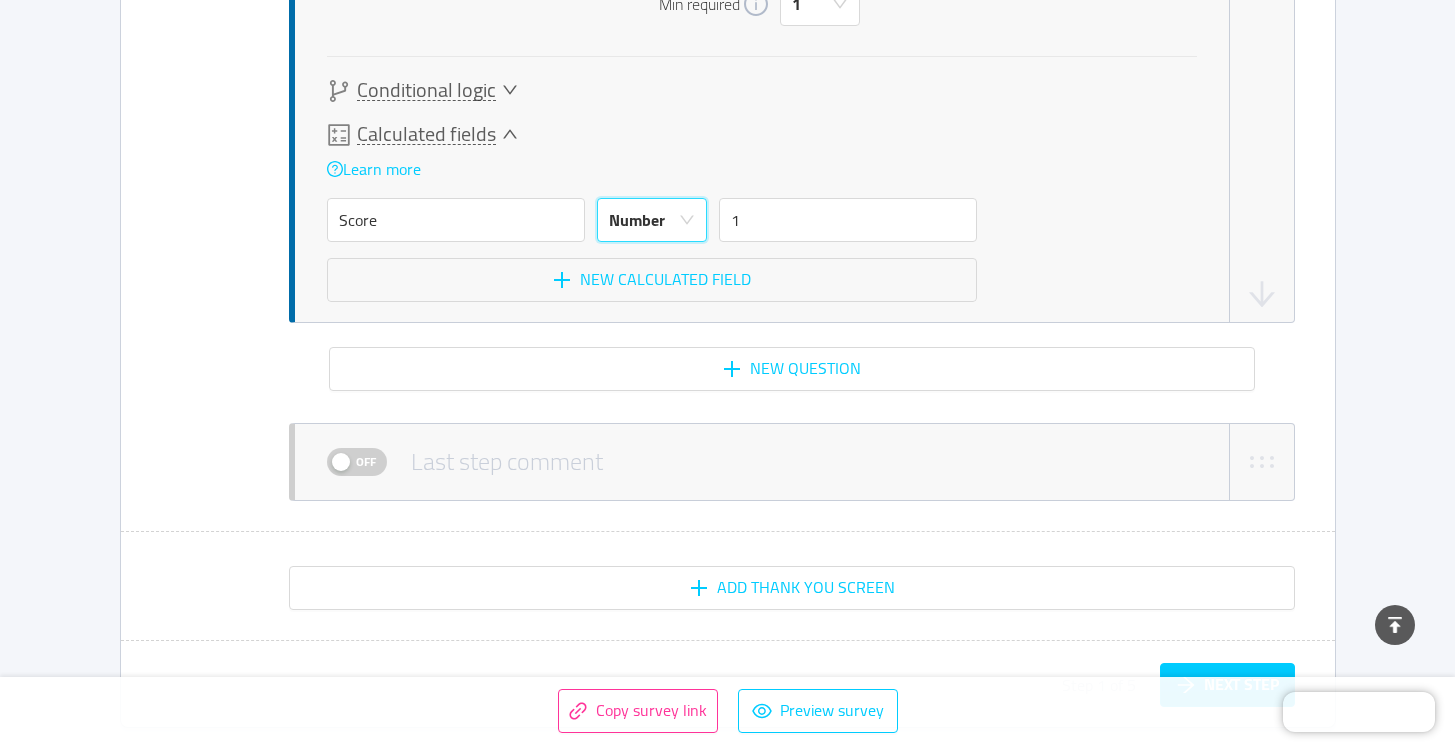 click on "Off  Last step comment" at bounding box center [465, 462] 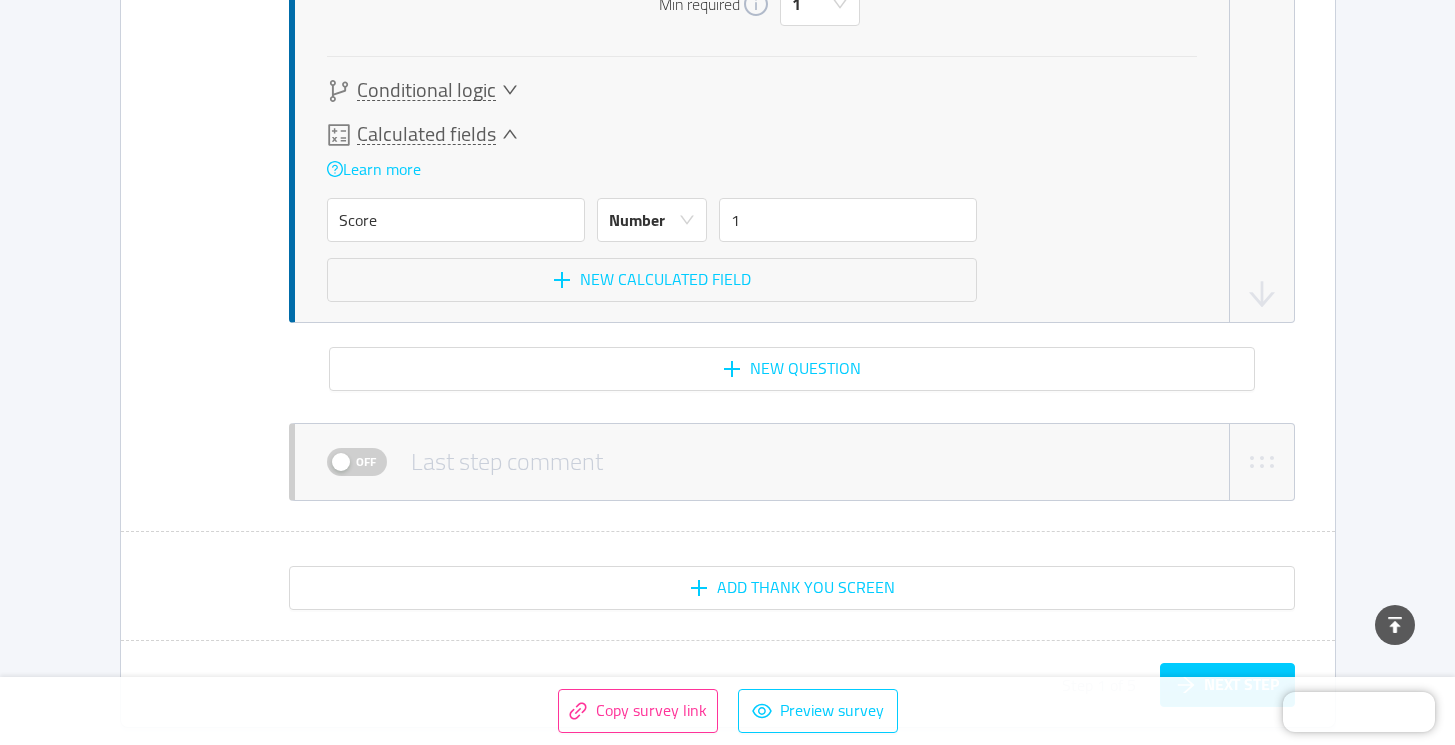 click on "Off" at bounding box center [366, 462] 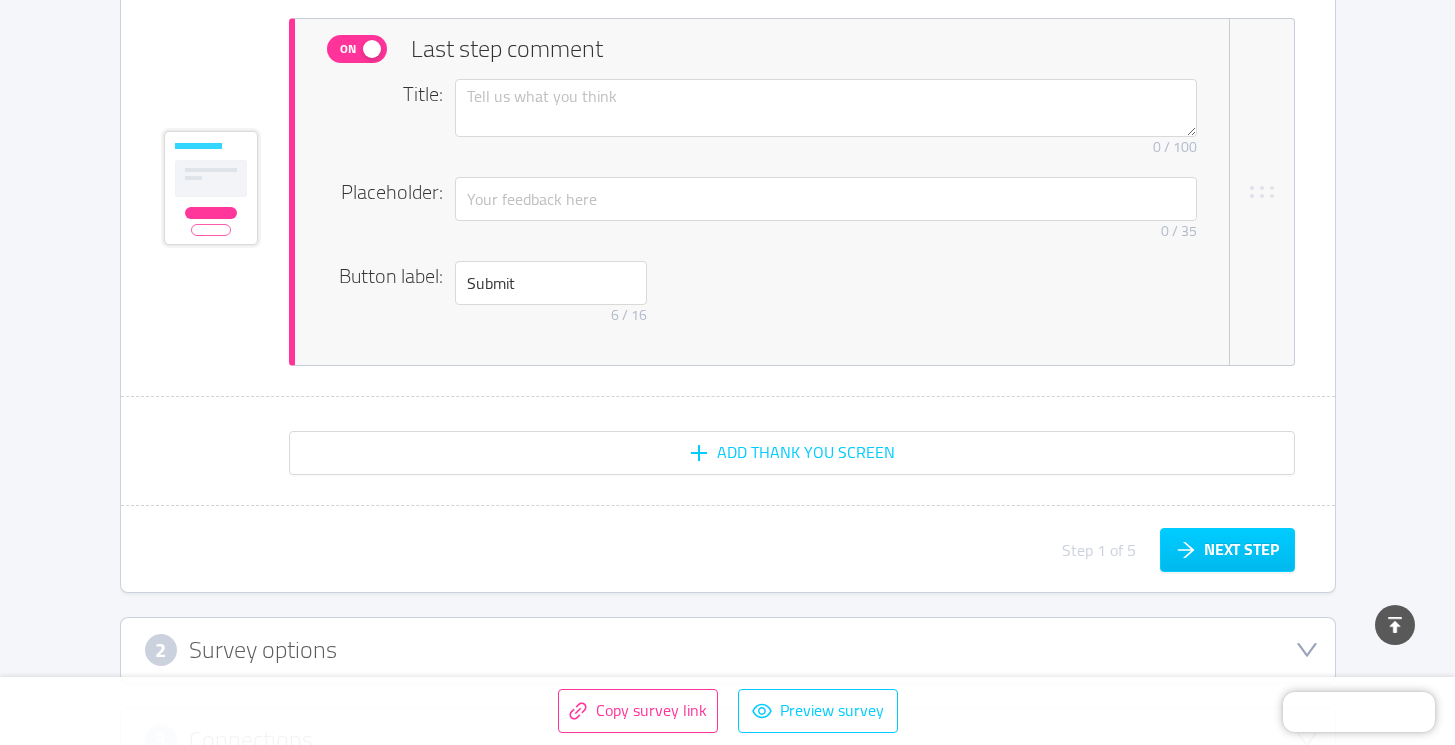 scroll, scrollTop: 3653, scrollLeft: 0, axis: vertical 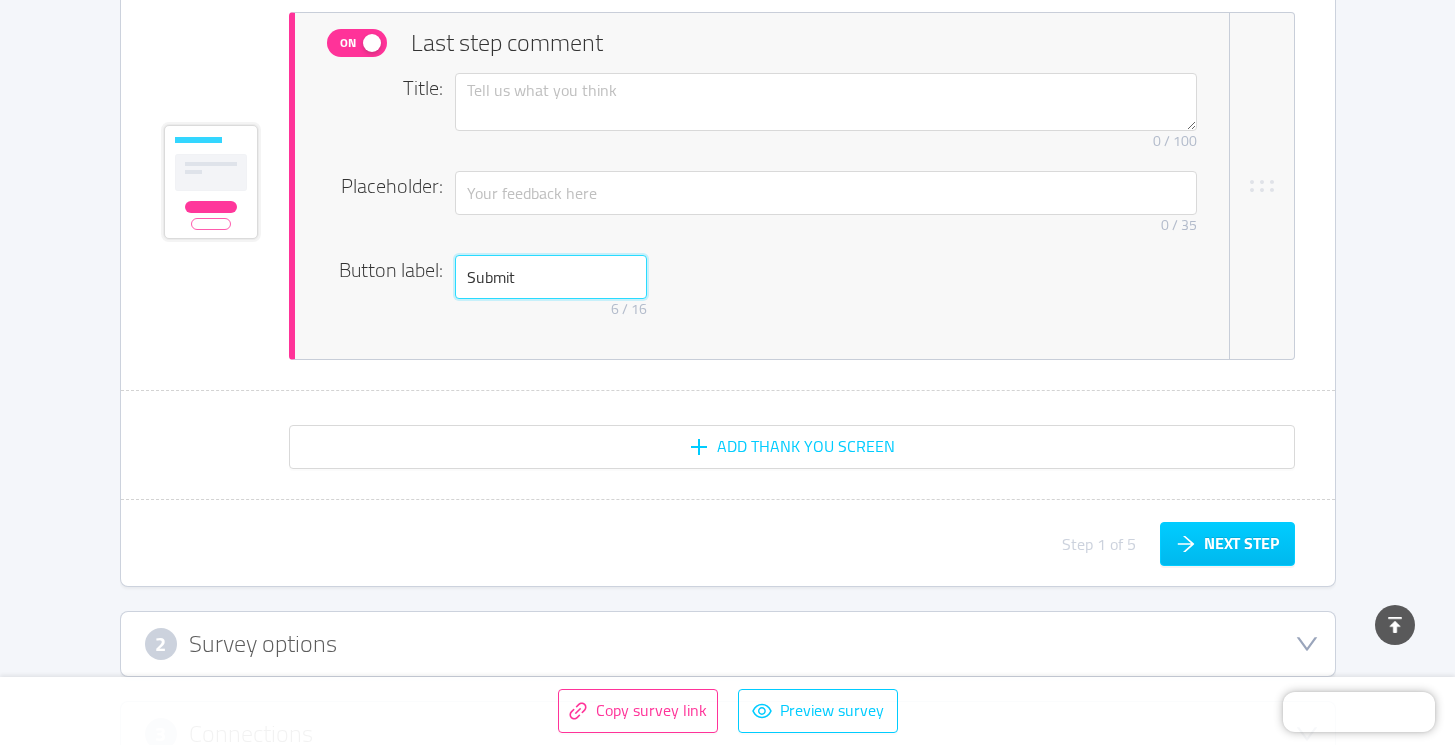 click on "Submit" at bounding box center [551, 277] 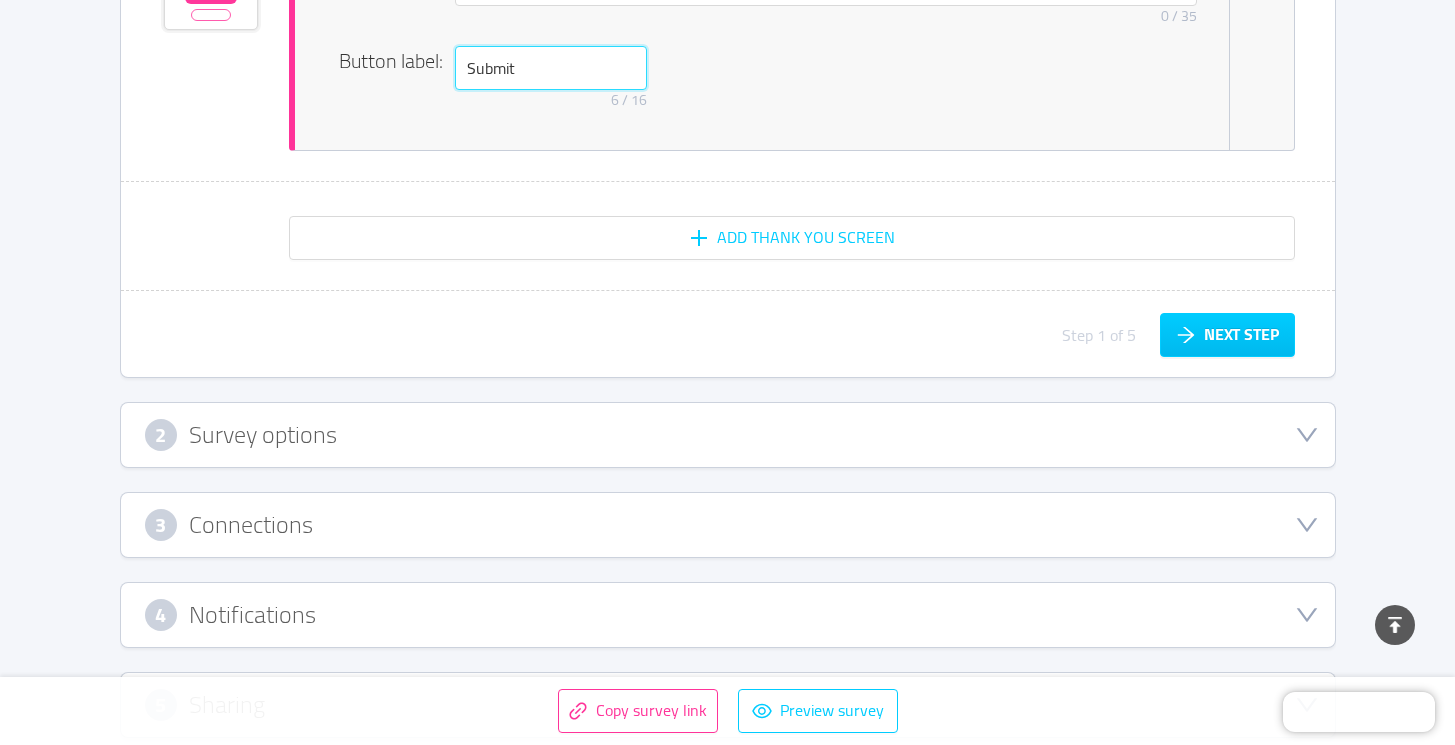 scroll, scrollTop: 3950, scrollLeft: 0, axis: vertical 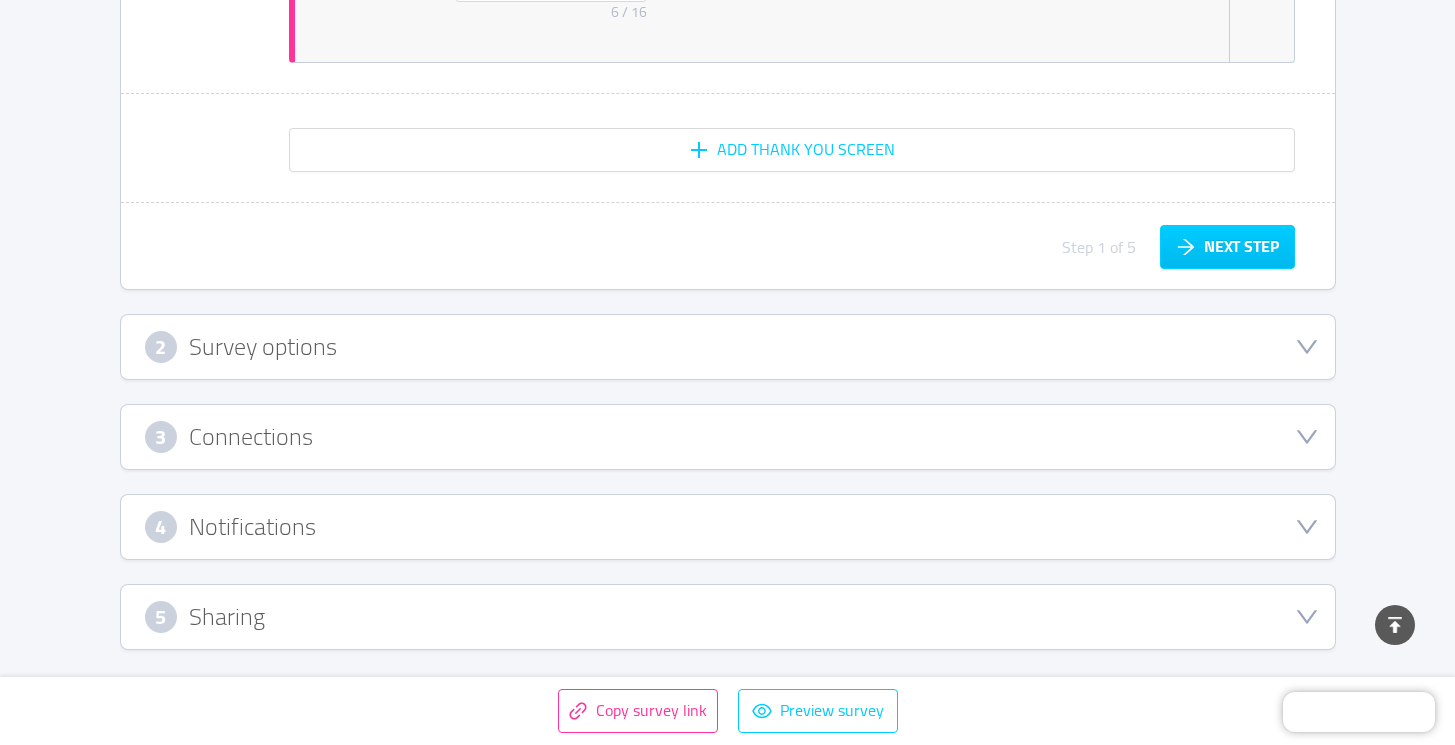 click on "2  Survey options" at bounding box center [728, 347] 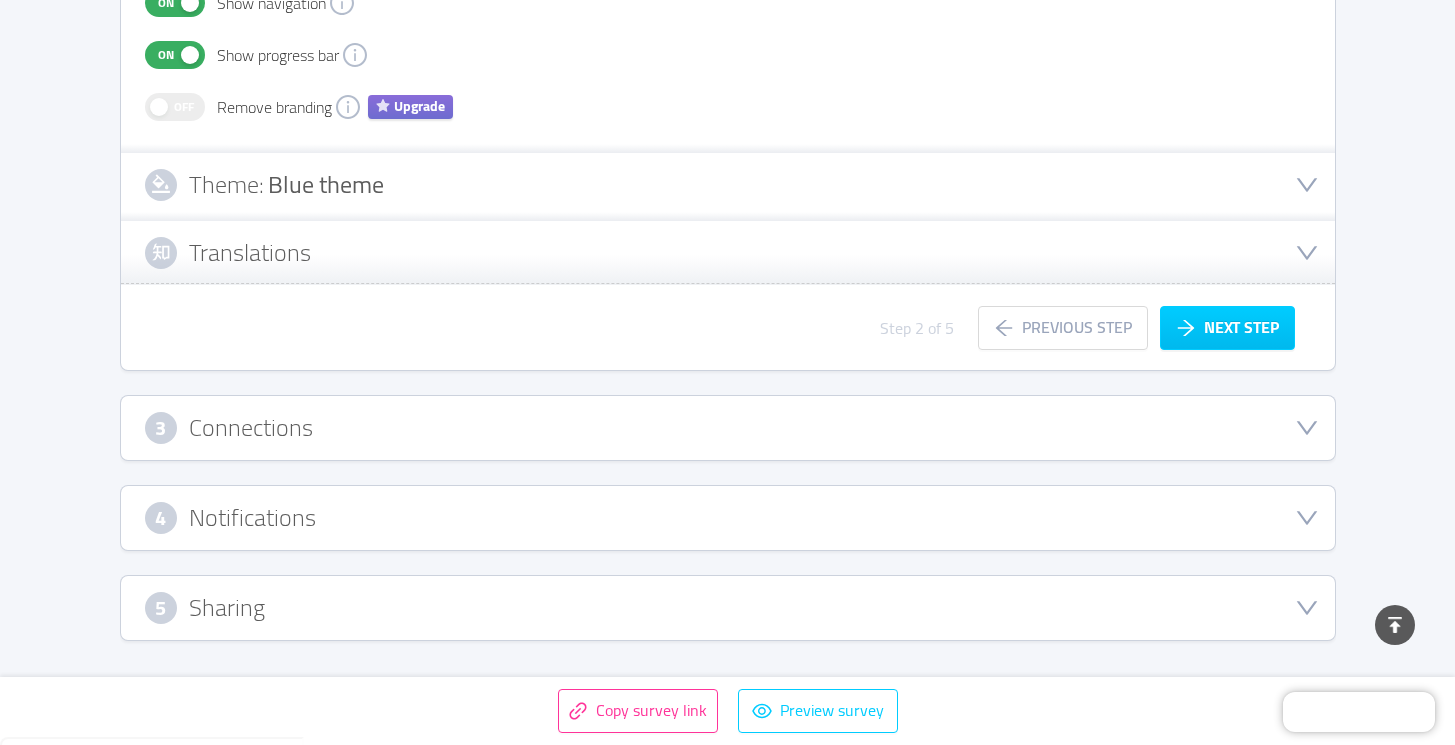 type 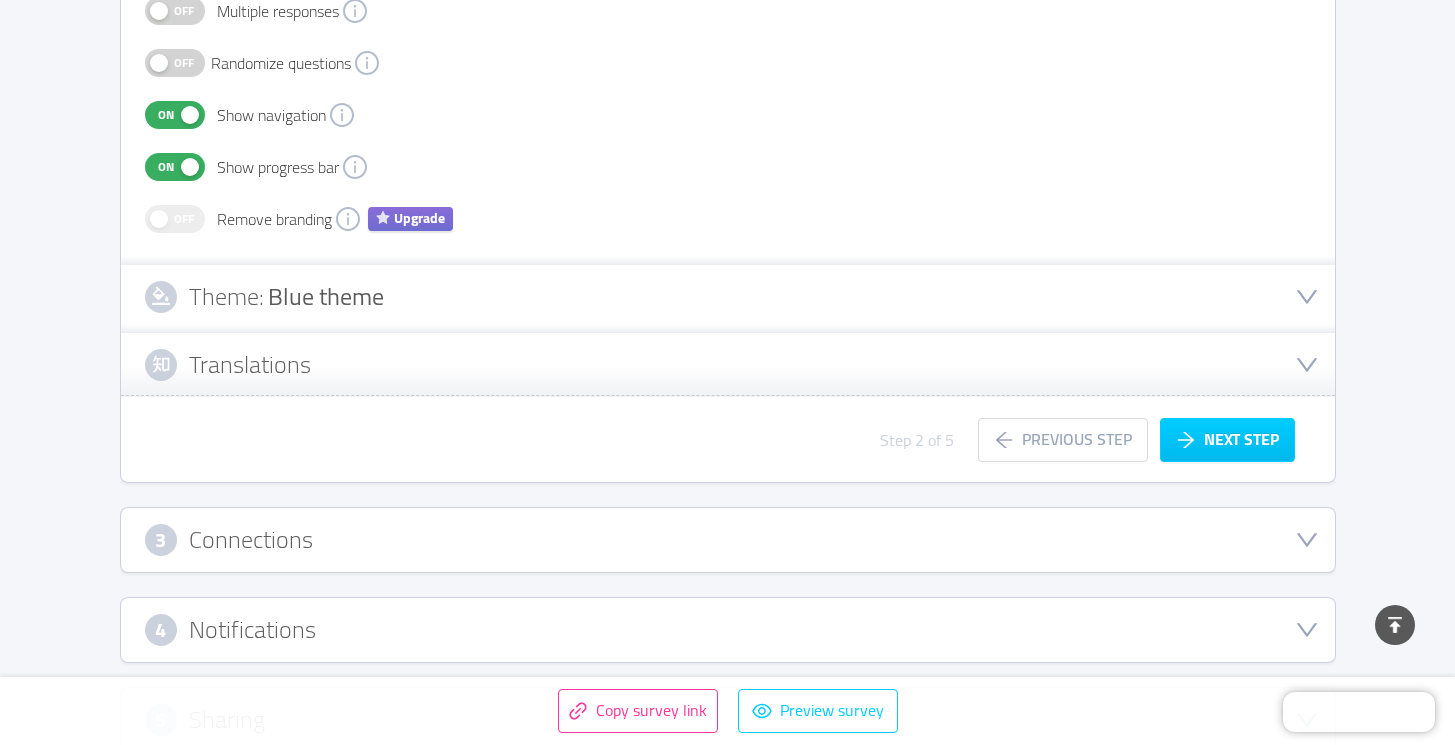 scroll, scrollTop: 644, scrollLeft: 0, axis: vertical 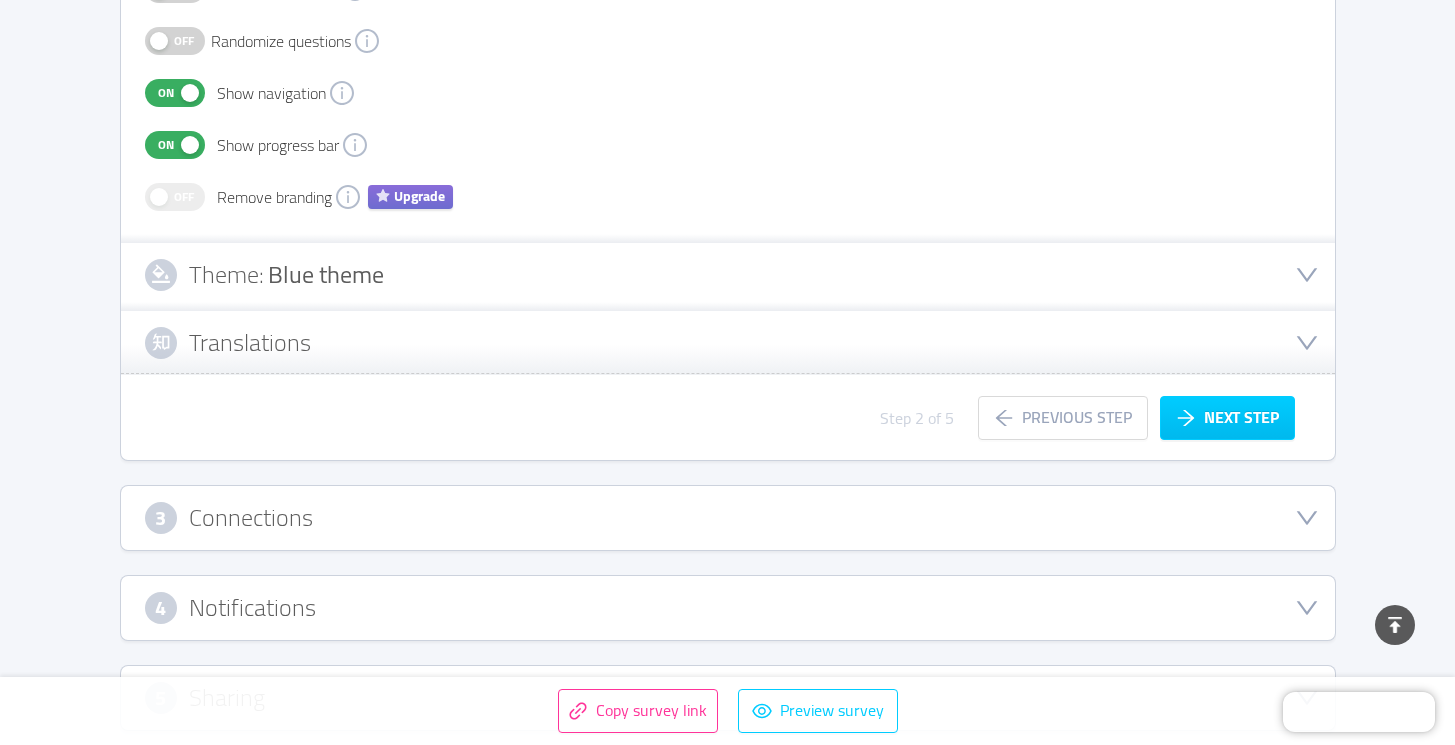 click on "Theme: Blue theme" at bounding box center (728, 275) 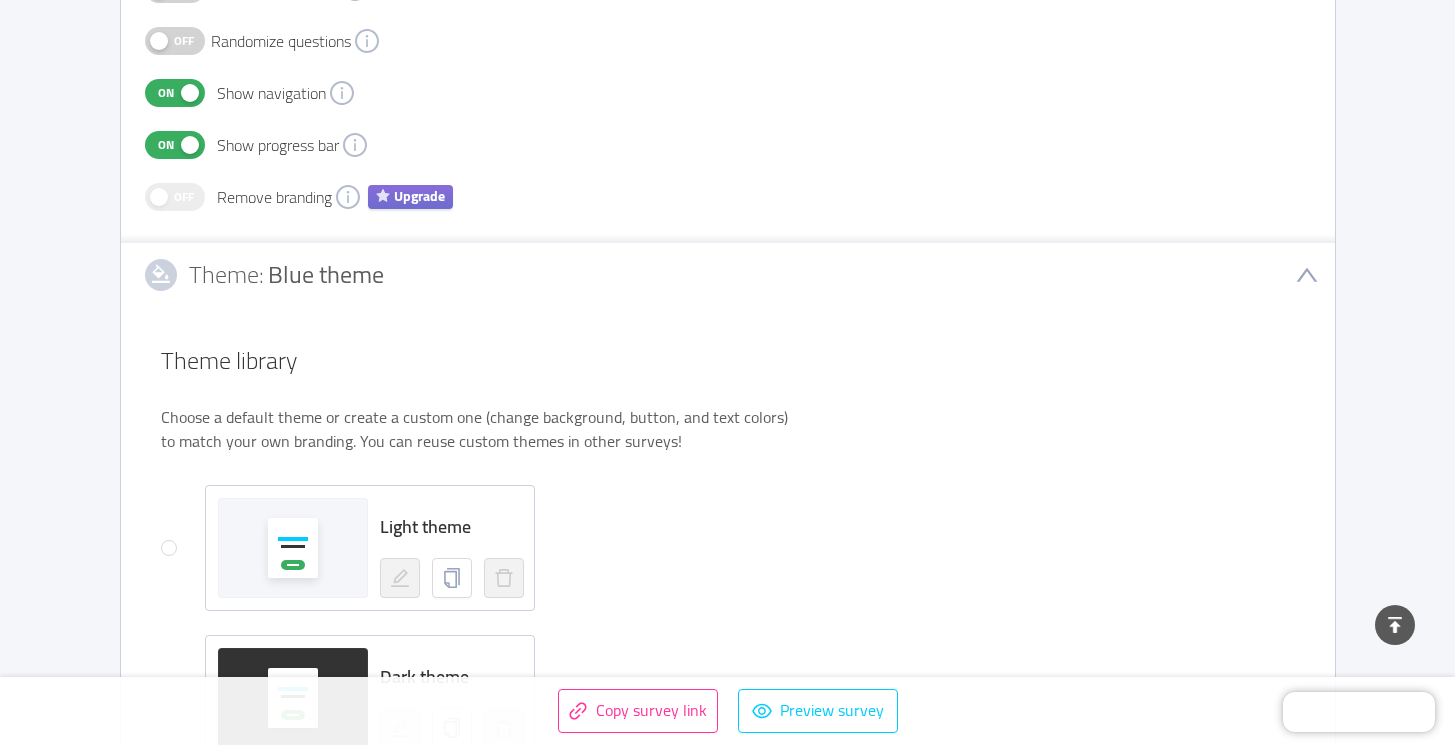 click on "Theme: Blue theme" at bounding box center (728, 275) 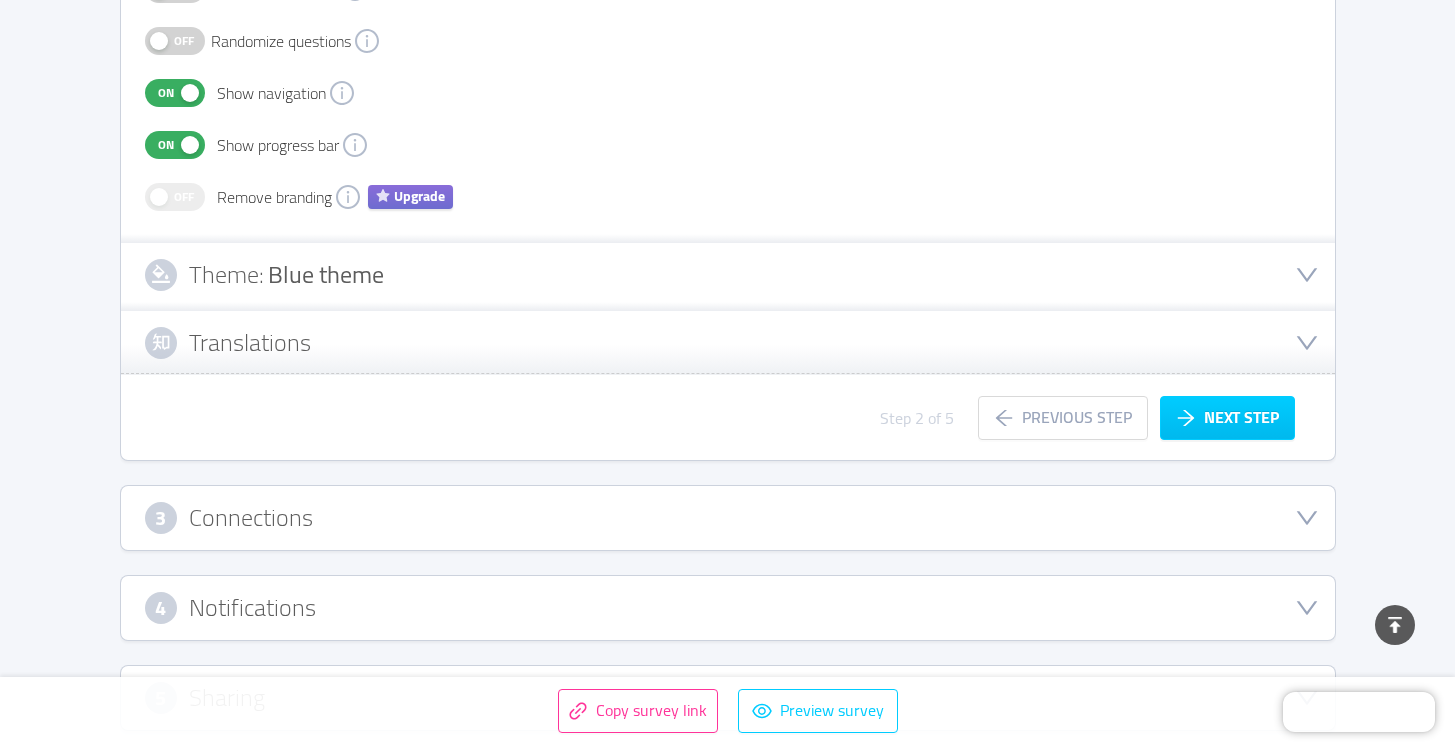 click on "Translations" at bounding box center (728, 343) 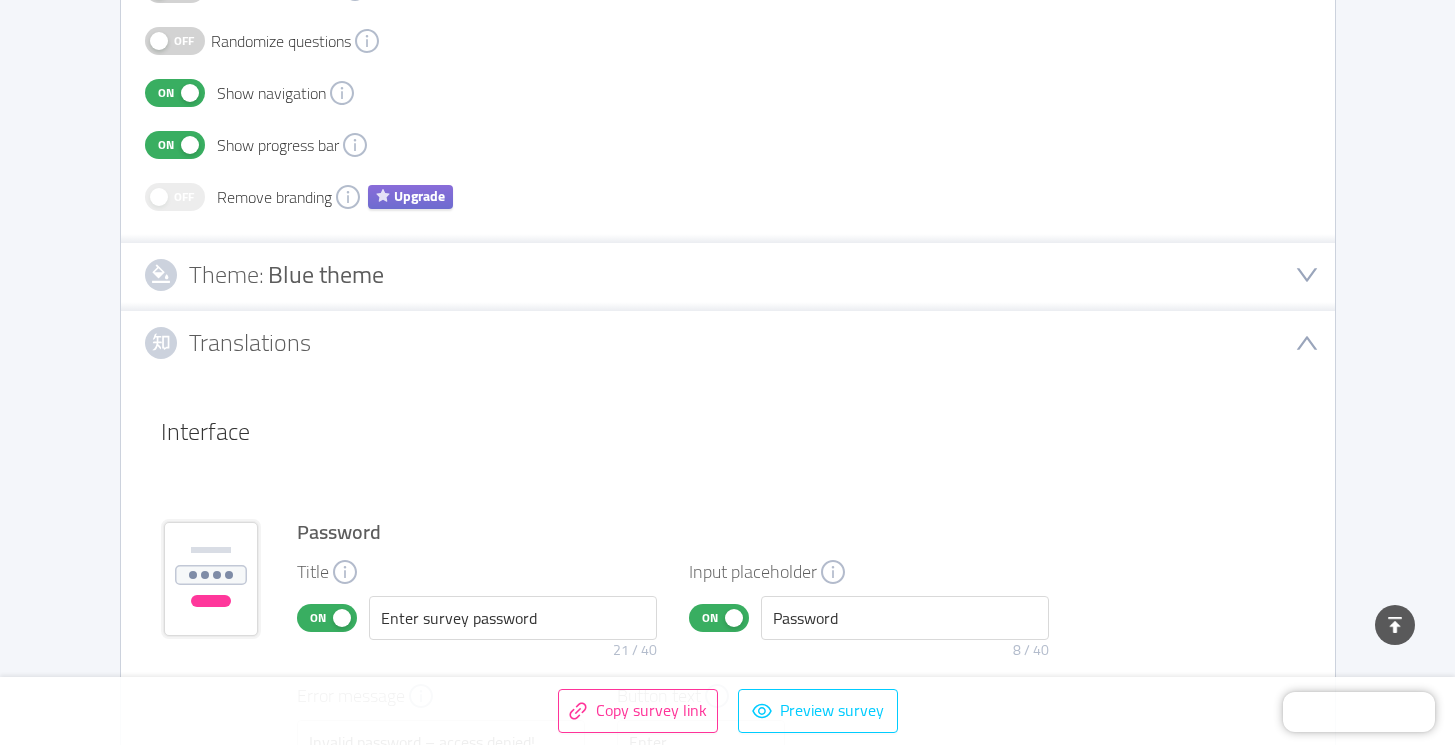 click 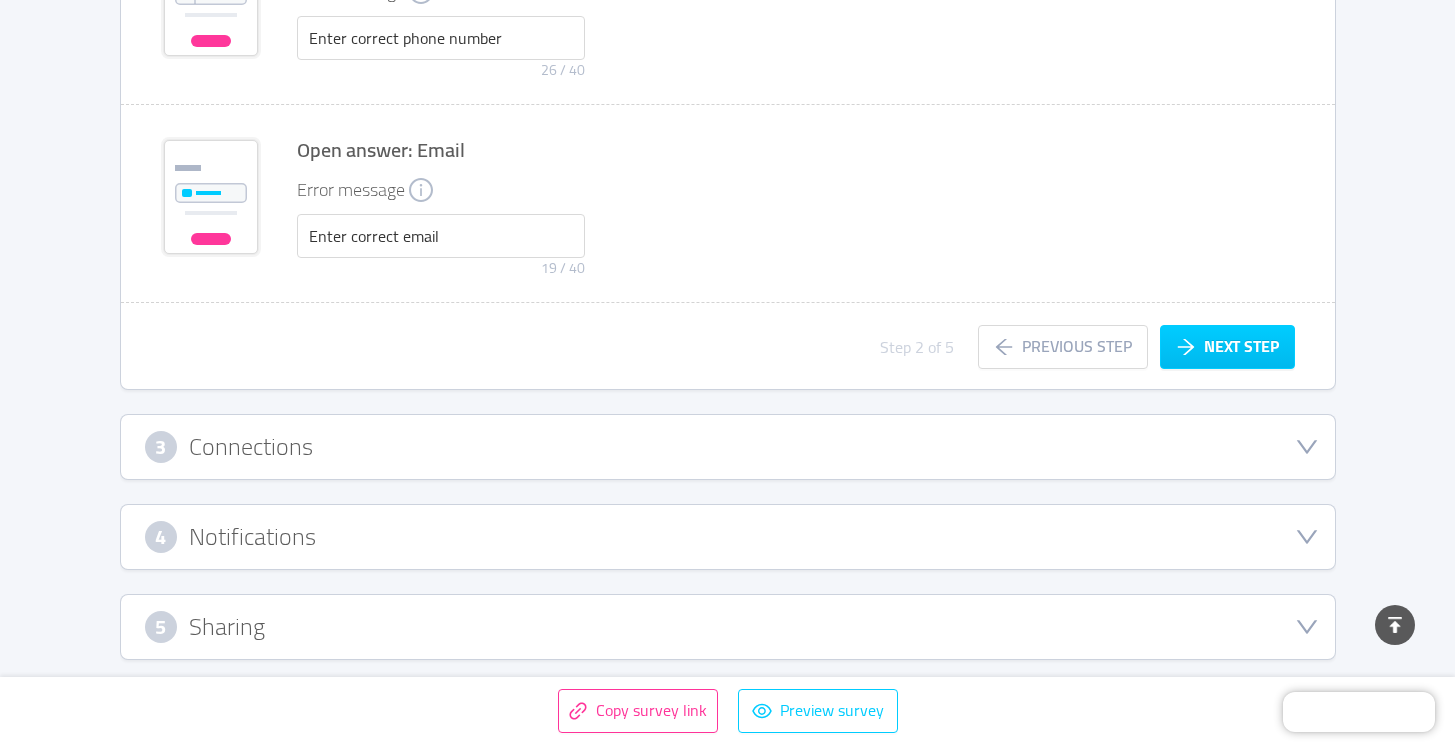 scroll, scrollTop: 3376, scrollLeft: 0, axis: vertical 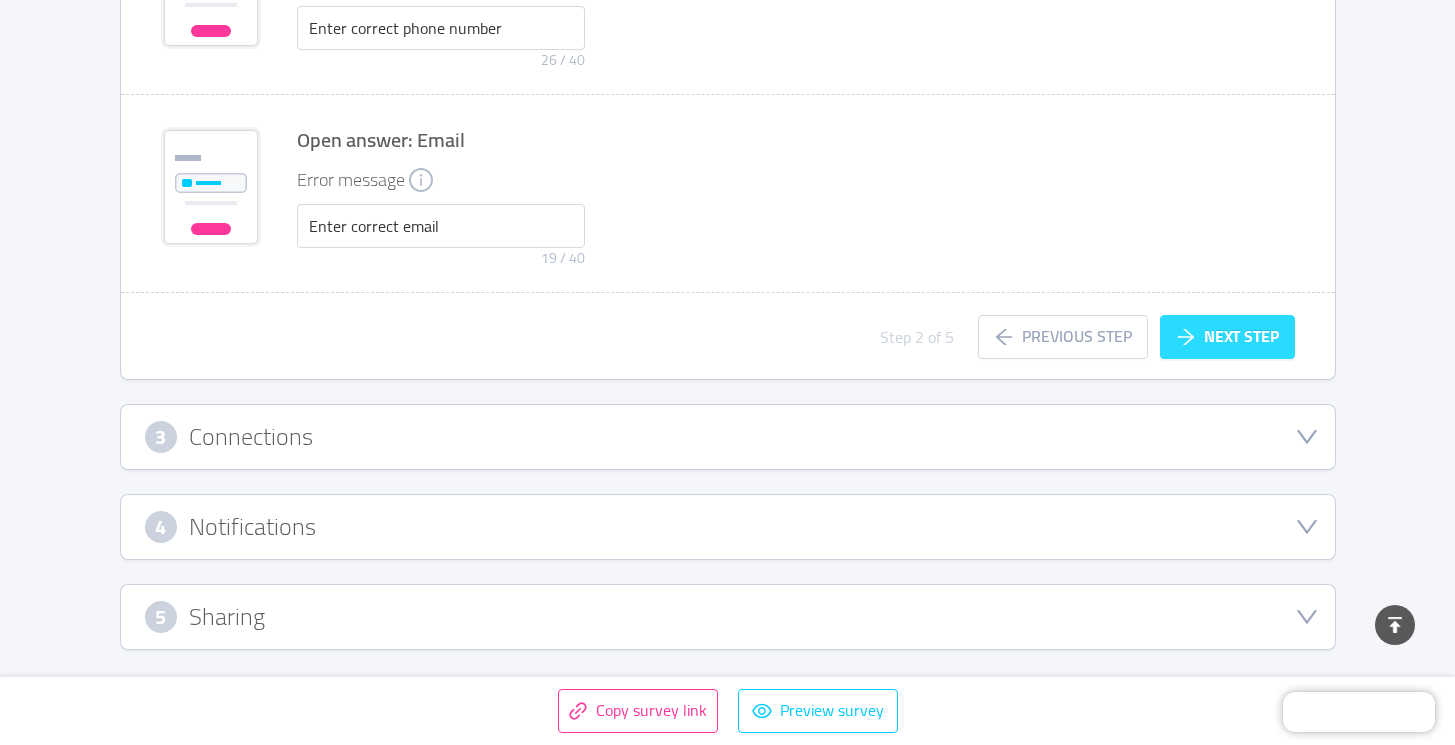 click on "Next step" at bounding box center [1227, 337] 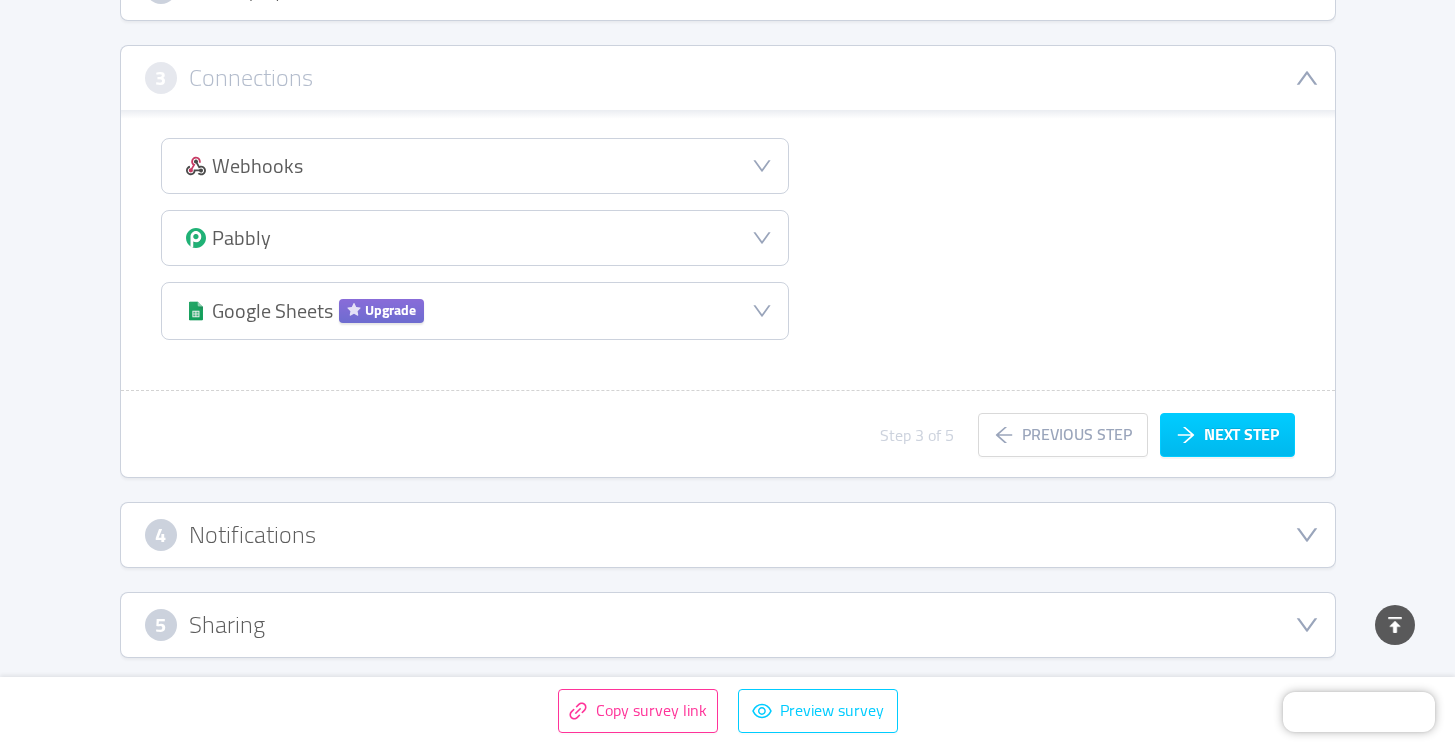 scroll, scrollTop: 451, scrollLeft: 0, axis: vertical 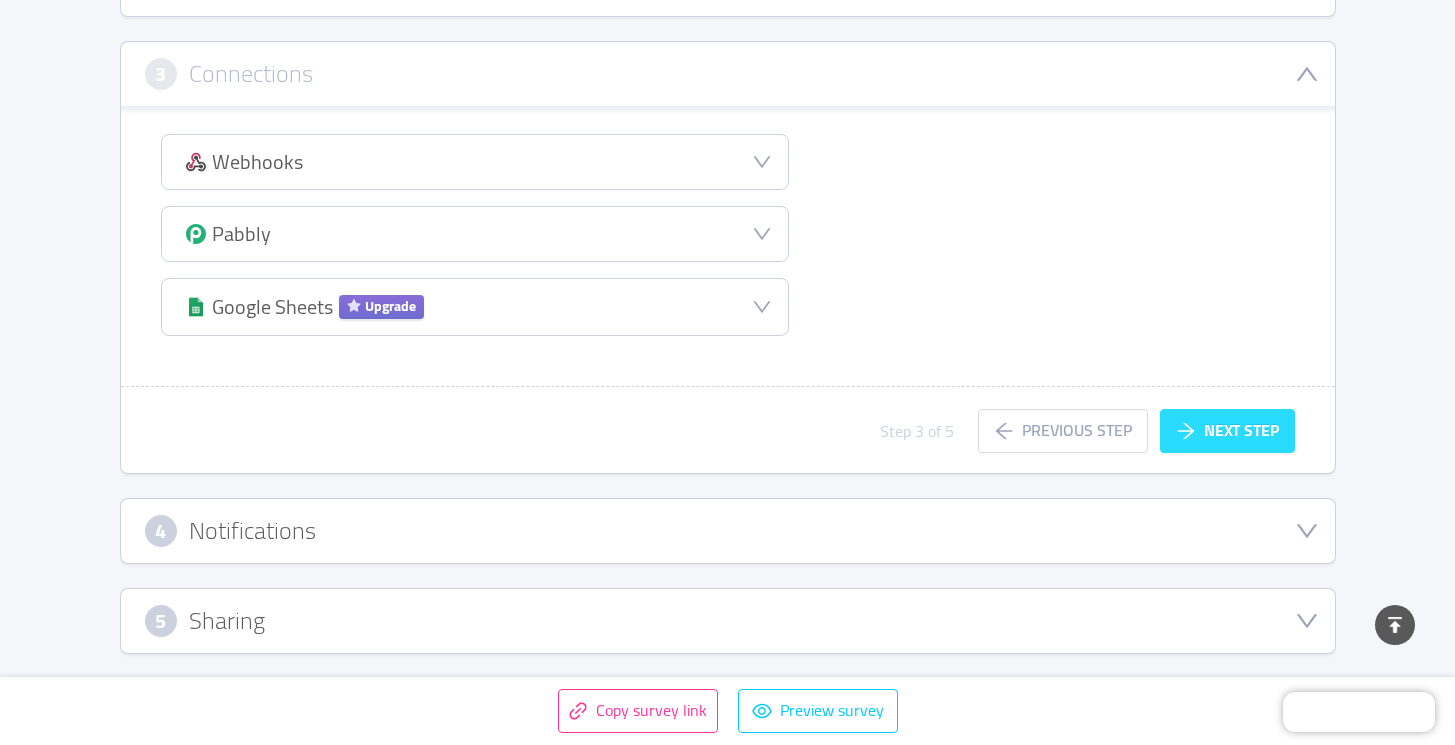 click on "Next step" at bounding box center (1227, 431) 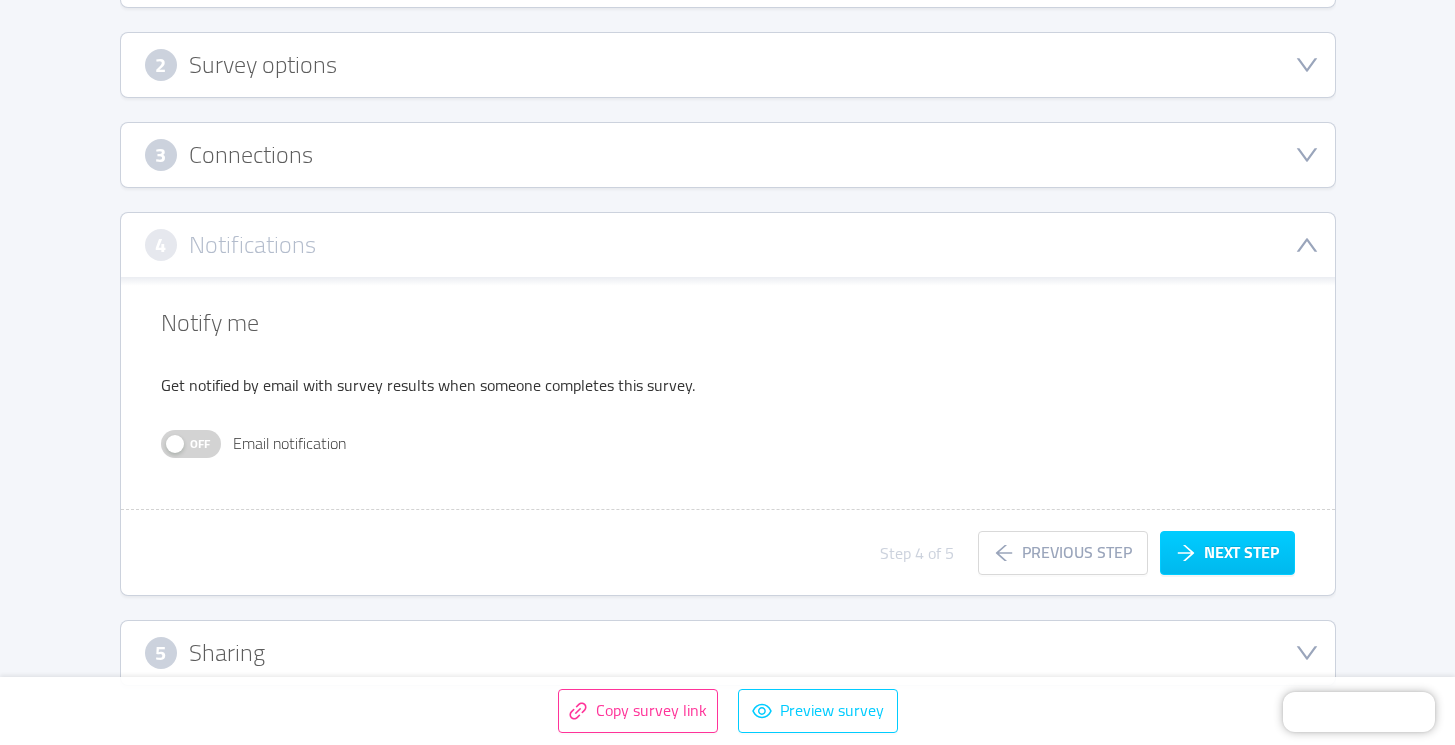 scroll, scrollTop: 407, scrollLeft: 0, axis: vertical 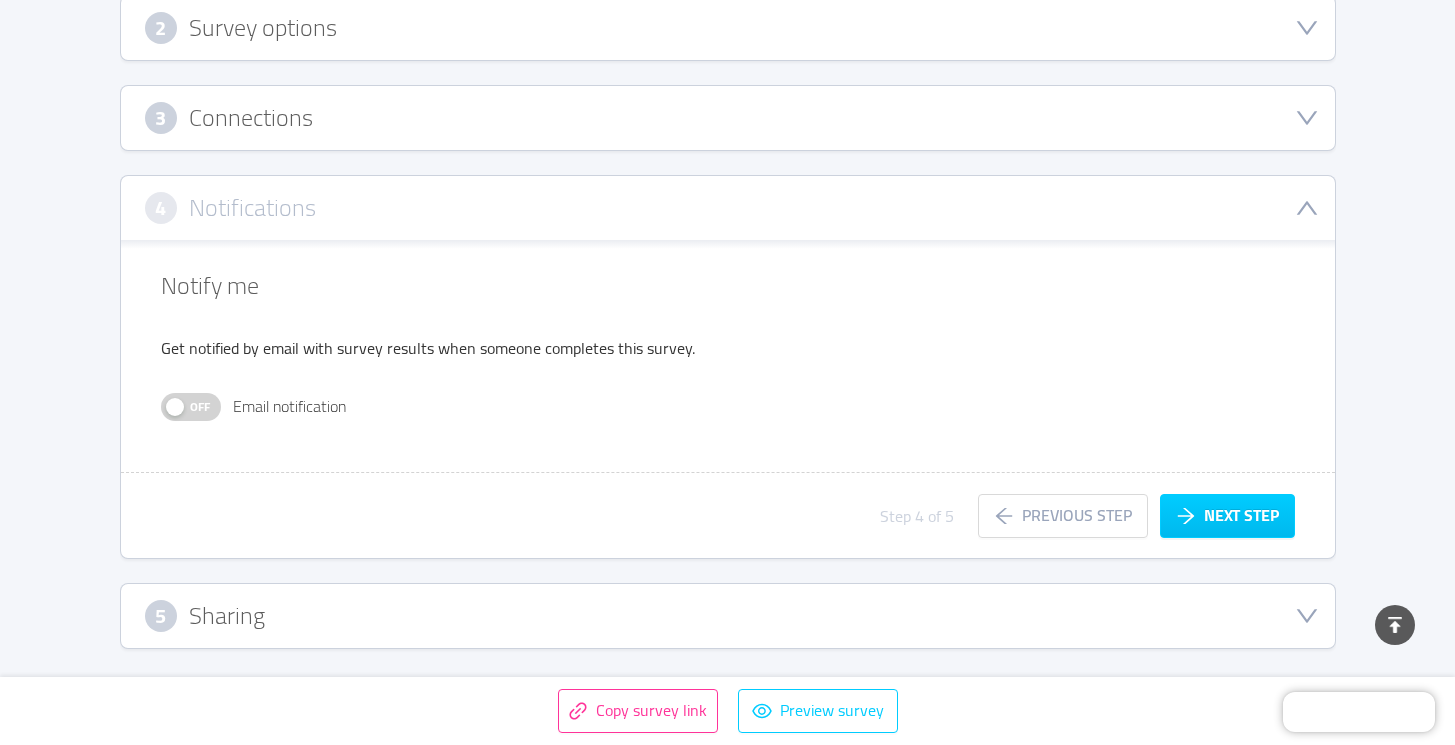 click on "Off Email notification" at bounding box center (492, 407) 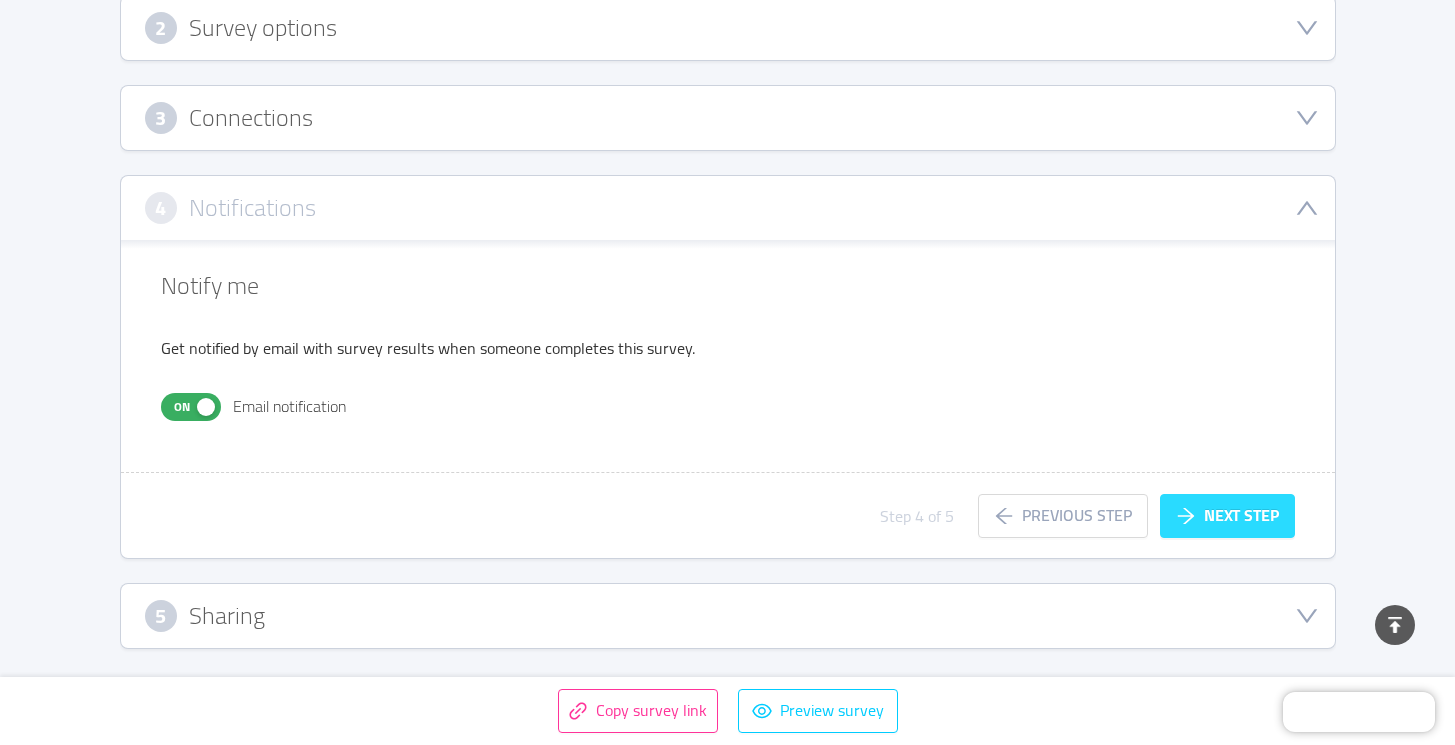 click on "Next step" at bounding box center [1227, 516] 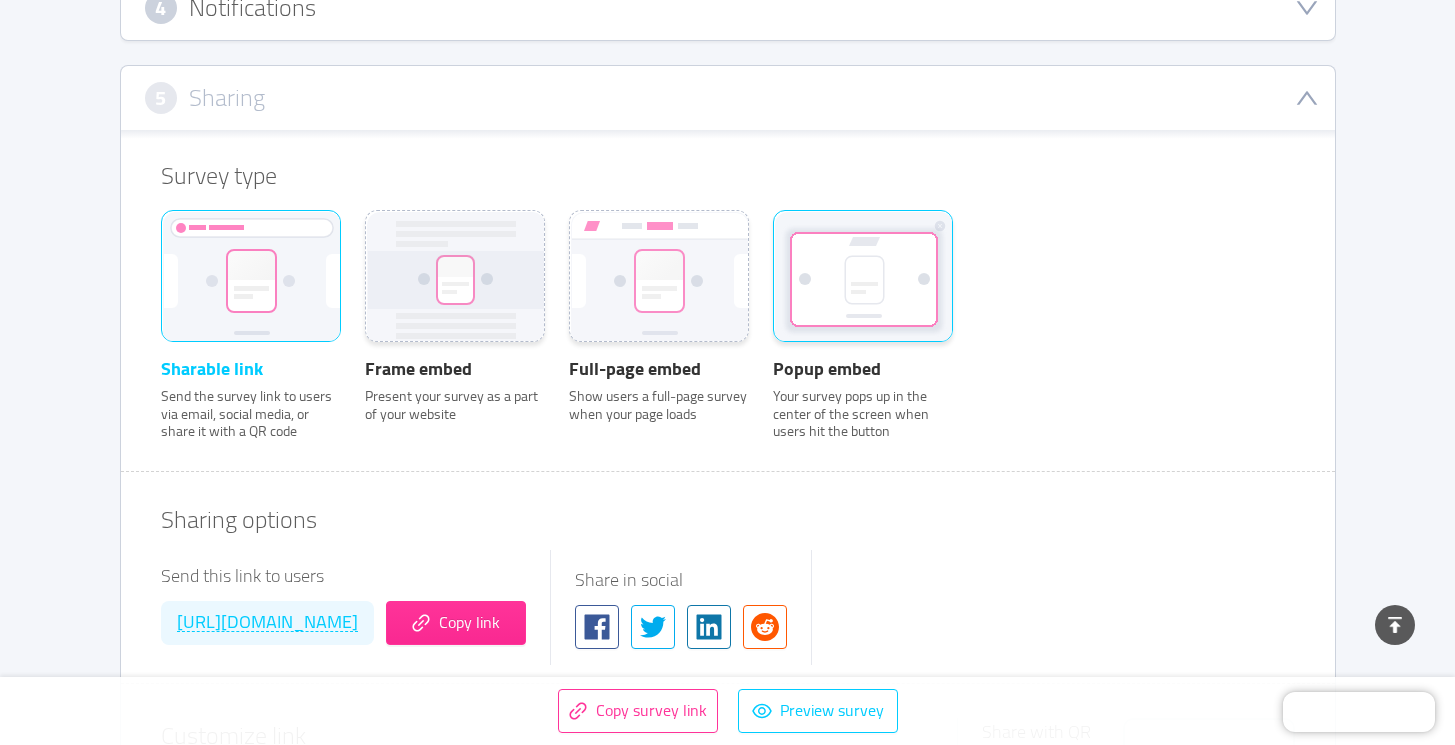 scroll, scrollTop: 608, scrollLeft: 0, axis: vertical 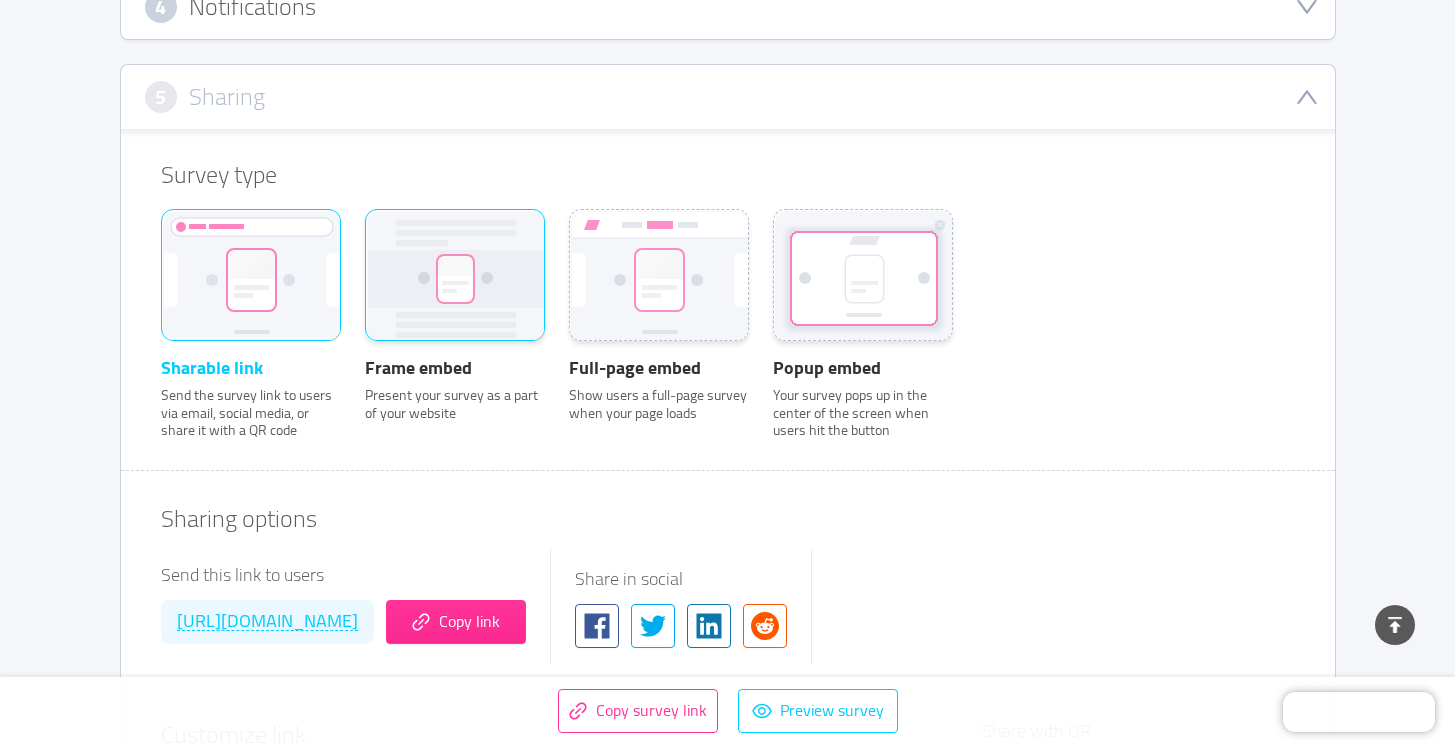 click 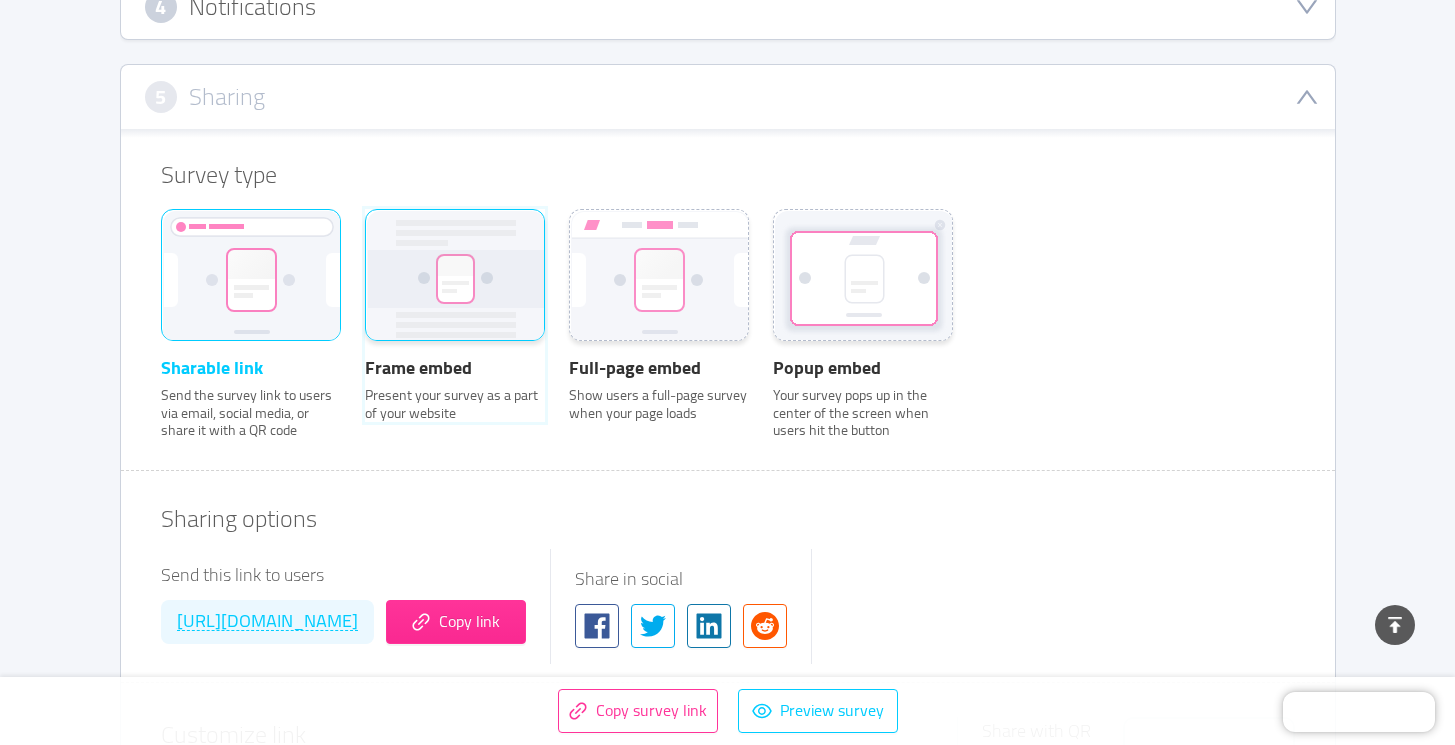 click on "Frame embed   Present your survey as a part of your website" at bounding box center [365, 236] 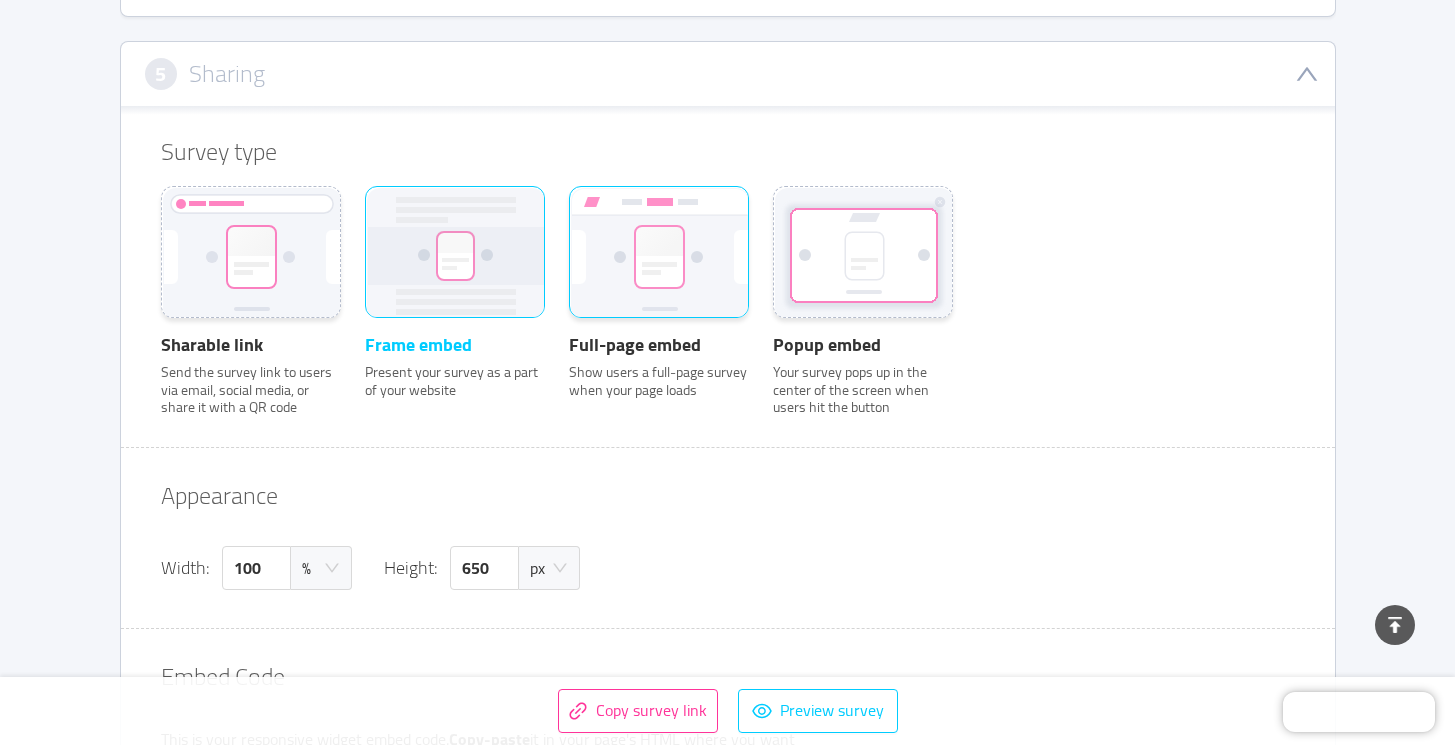 scroll, scrollTop: 659, scrollLeft: 0, axis: vertical 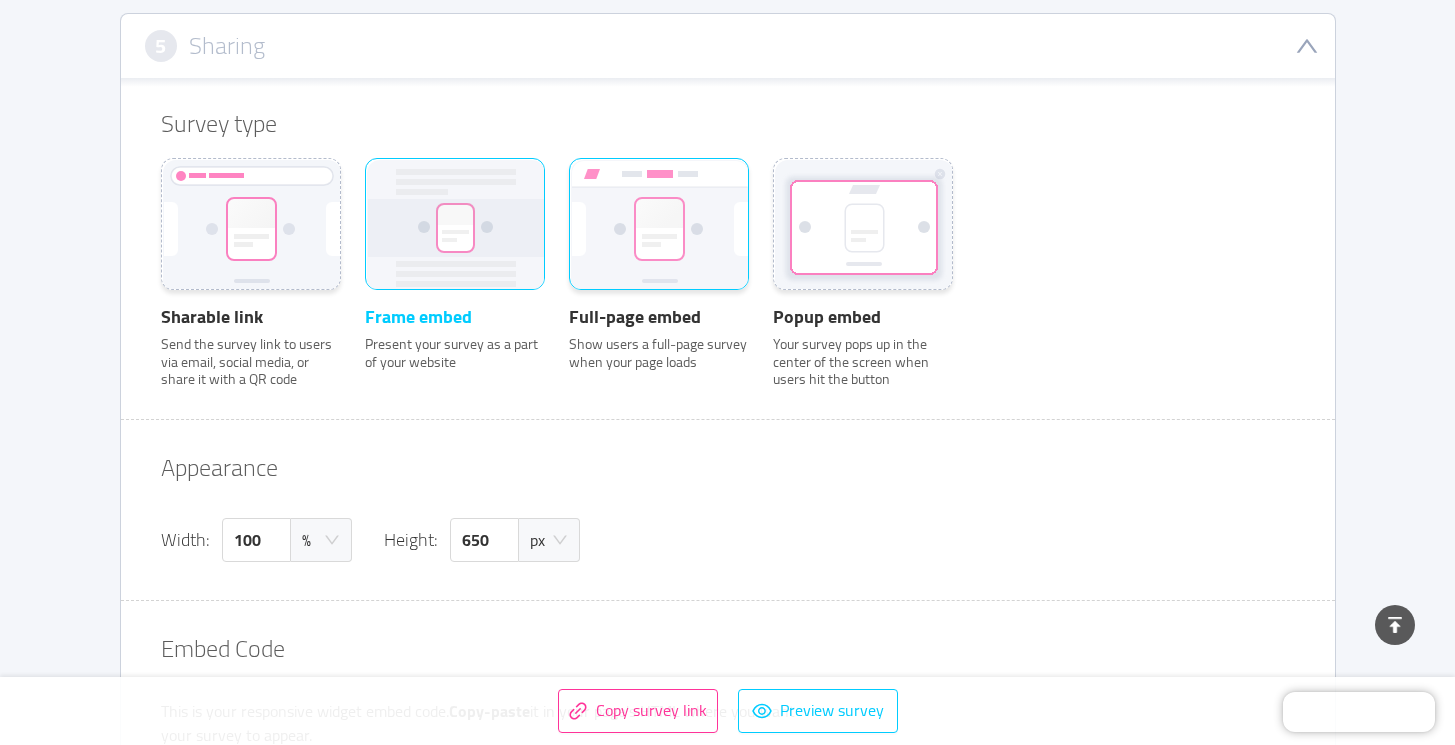 click 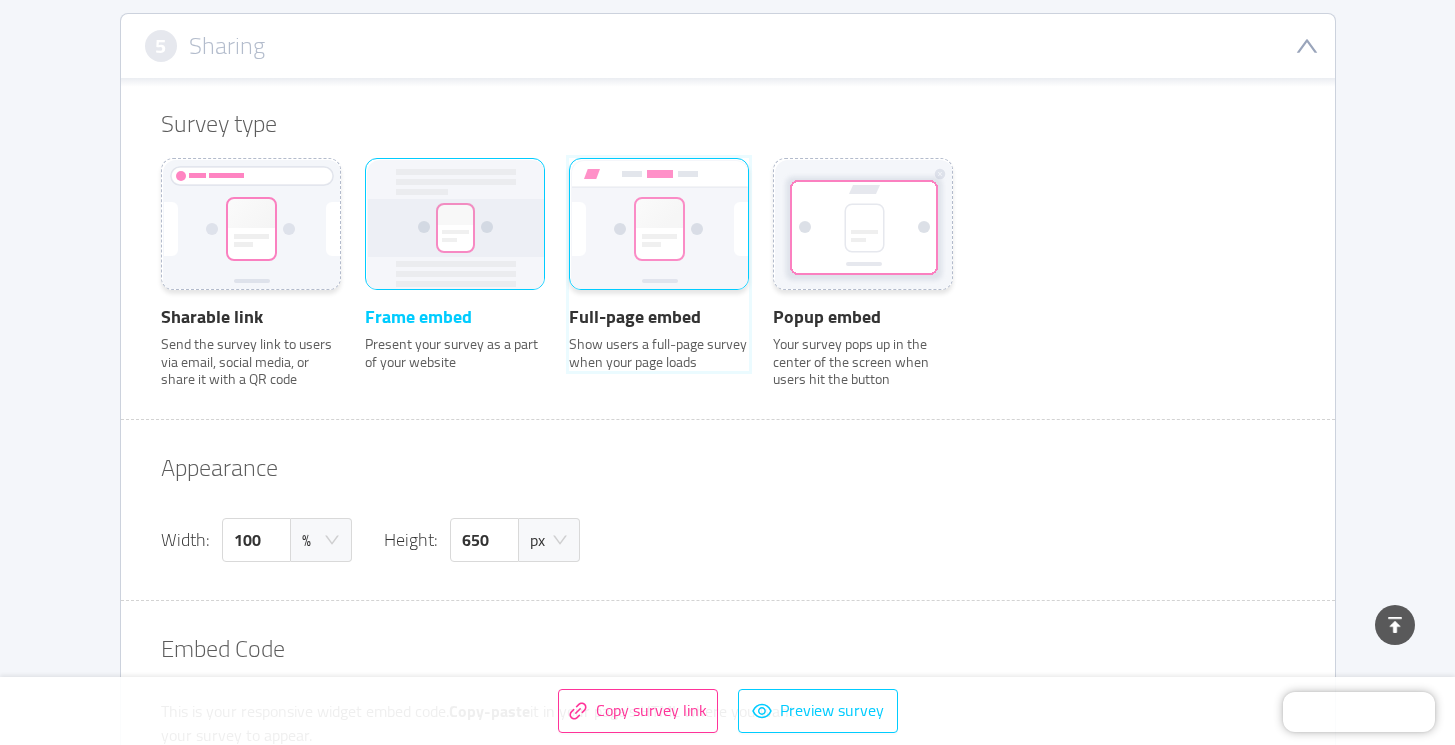 click on "Full-page embed   Show users a full-page survey when your page loads" at bounding box center [569, 185] 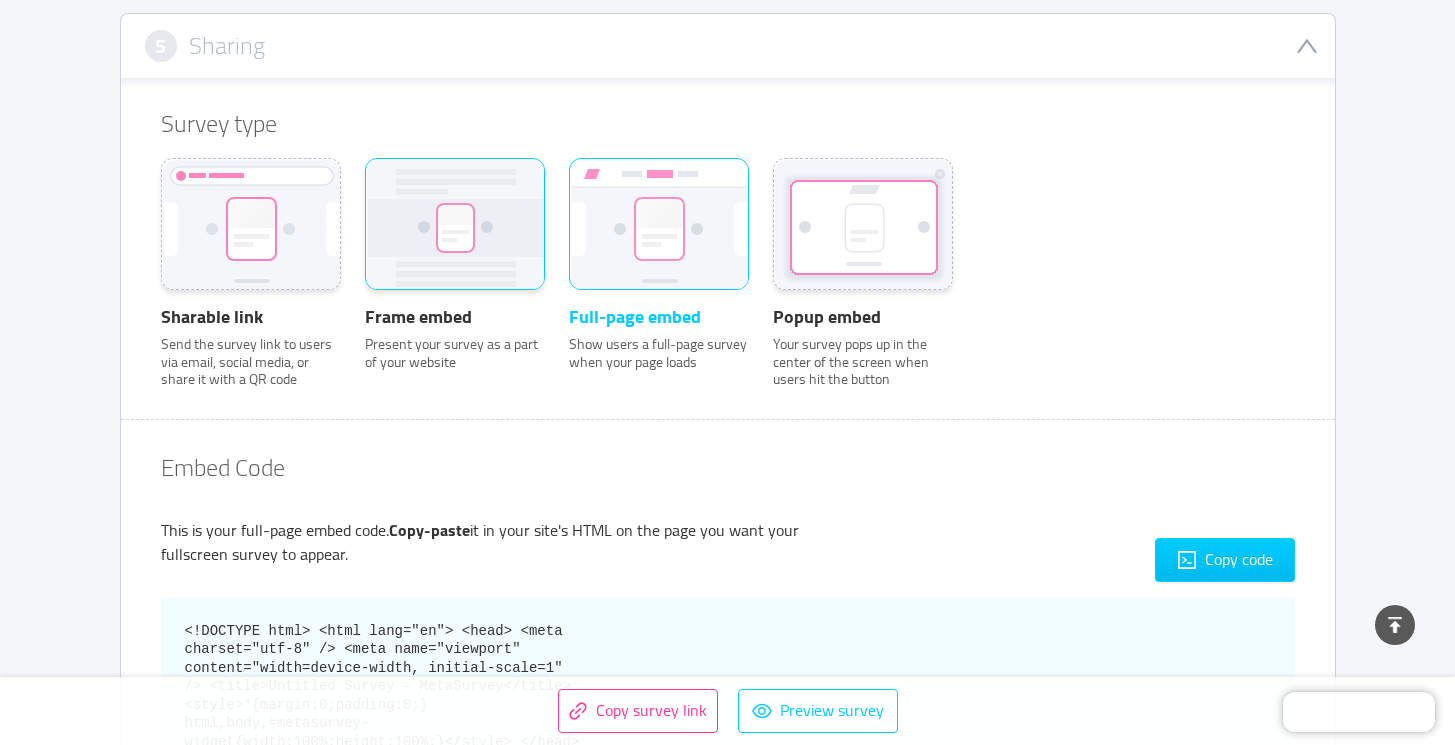 click 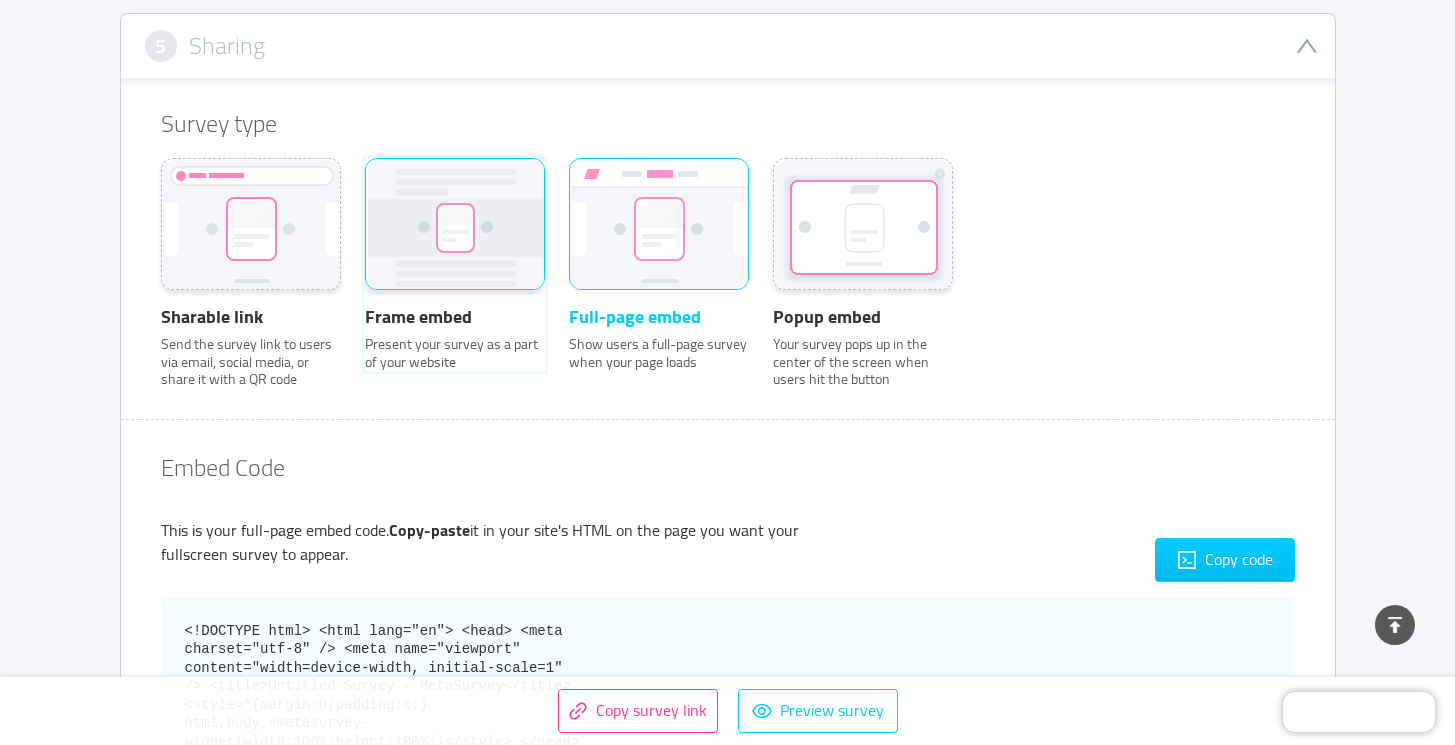 click on "Frame embed   Present your survey as a part of your website" at bounding box center [365, 185] 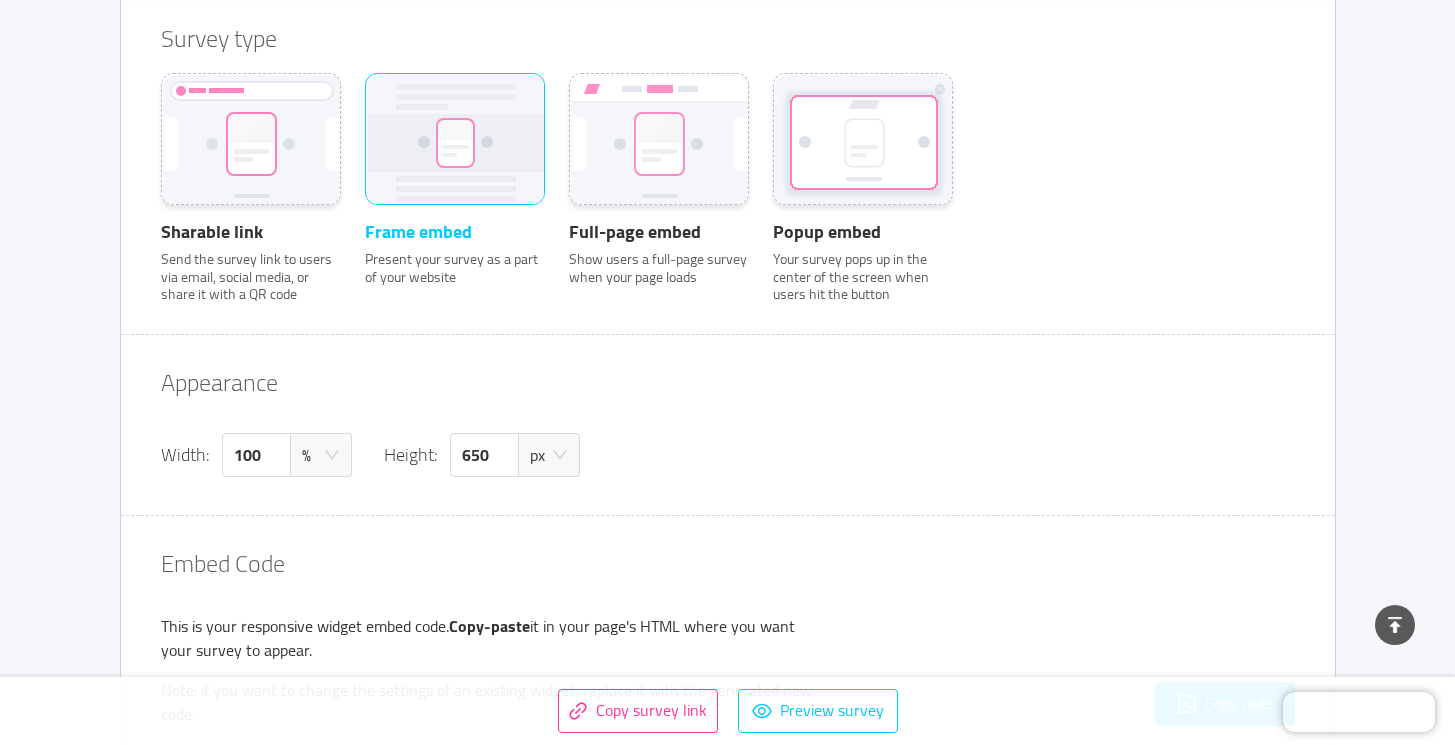 scroll, scrollTop: 713, scrollLeft: 0, axis: vertical 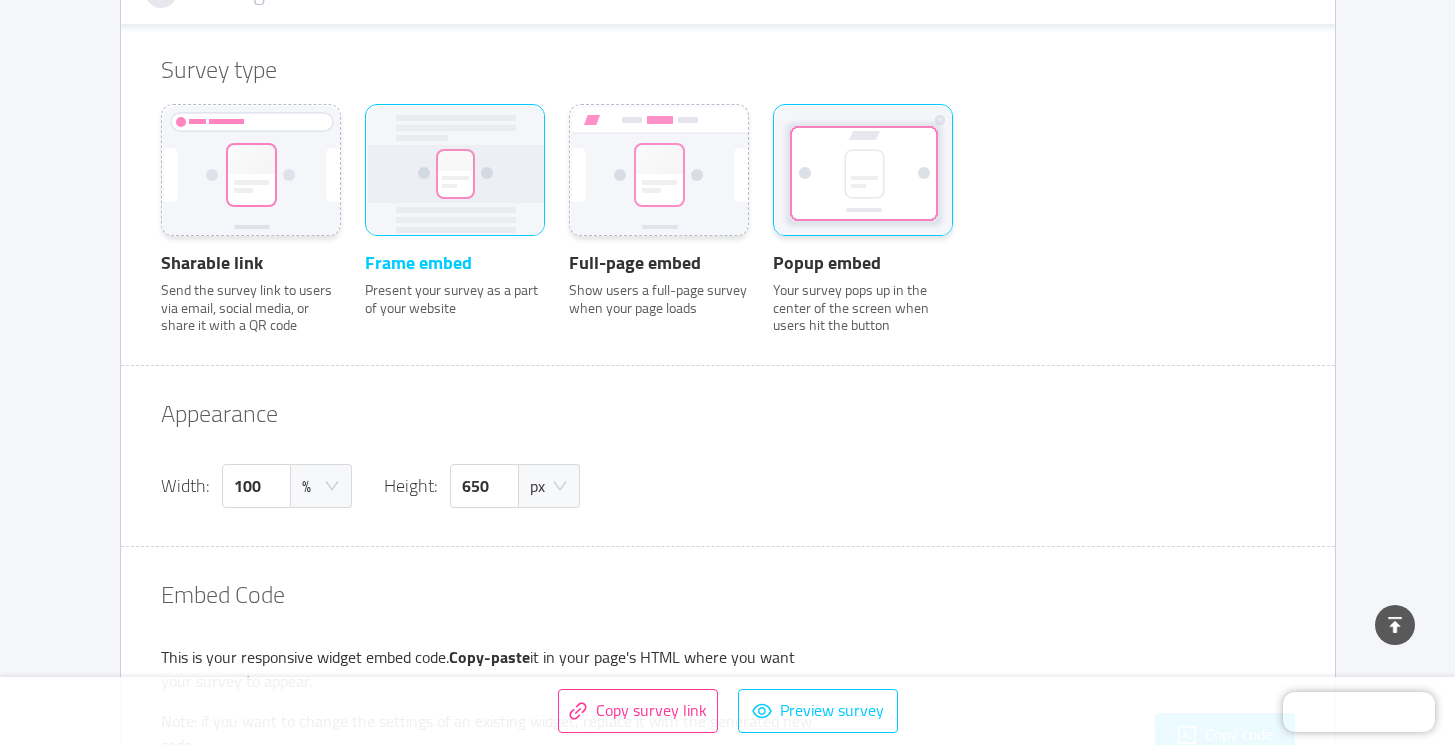 click 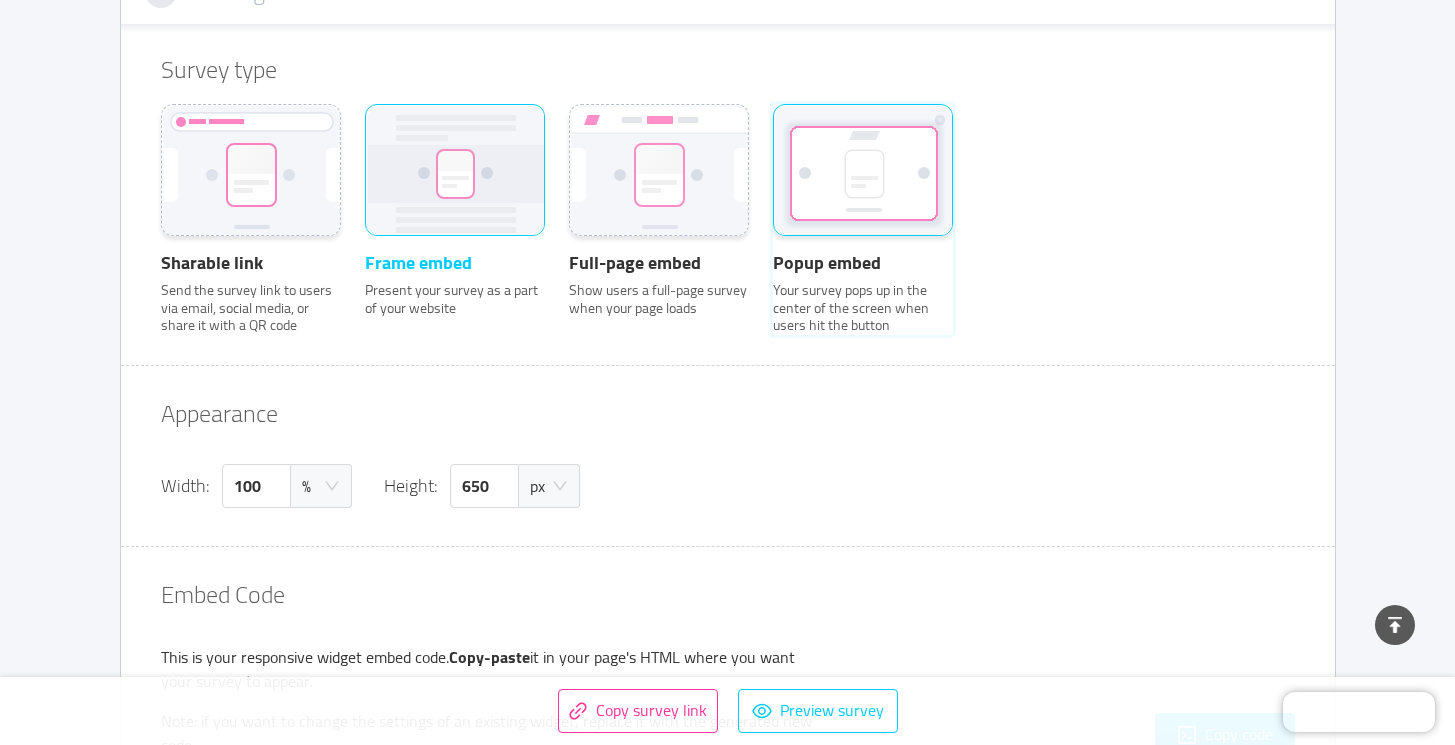click on "Popup embed   Your survey pops up in the center of the screen when users hit the button" at bounding box center [773, 131] 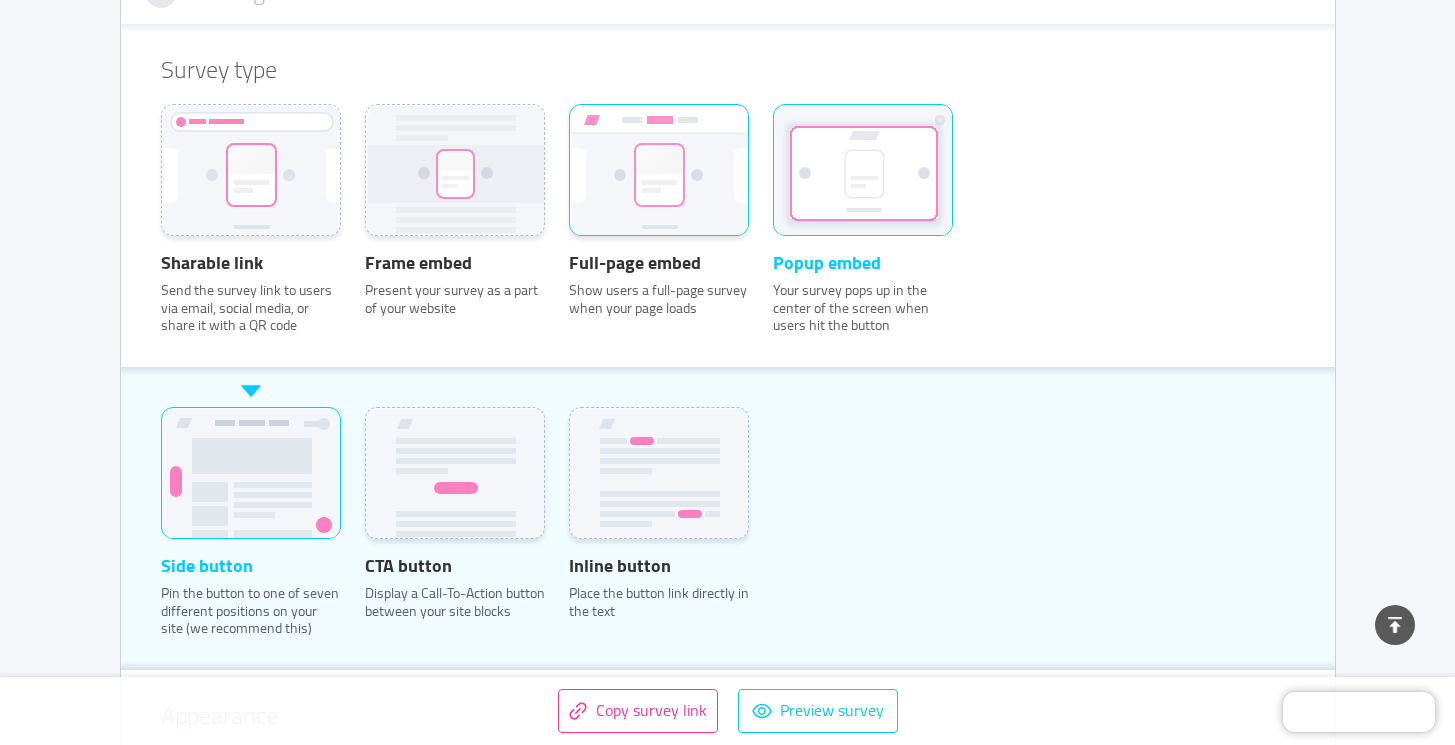 click 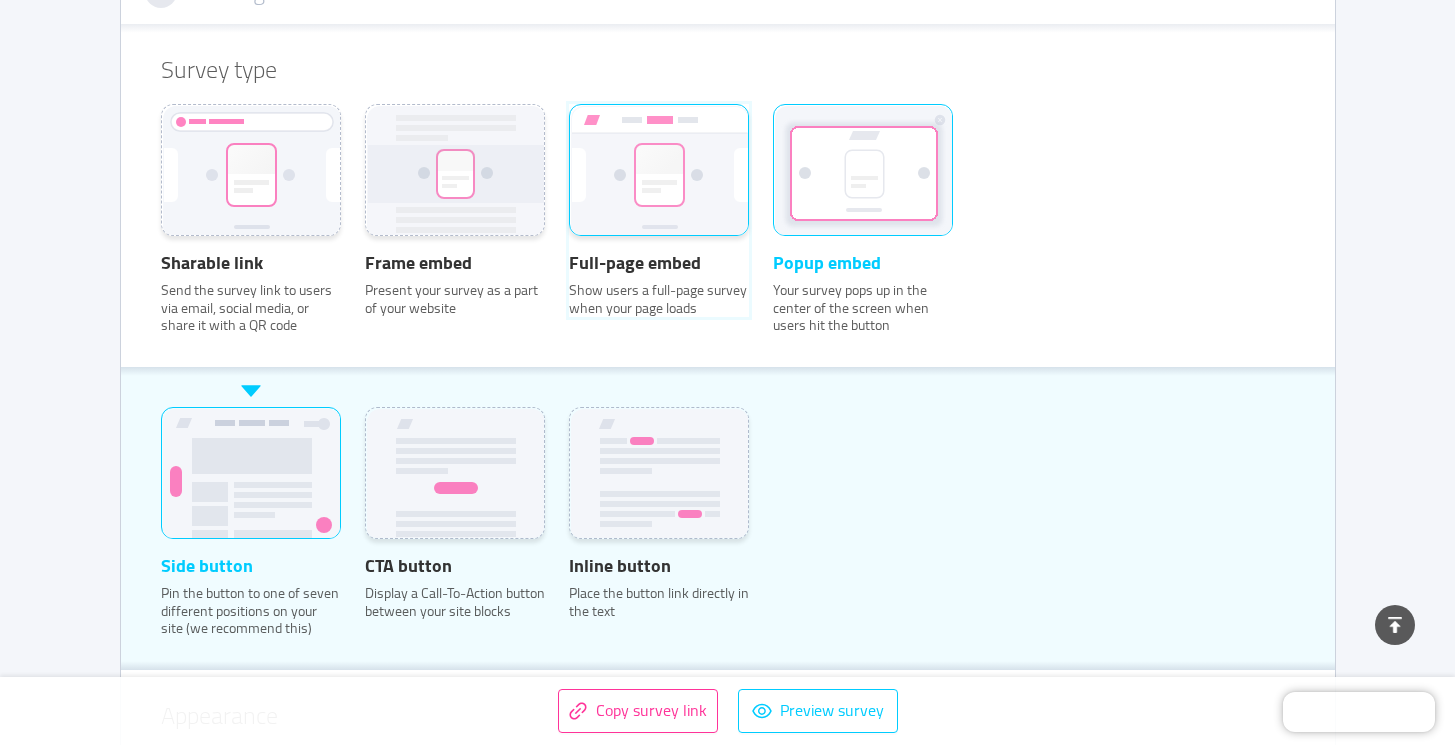 click on "Full-page embed   Show users a full-page survey when your page loads" at bounding box center [569, 131] 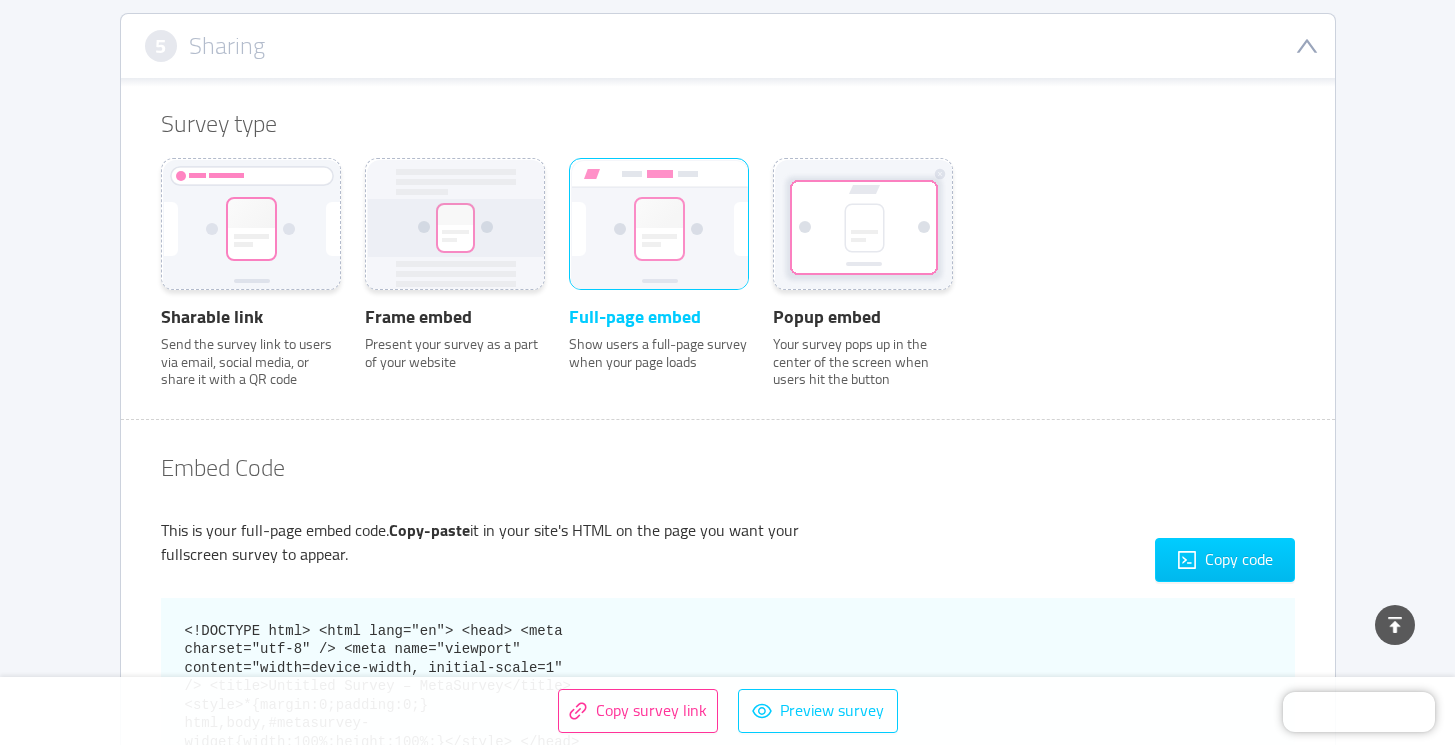 scroll, scrollTop: 657, scrollLeft: 0, axis: vertical 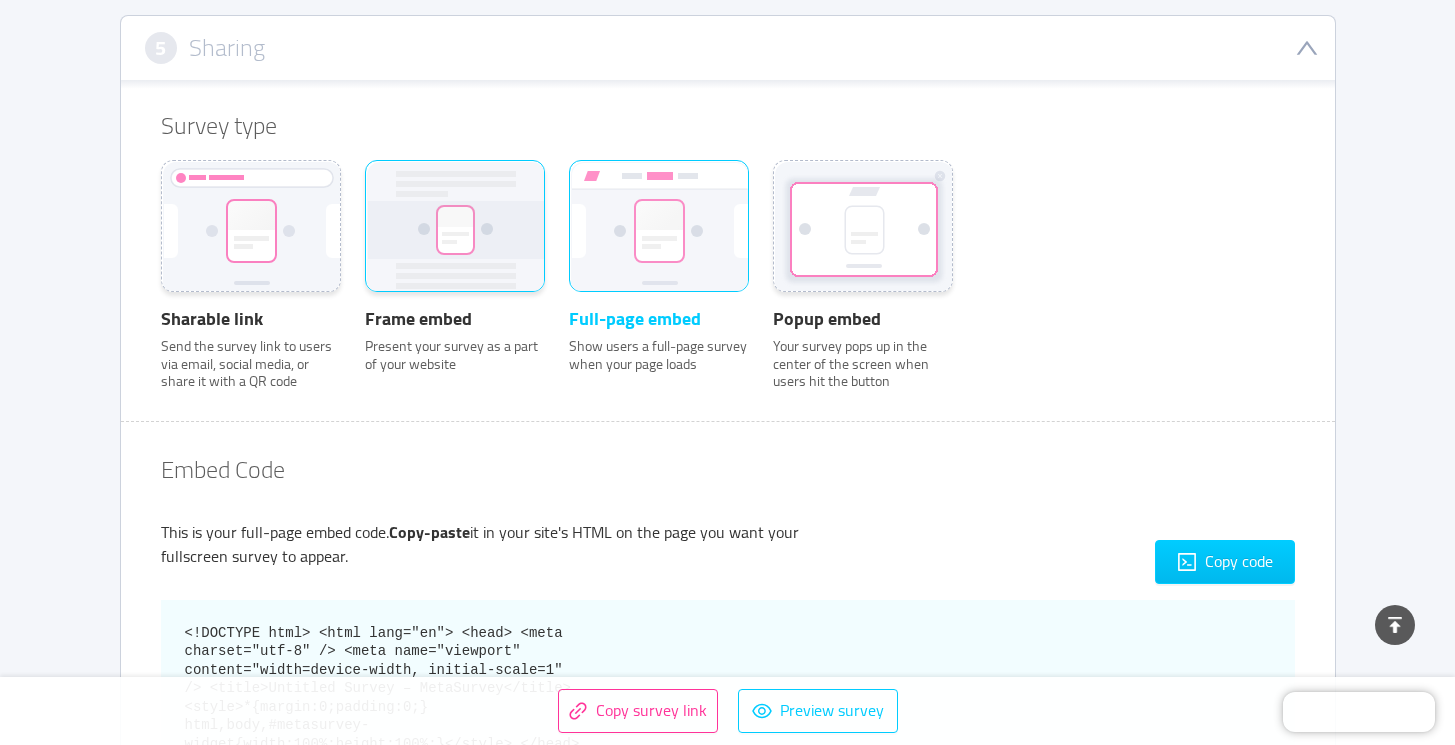 click 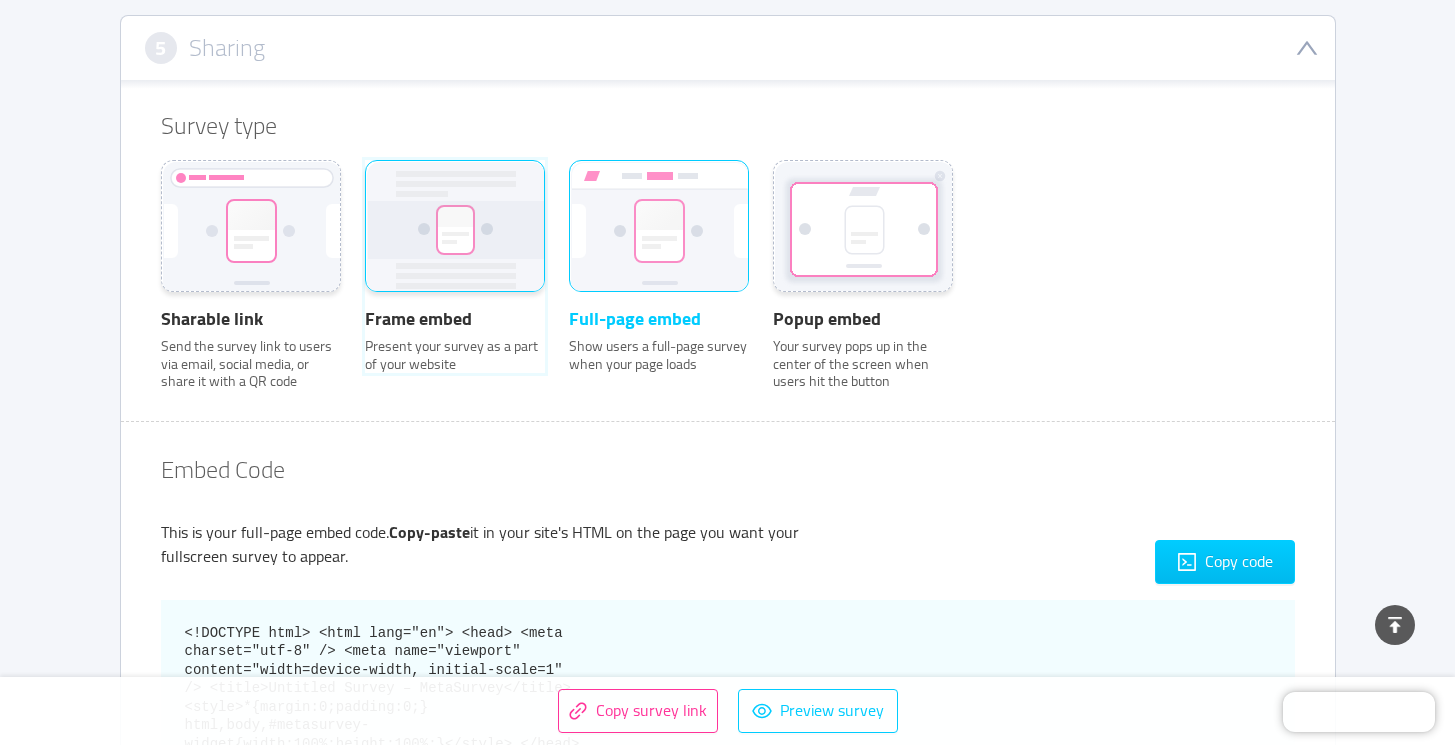 click on "Frame embed   Present your survey as a part of your website" at bounding box center (365, 187) 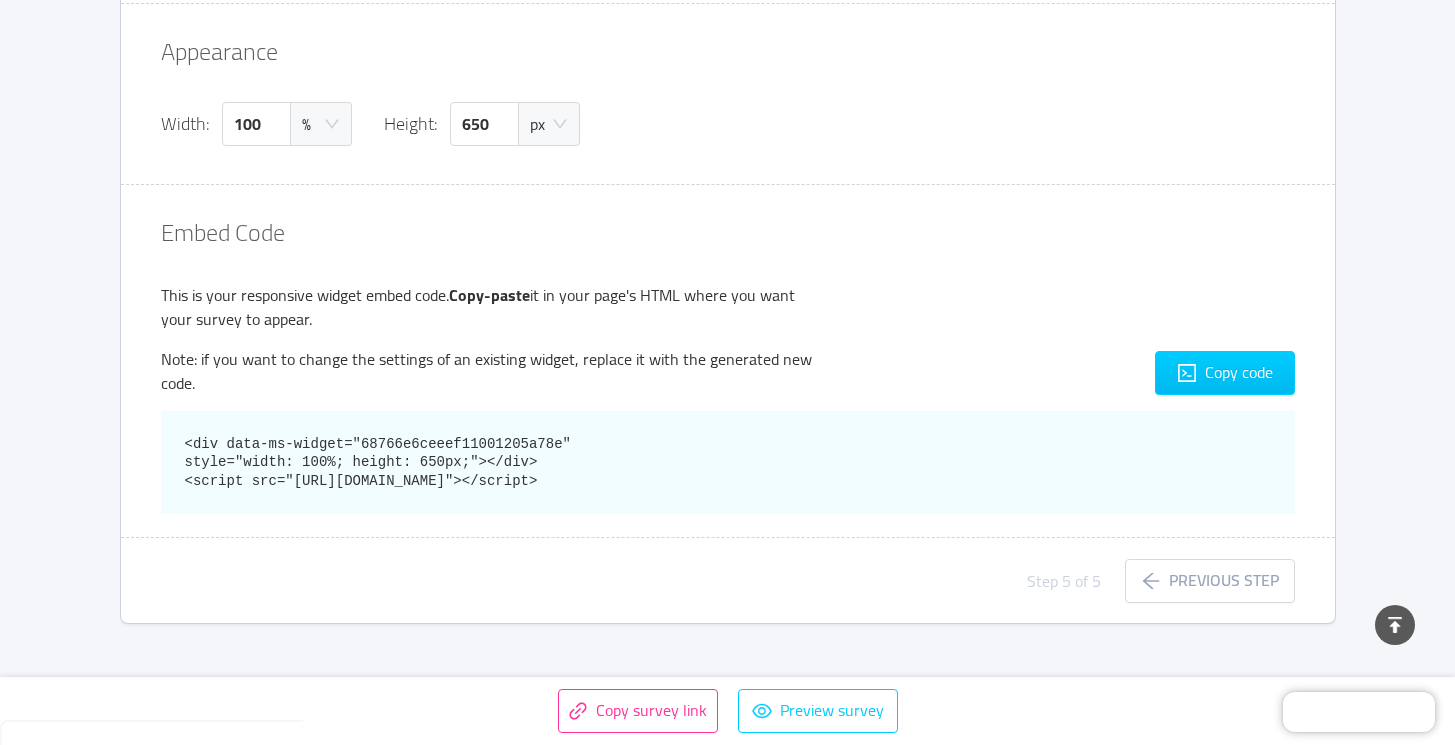 scroll, scrollTop: 1082, scrollLeft: 0, axis: vertical 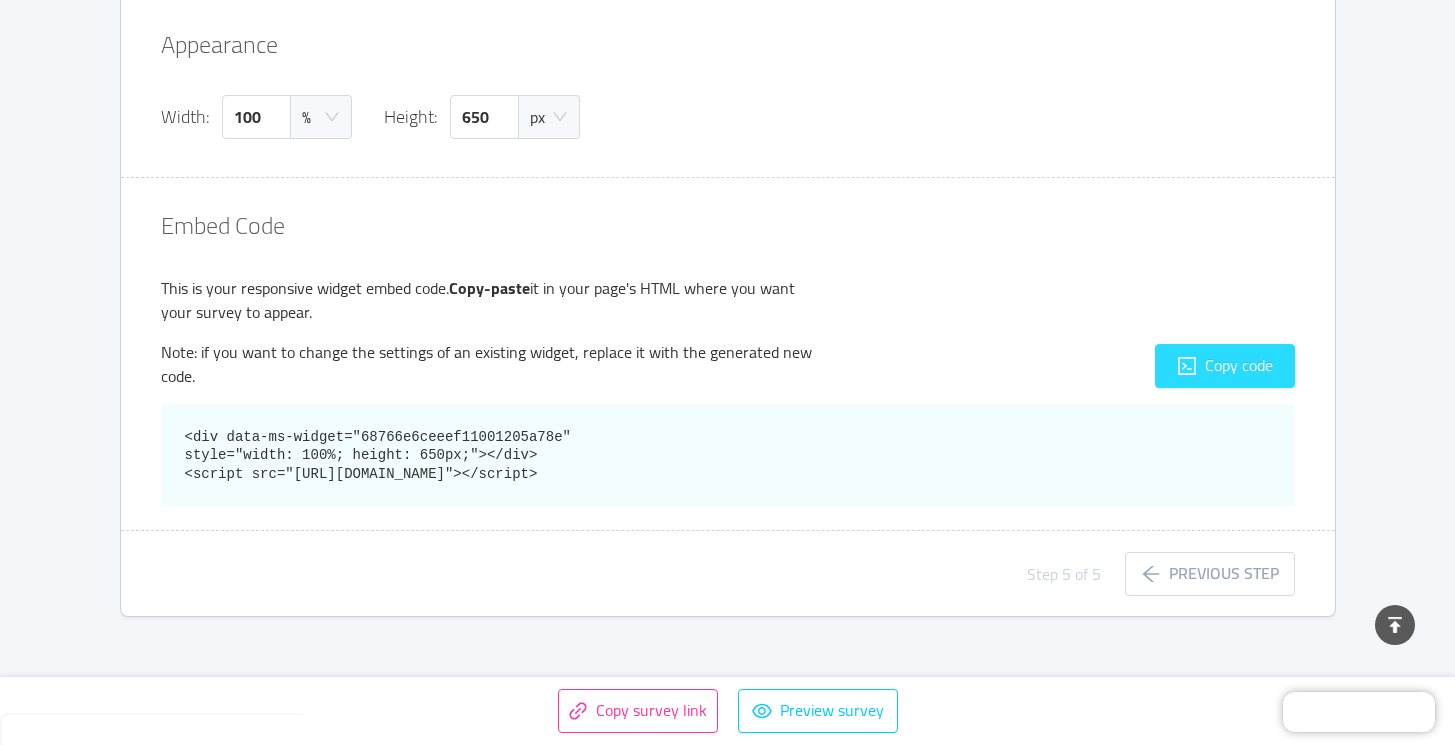 click on "Copy code" at bounding box center (1225, 366) 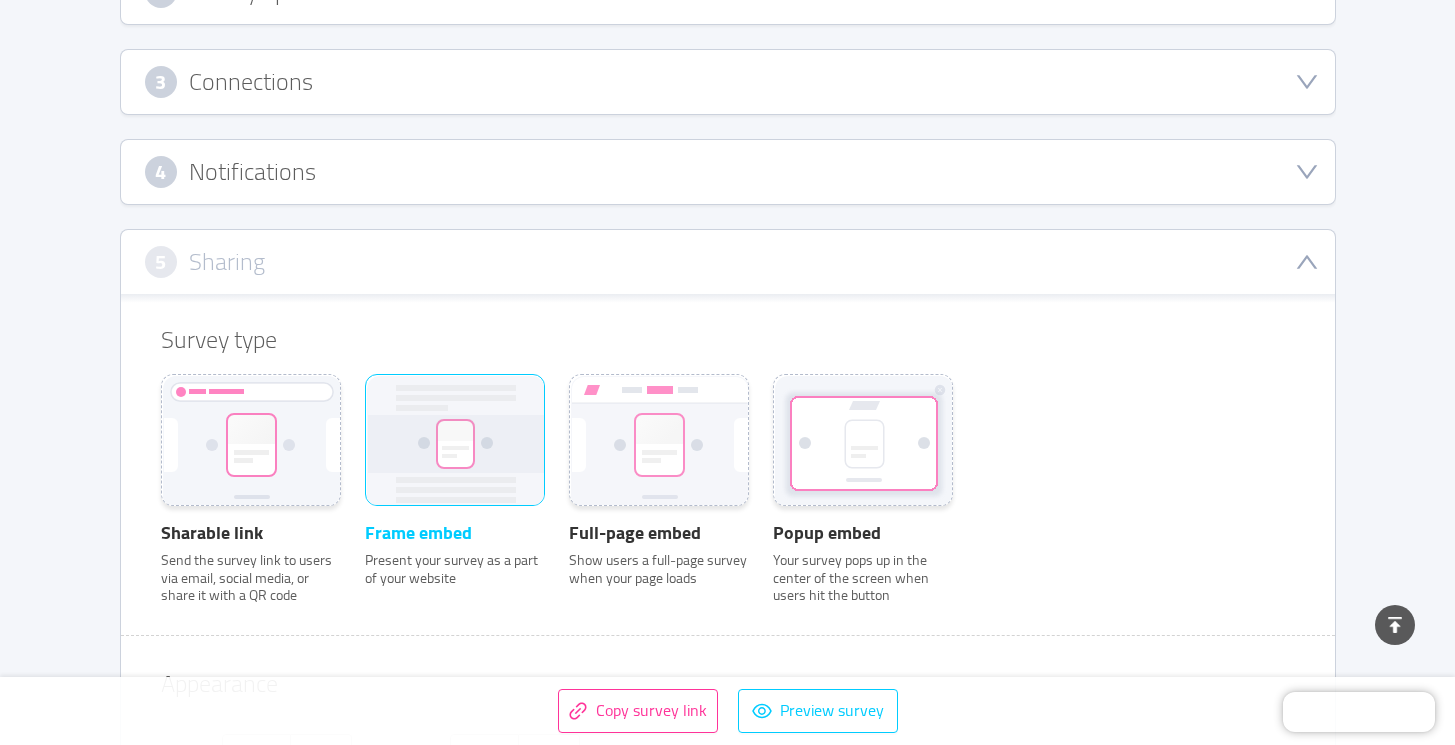 scroll, scrollTop: 386, scrollLeft: 0, axis: vertical 